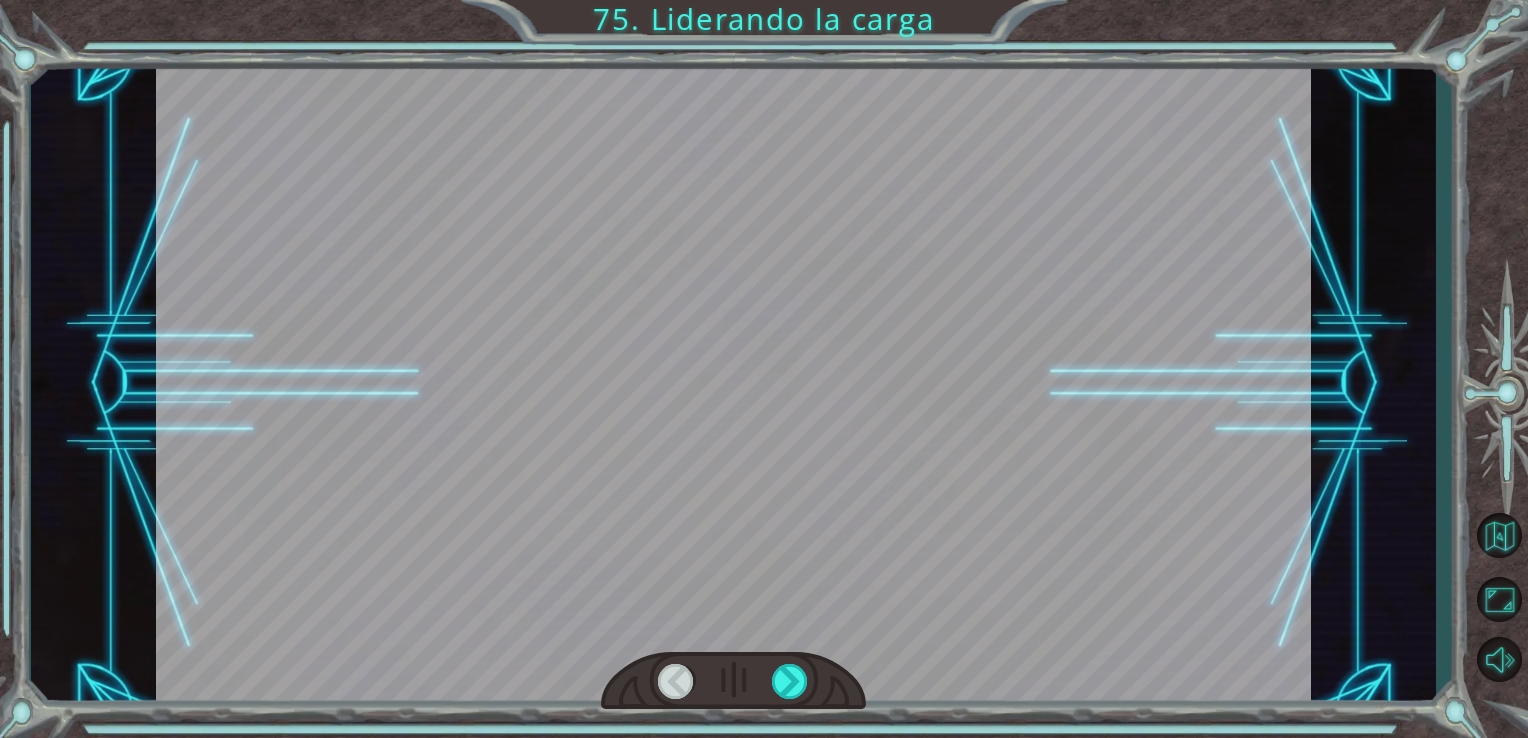 click at bounding box center [790, 681] 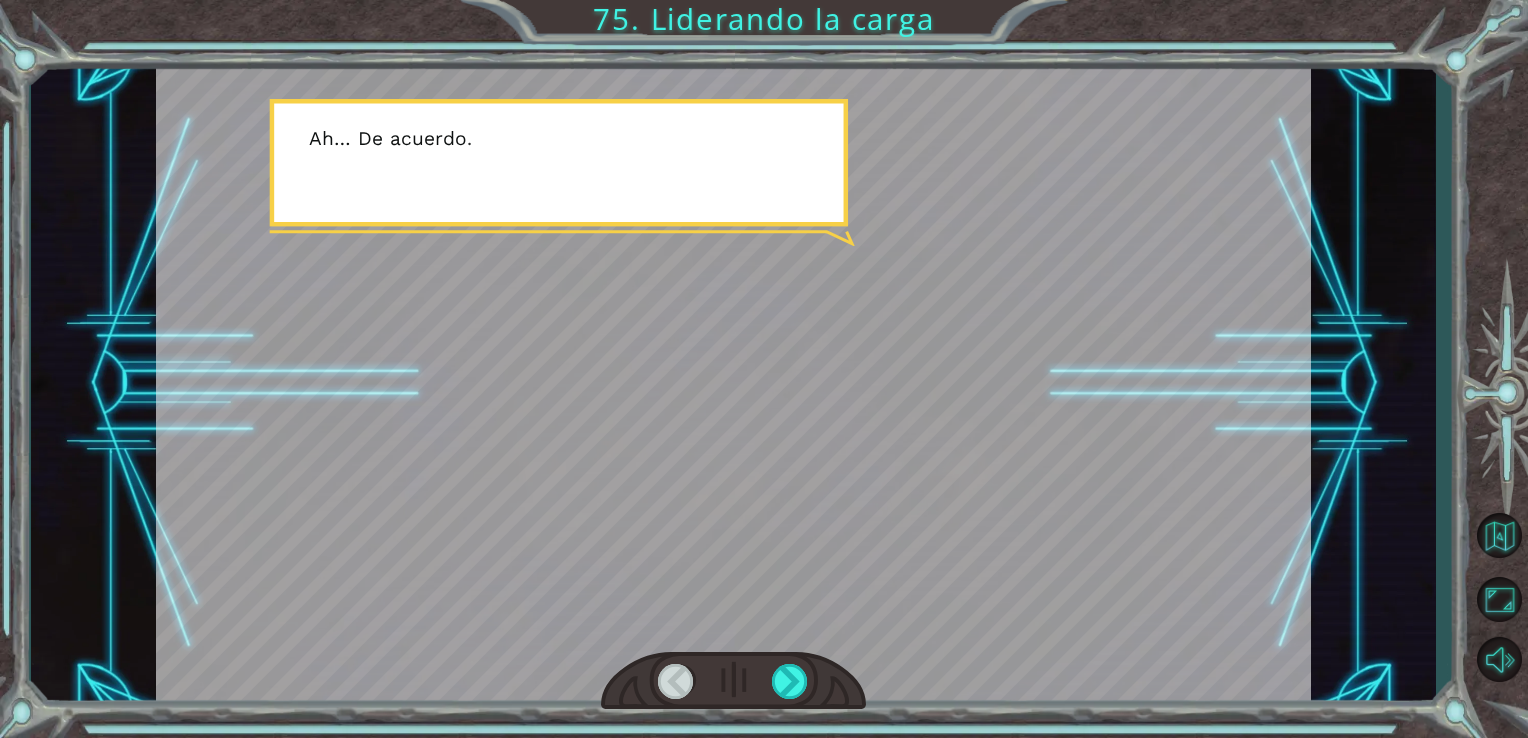 click at bounding box center (790, 681) 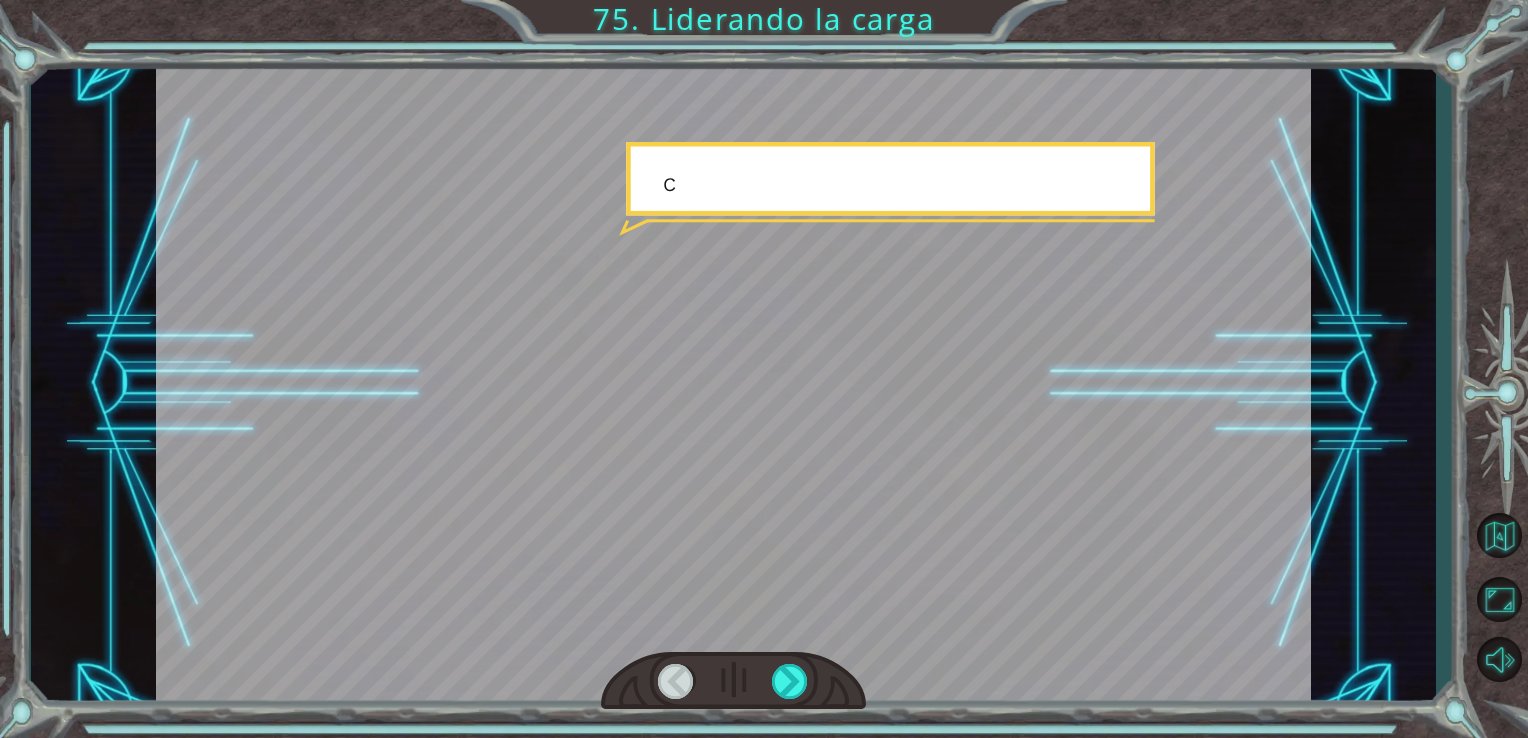 click at bounding box center [790, 681] 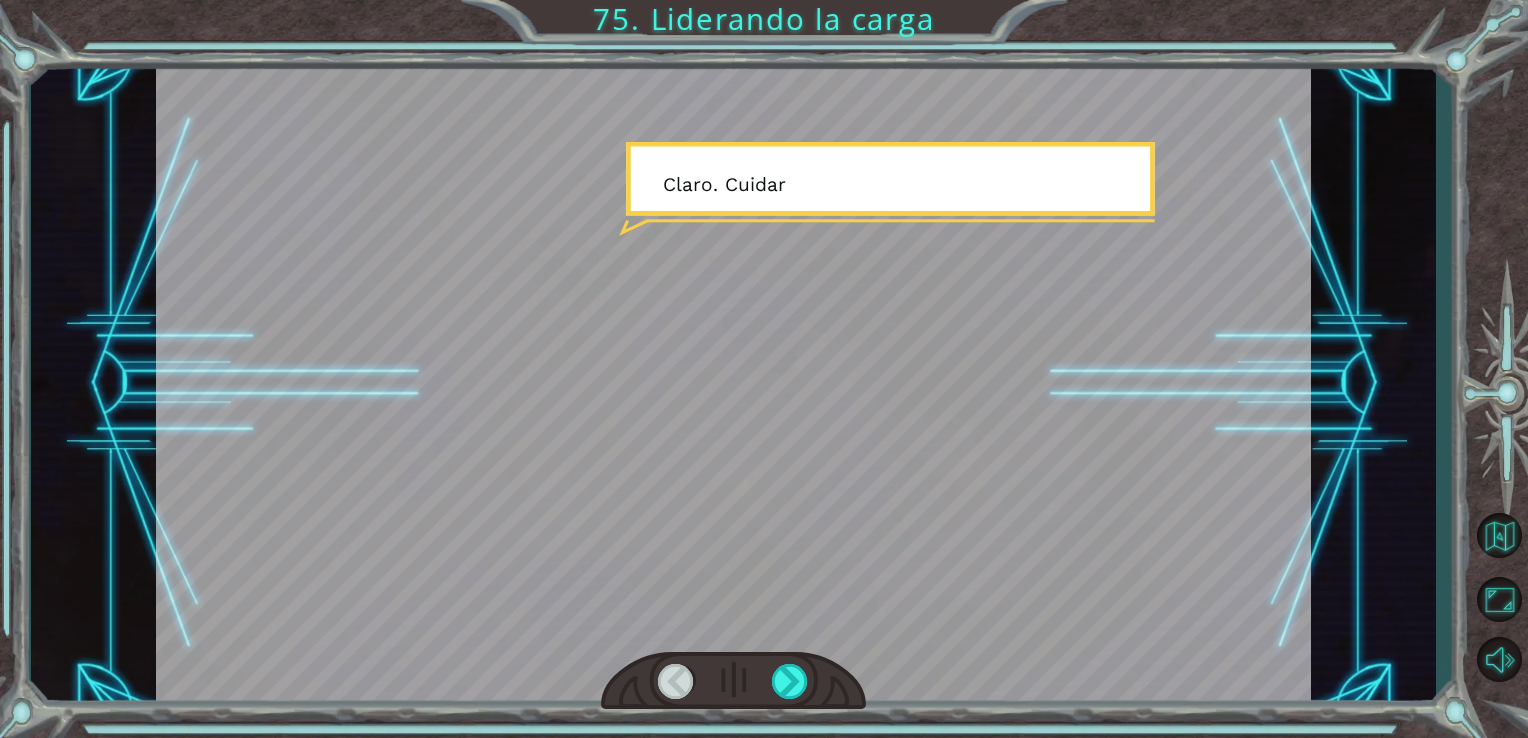 click at bounding box center (790, 681) 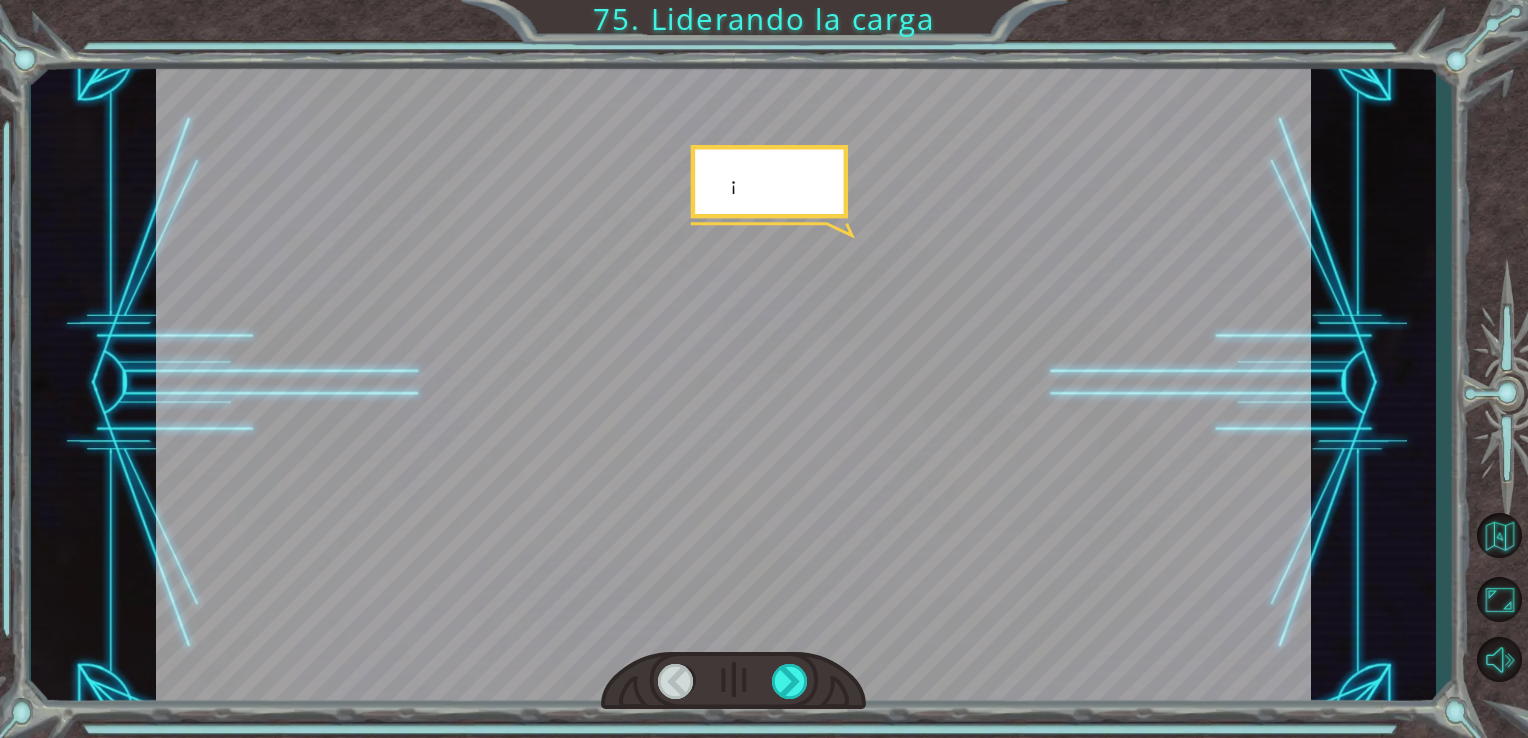click at bounding box center (790, 681) 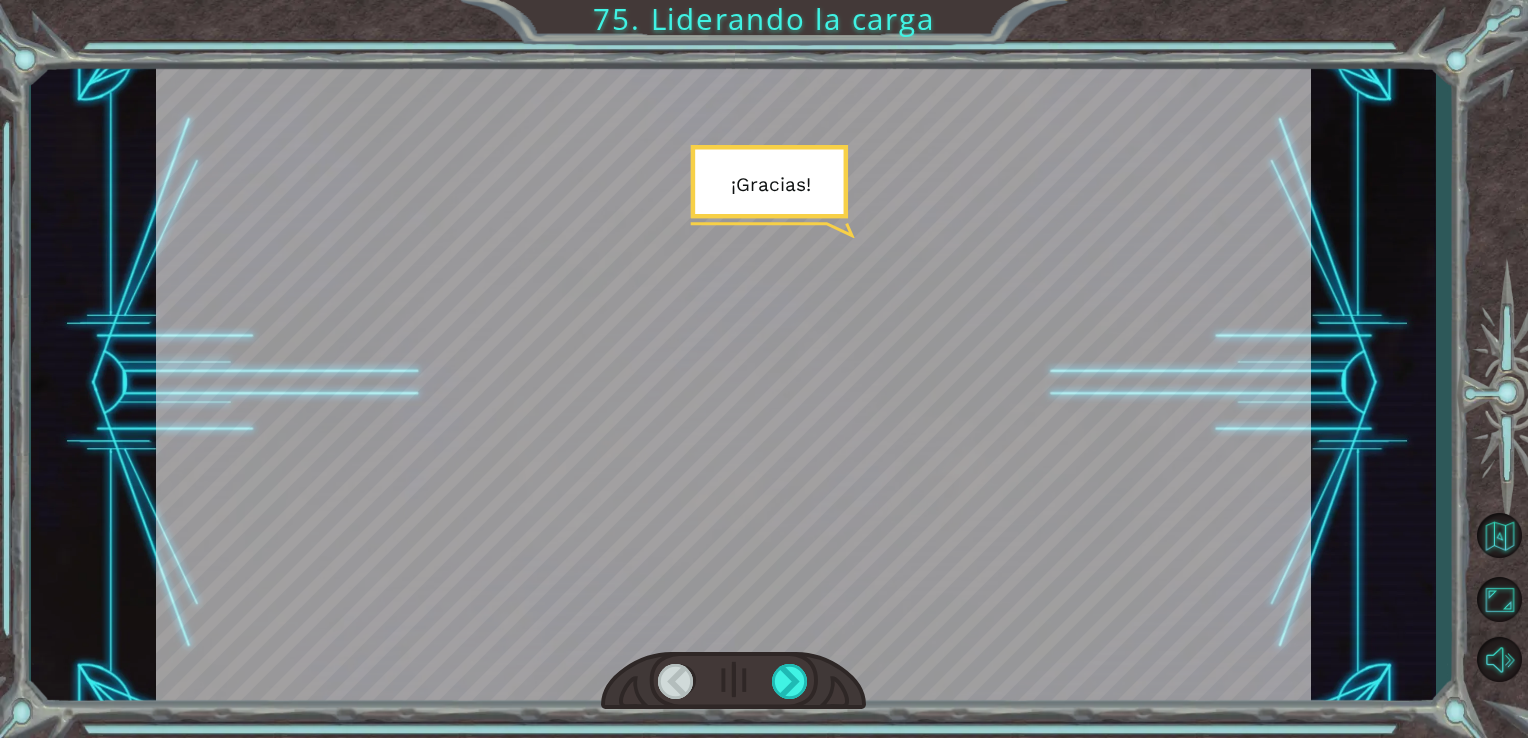 click at bounding box center [790, 681] 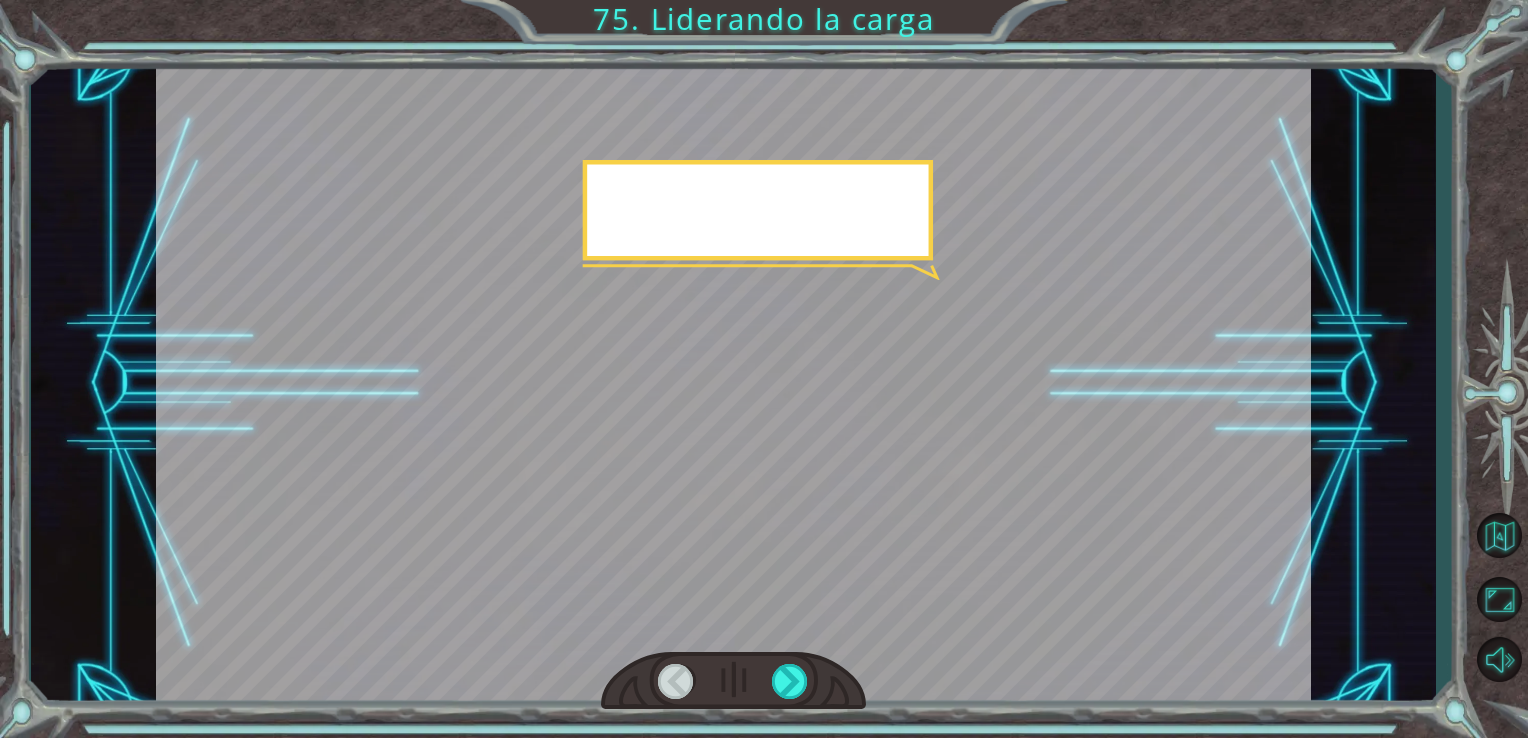 click at bounding box center (790, 681) 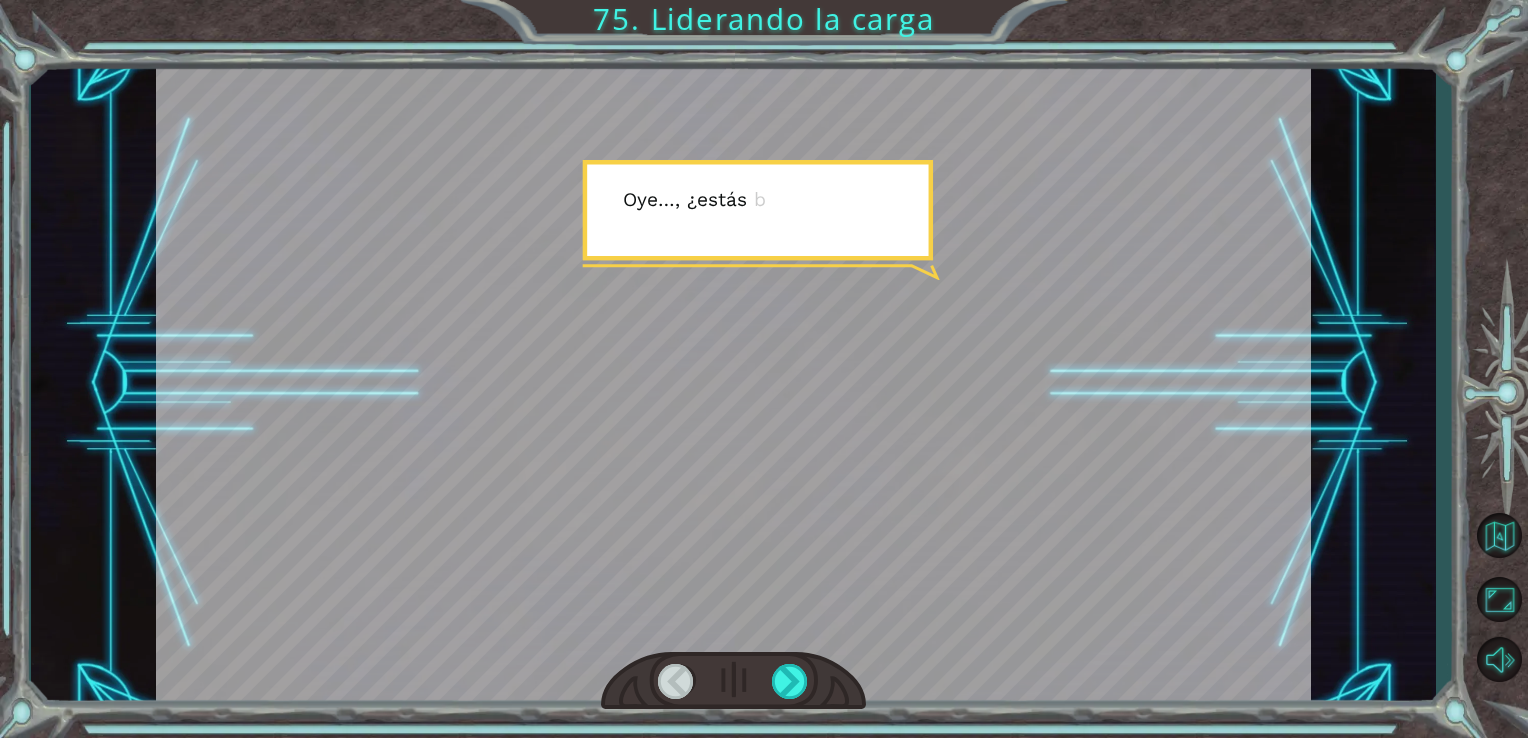 click at bounding box center (790, 681) 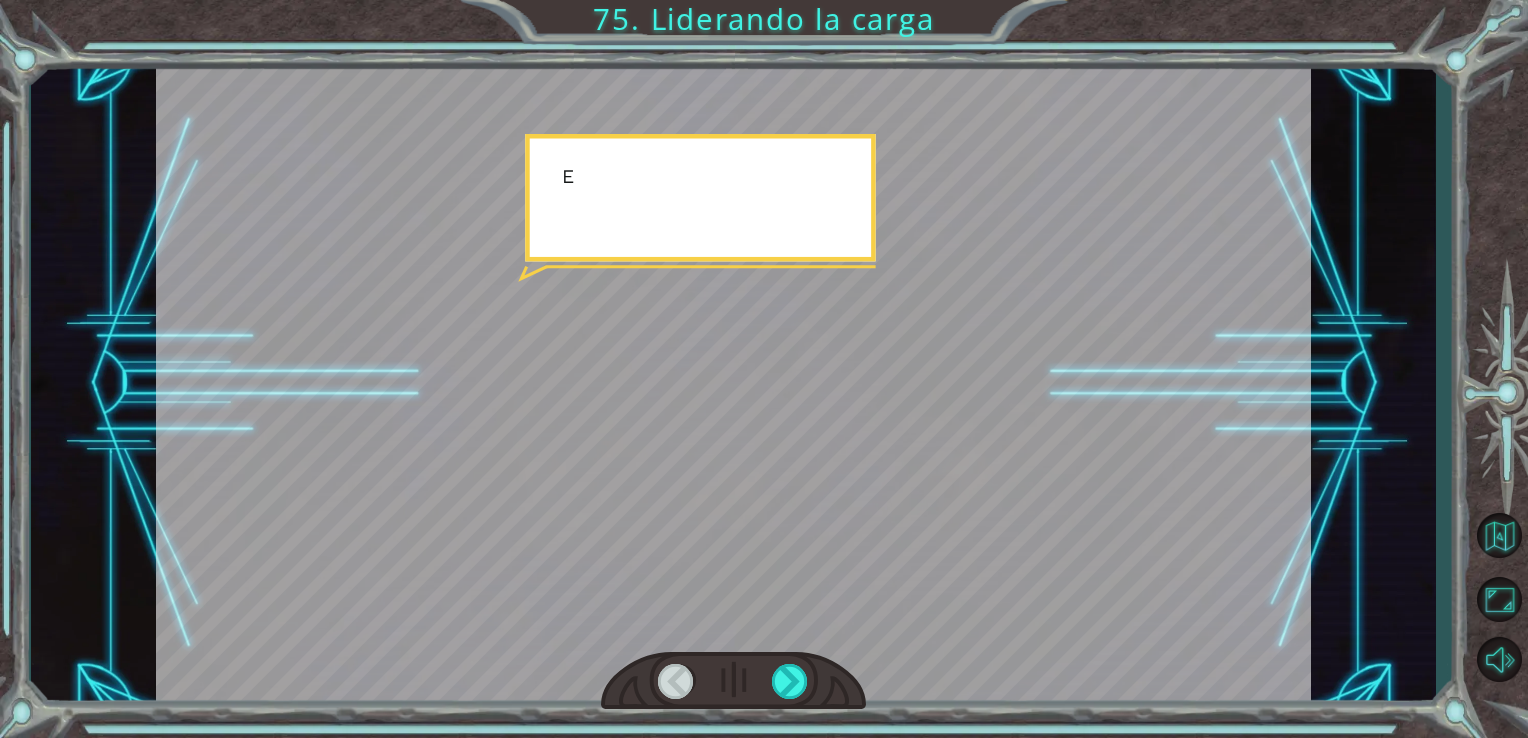 click at bounding box center [790, 681] 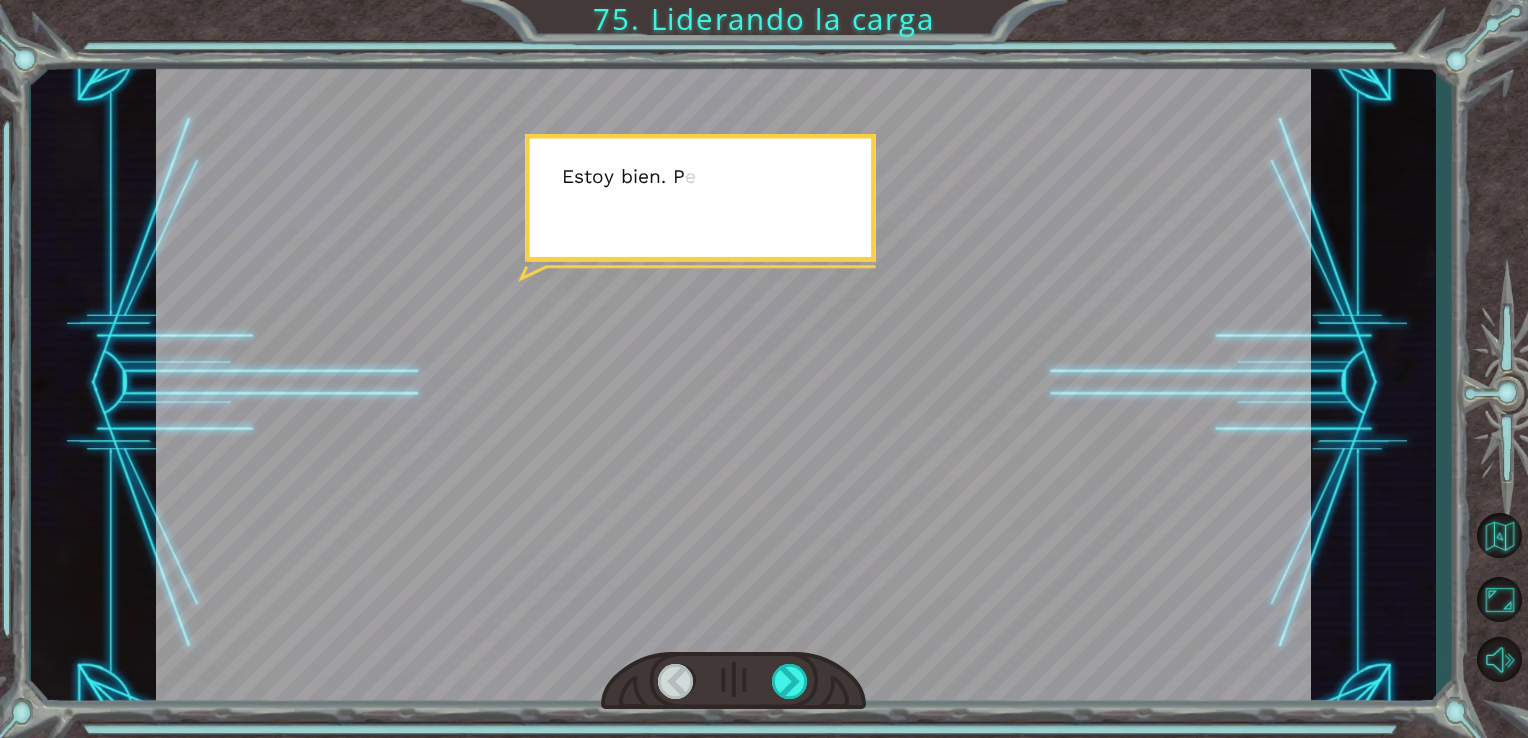 click at bounding box center [790, 681] 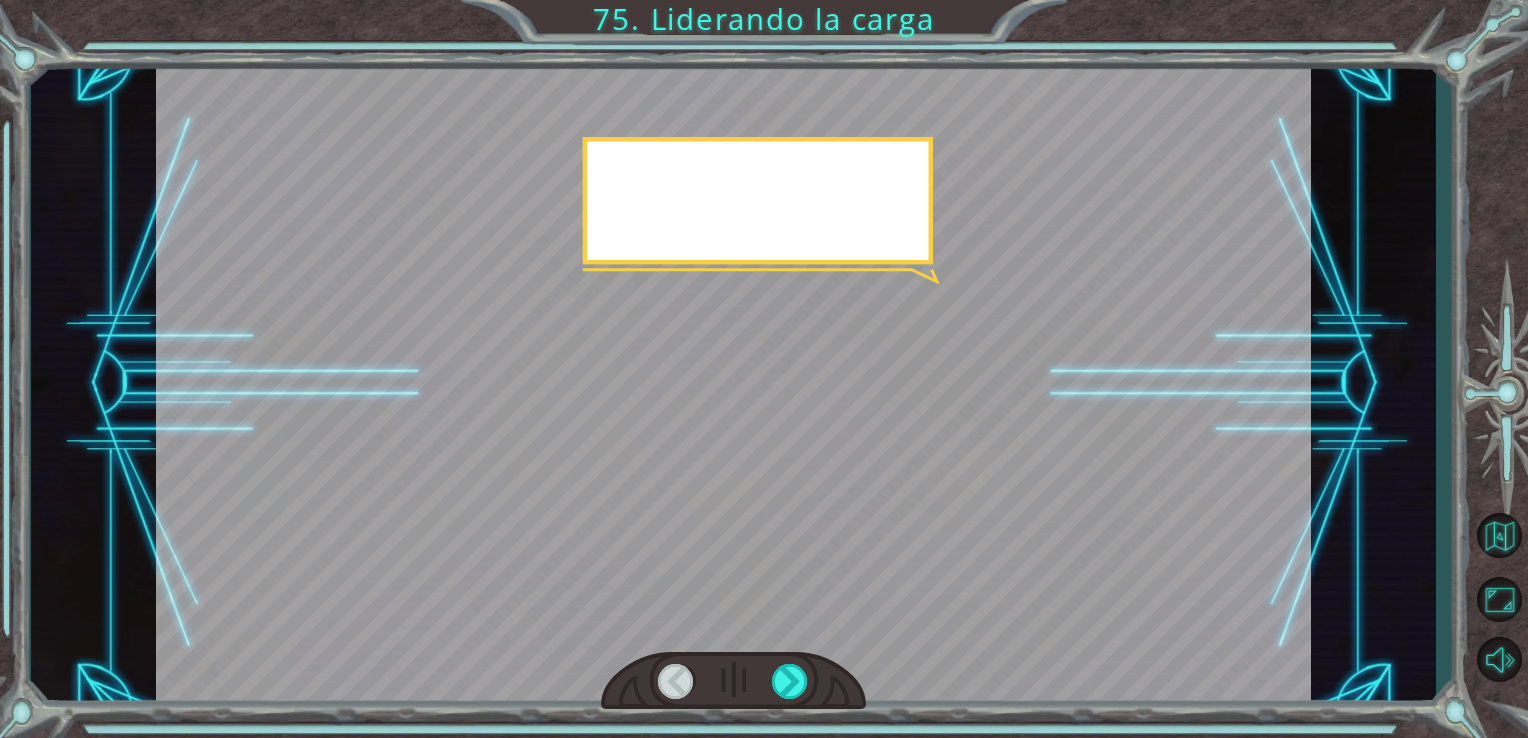 click at bounding box center [790, 681] 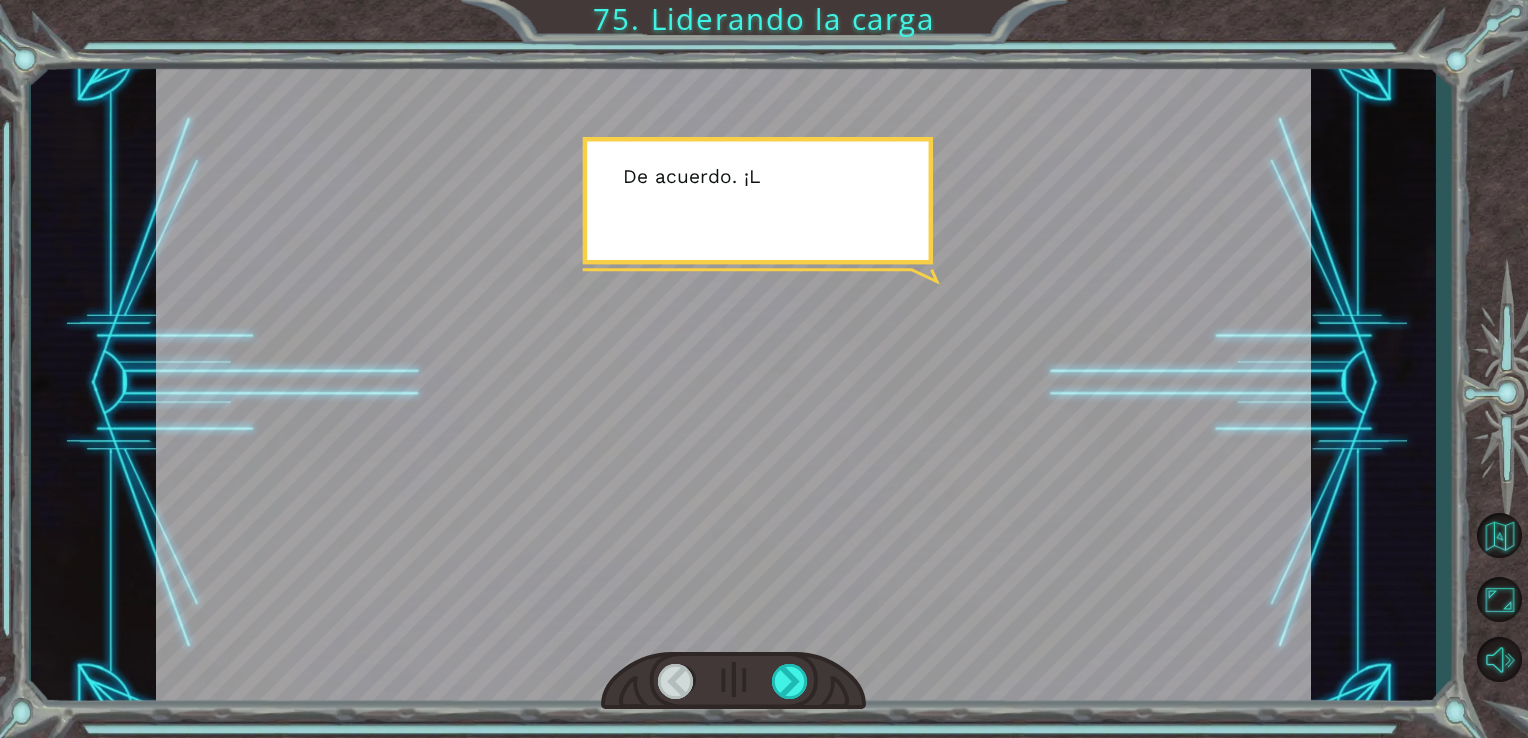 click at bounding box center [790, 681] 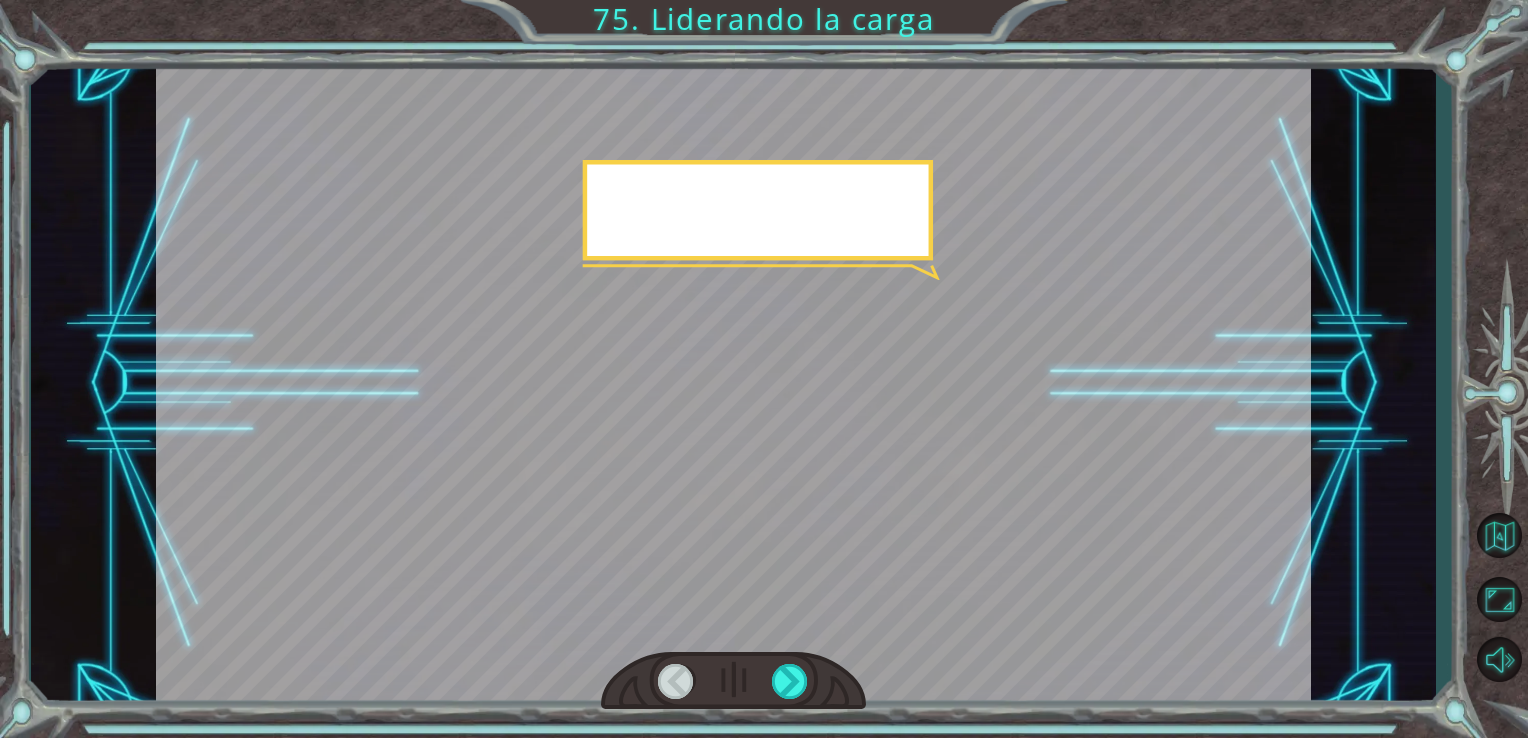 click at bounding box center (790, 681) 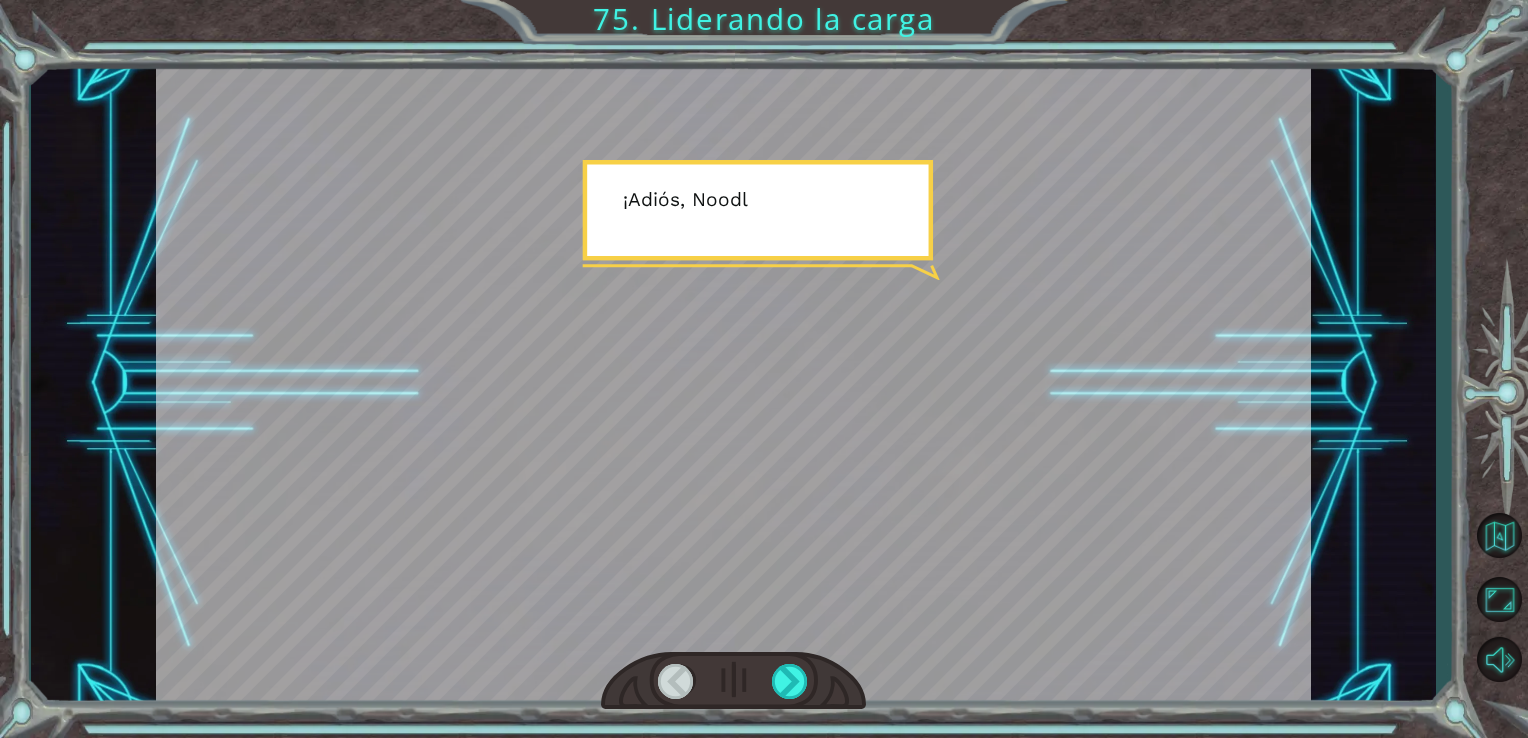 click at bounding box center [790, 681] 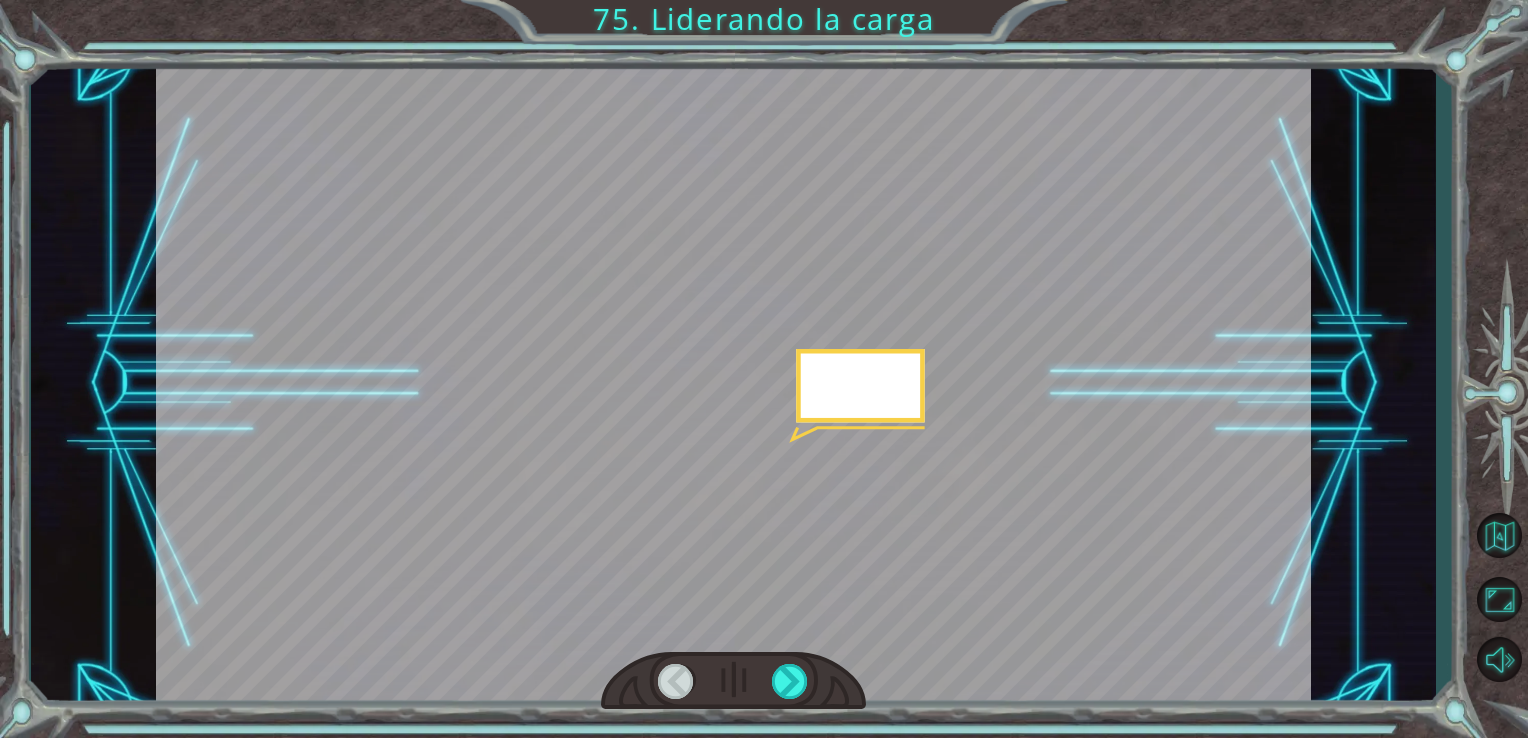 click at bounding box center [790, 681] 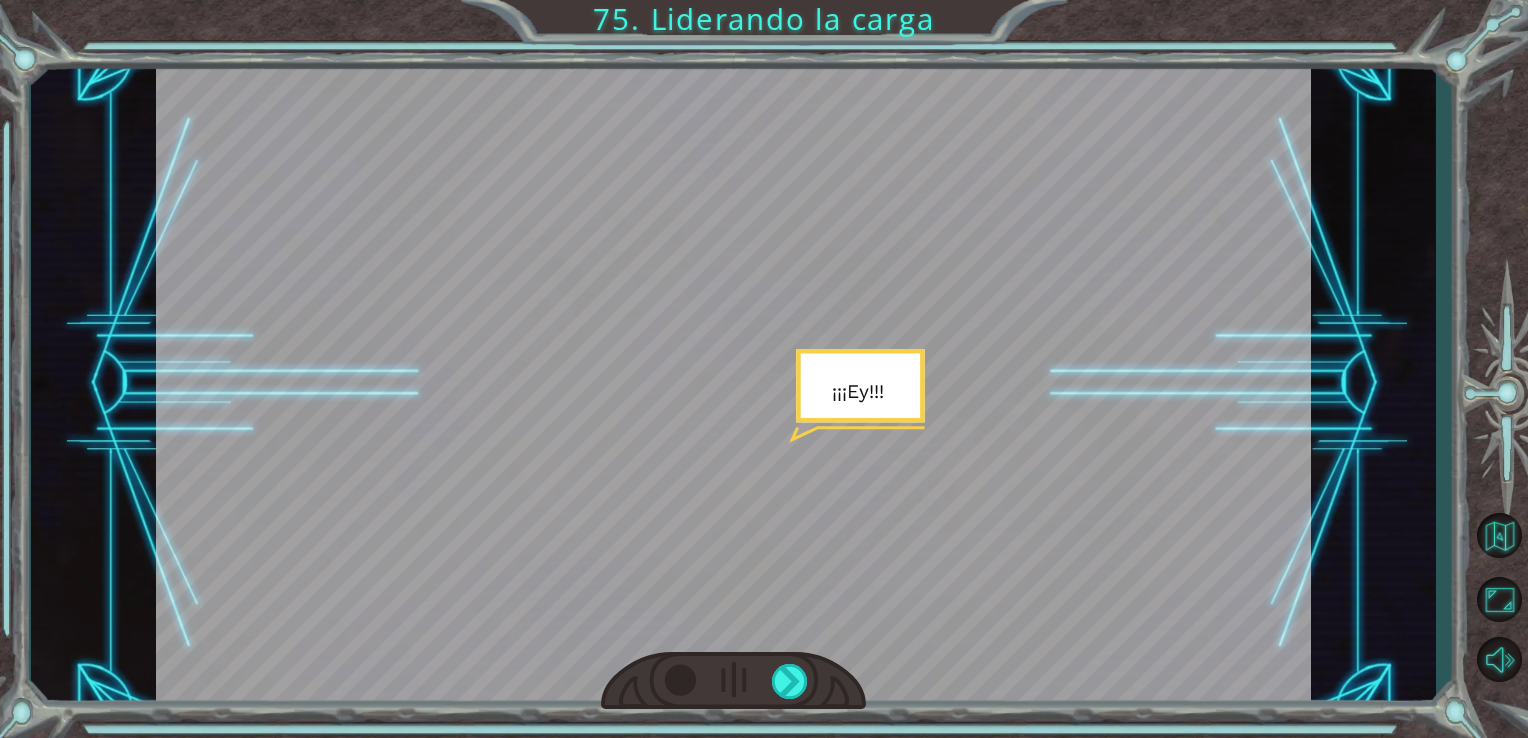click at bounding box center (790, 681) 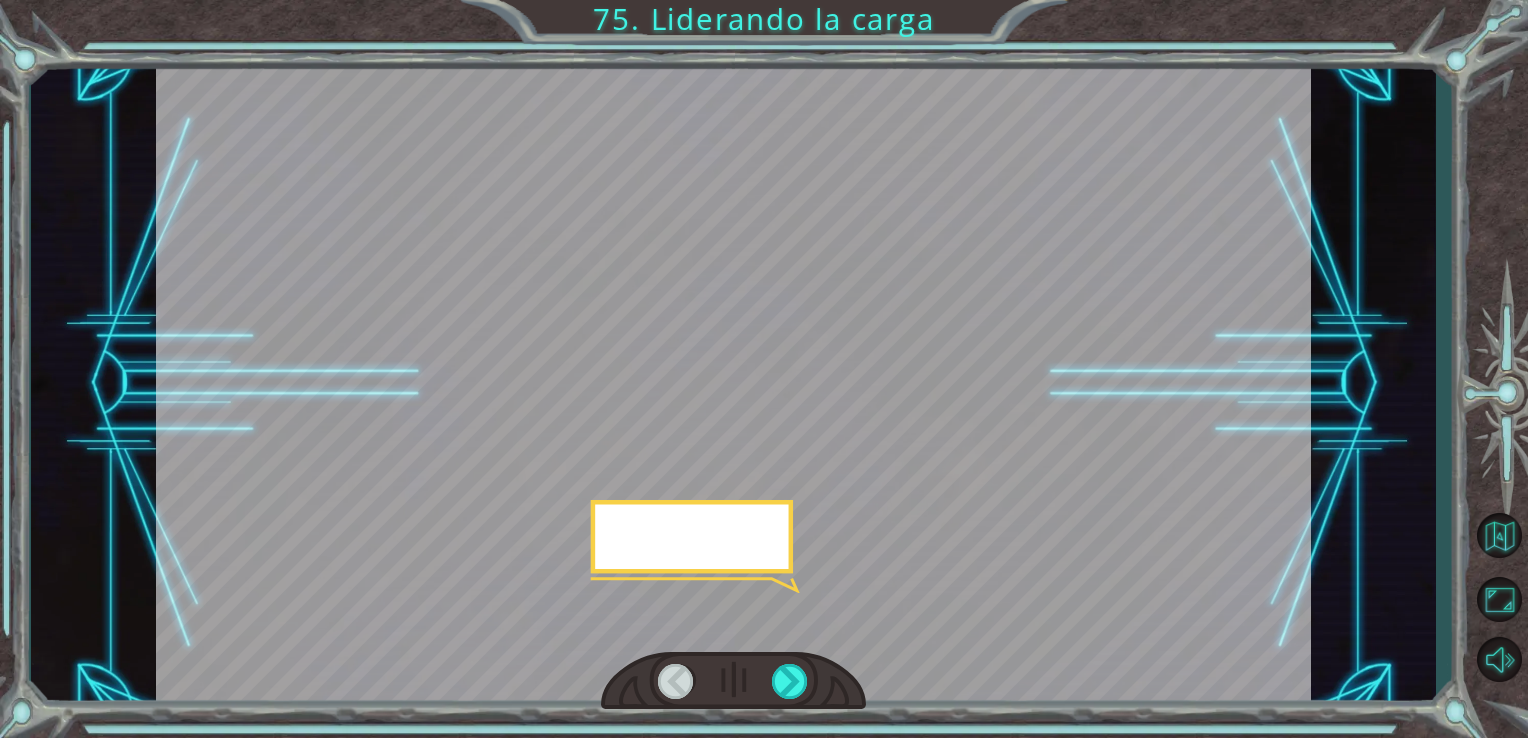 click at bounding box center (790, 681) 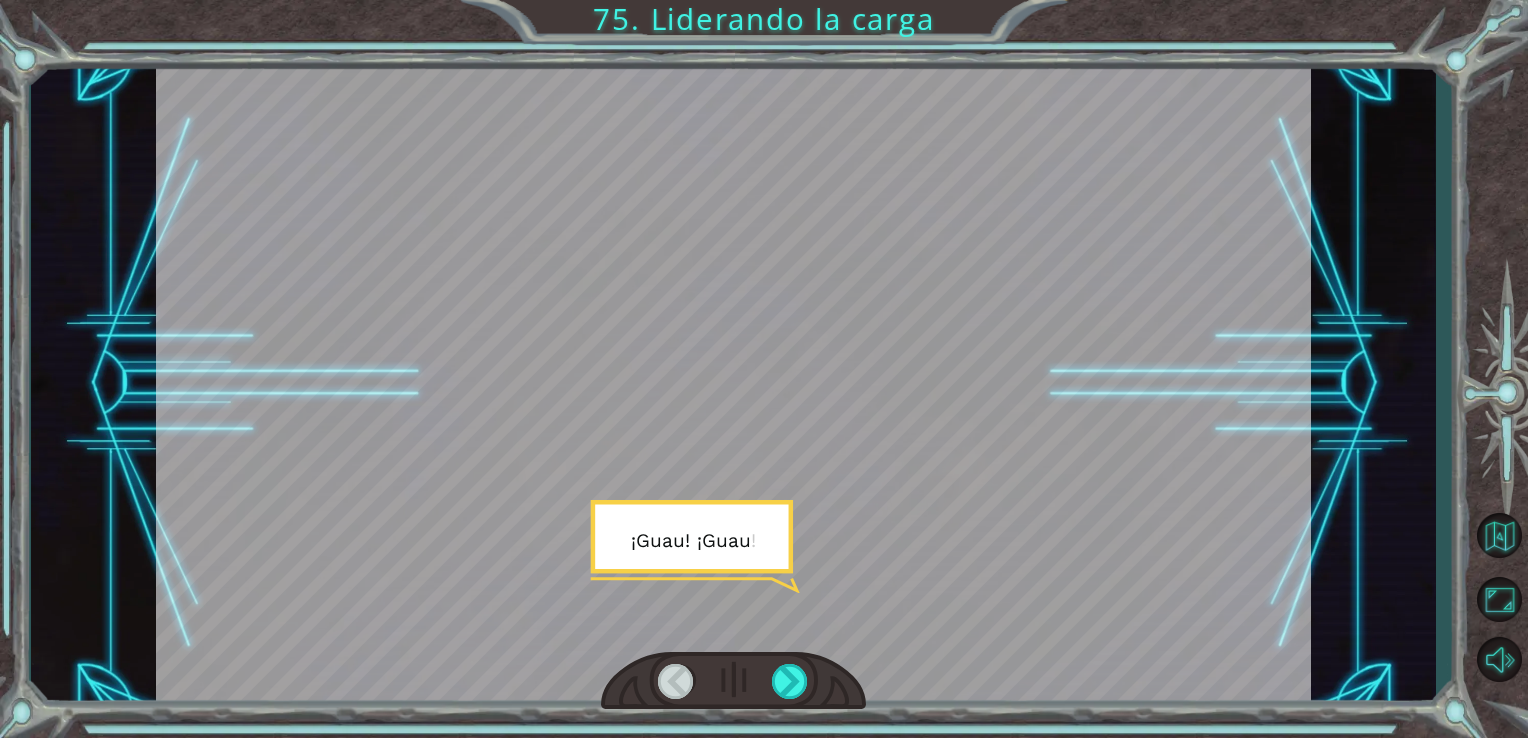 click at bounding box center [790, 681] 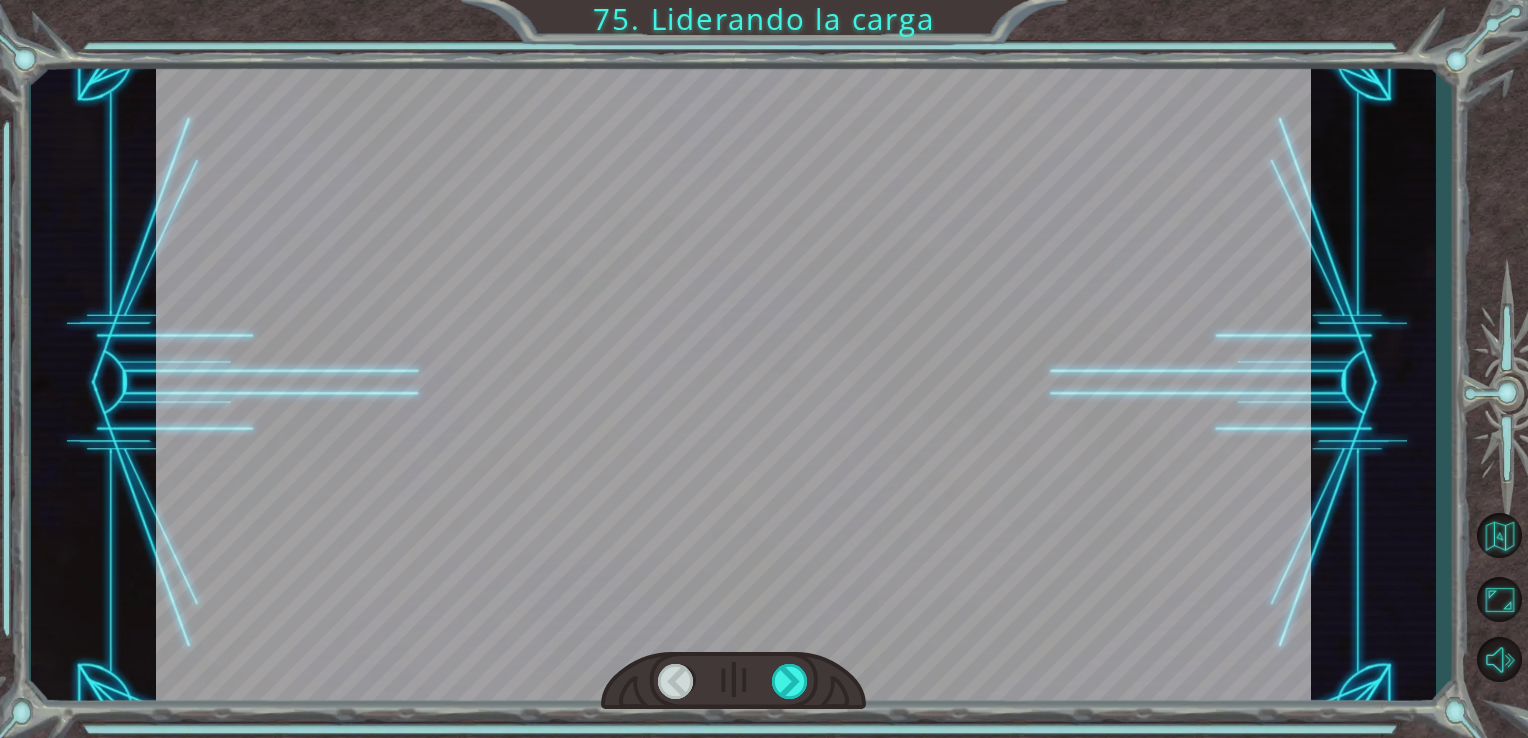 click at bounding box center (790, 681) 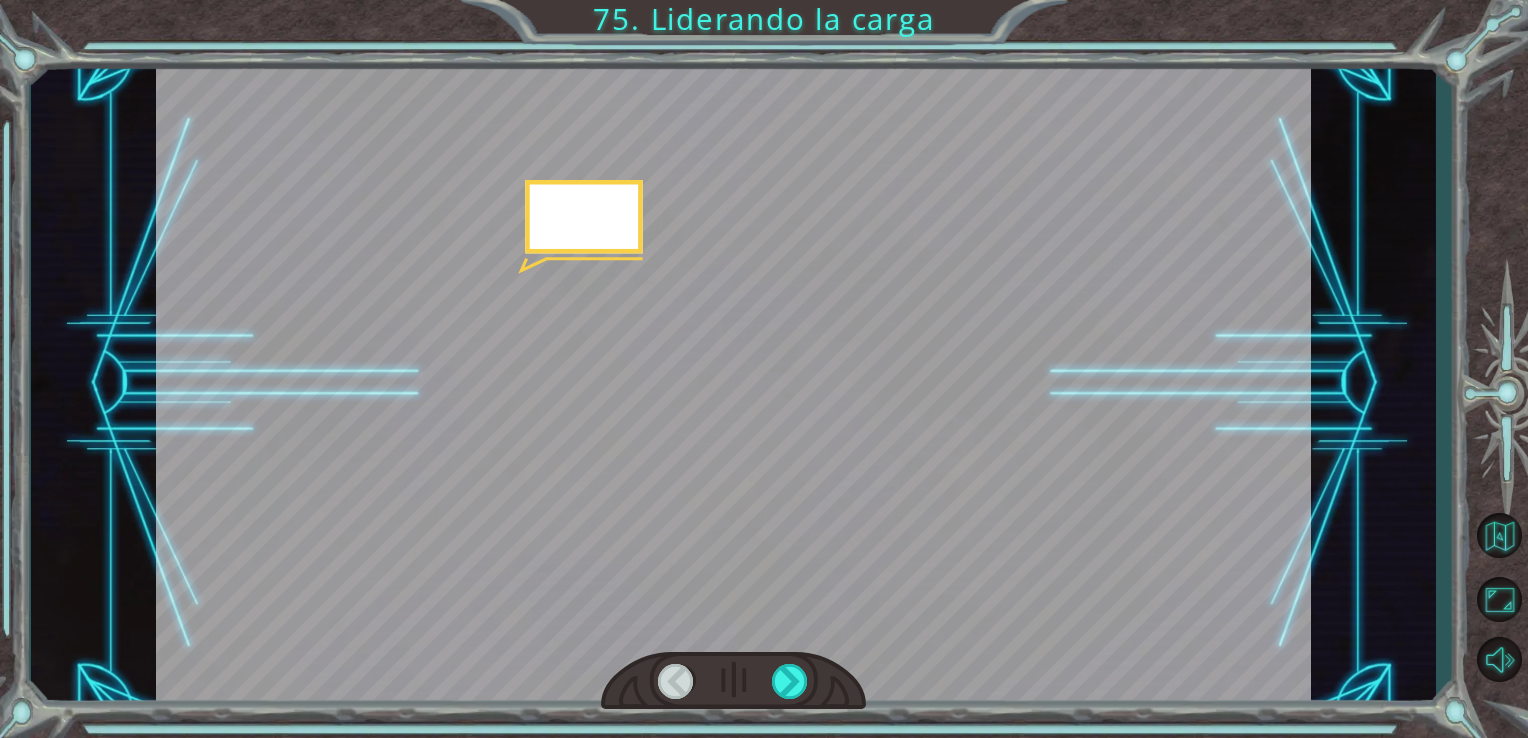 click at bounding box center (790, 681) 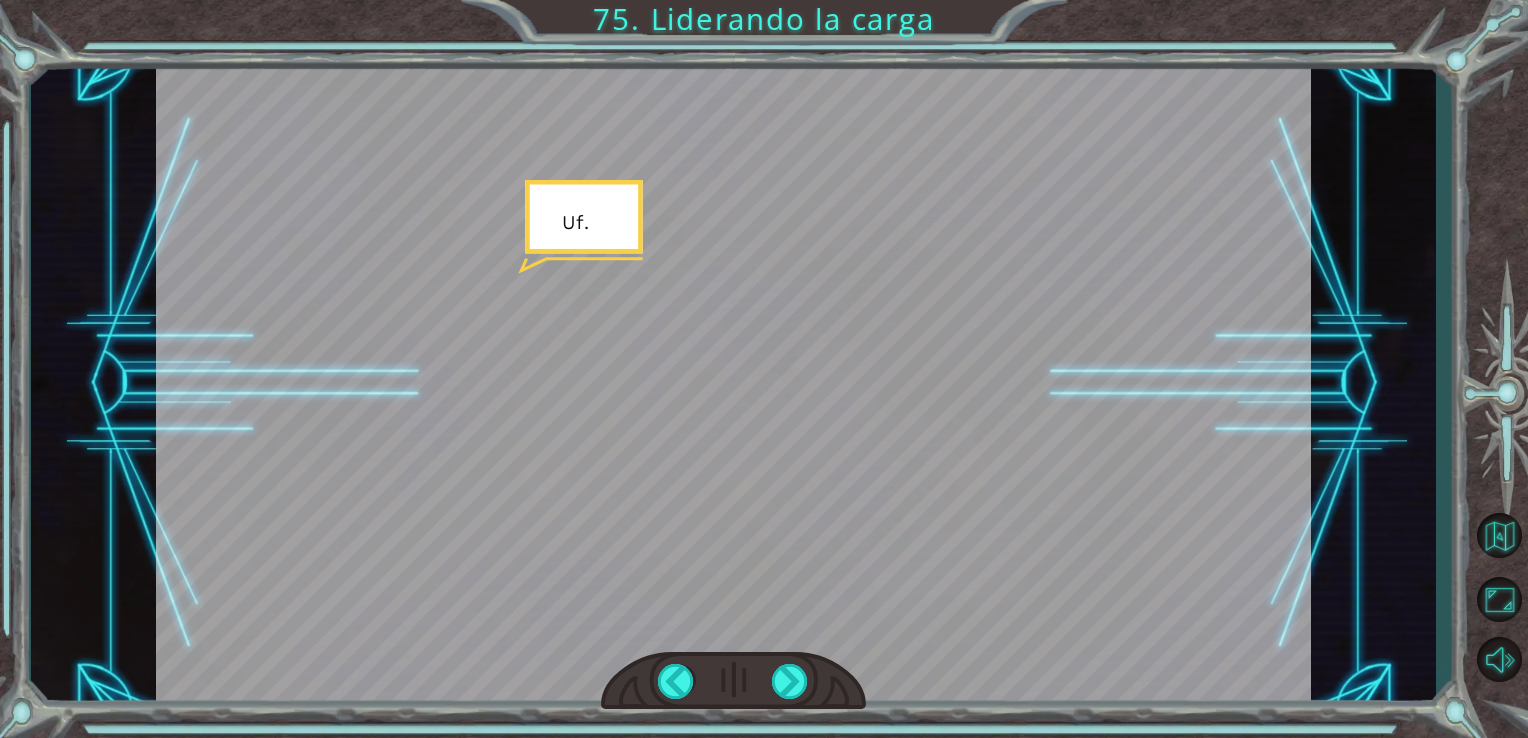 click at bounding box center (790, 681) 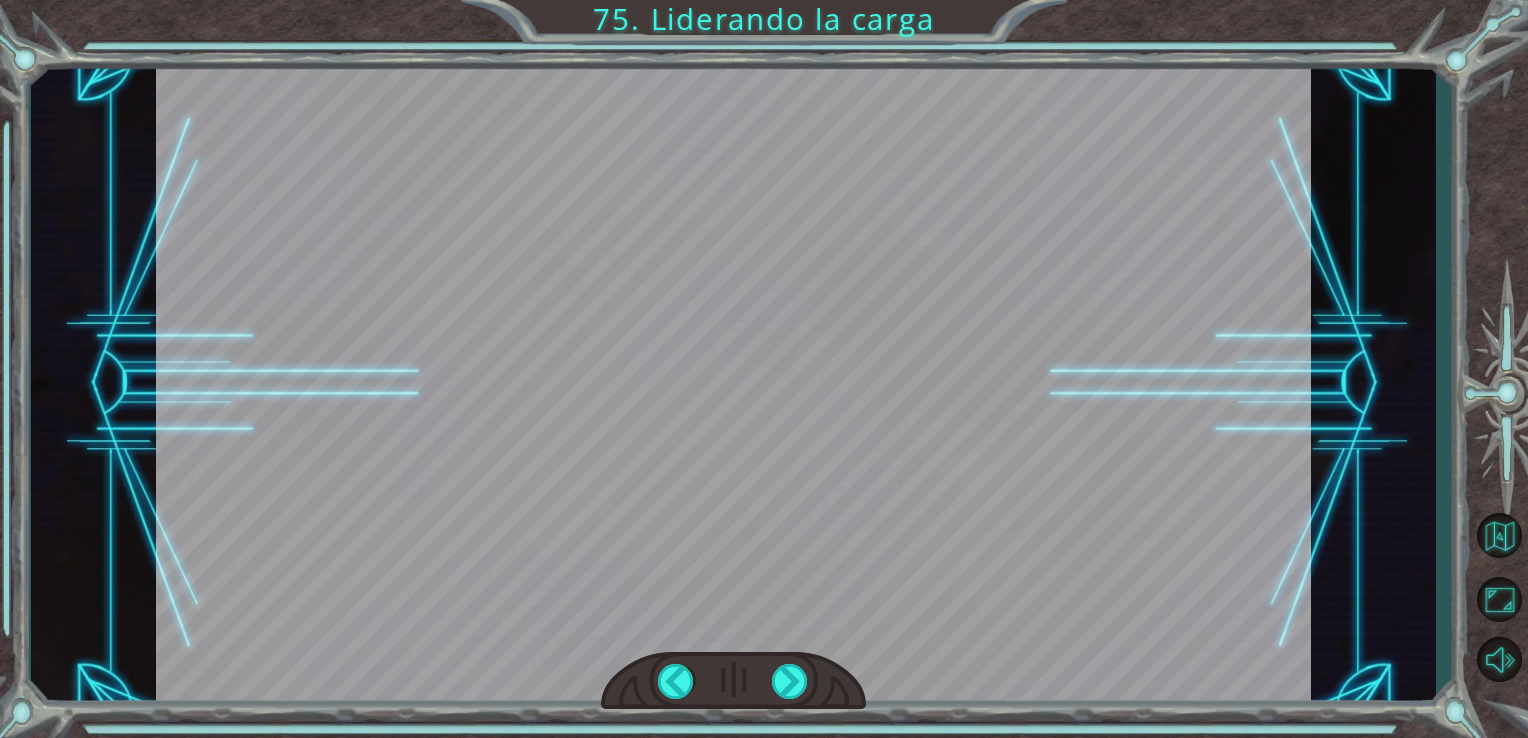 click at bounding box center [790, 681] 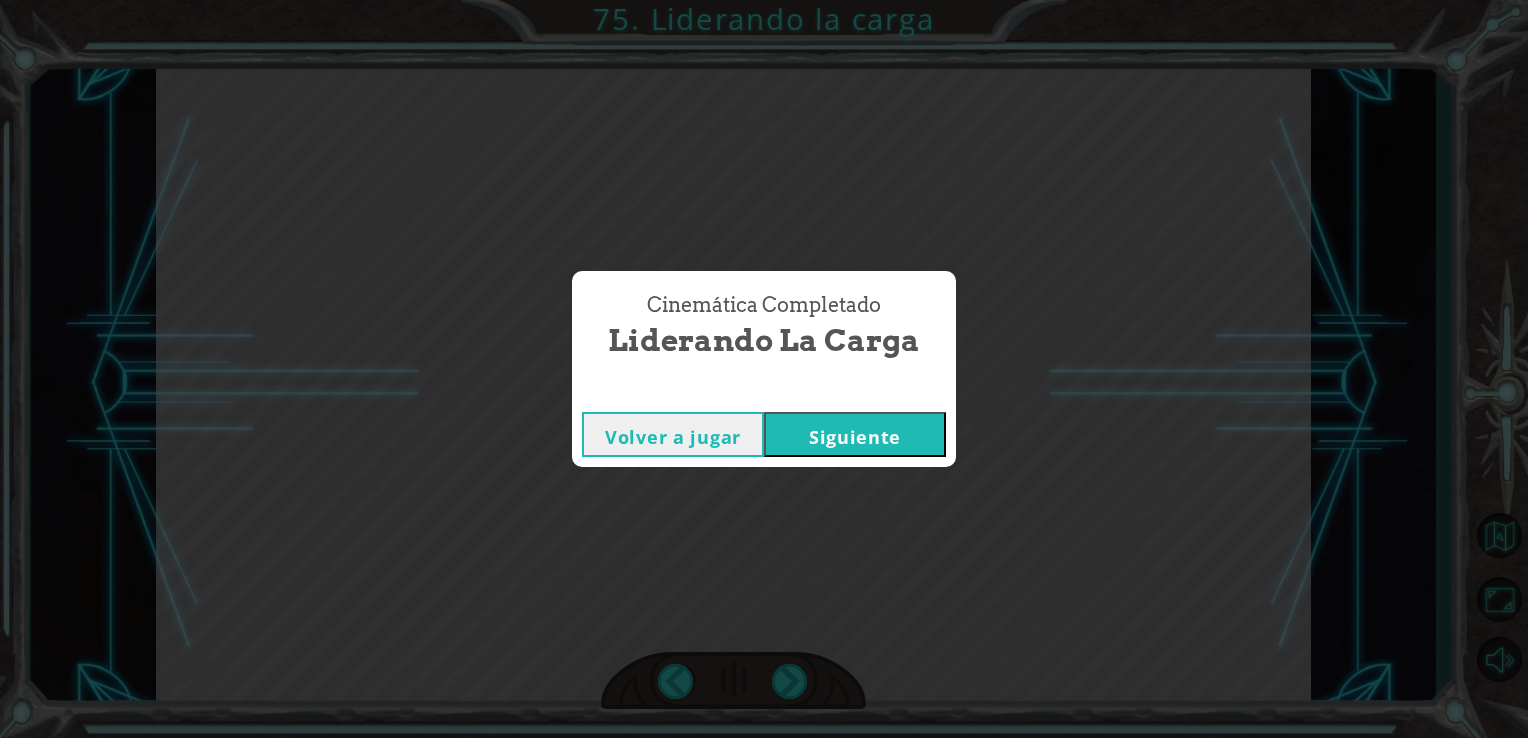 click on "Cinemática Completado     Liderando la carga
Volver a jugar
Siguiente" at bounding box center [764, 369] 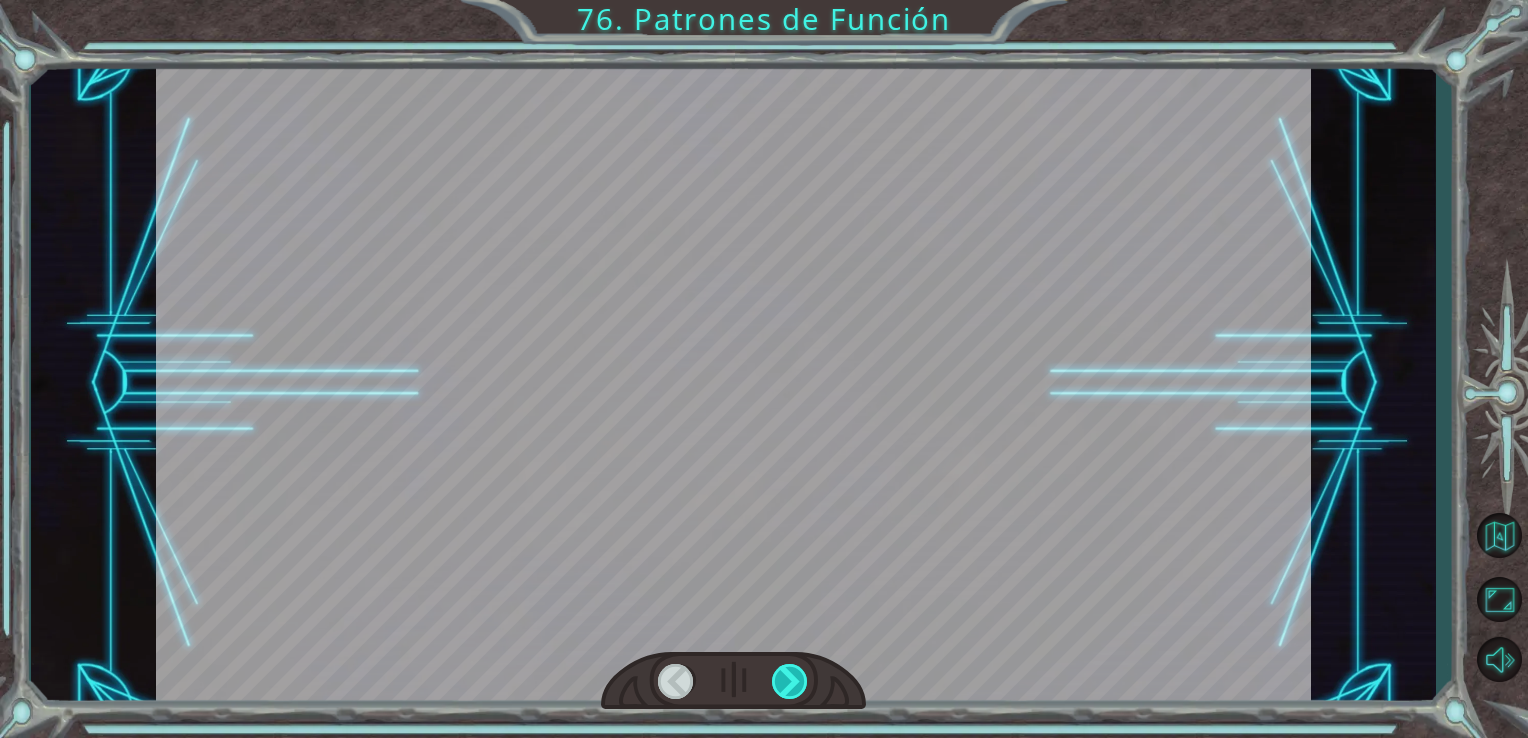 click at bounding box center (790, 681) 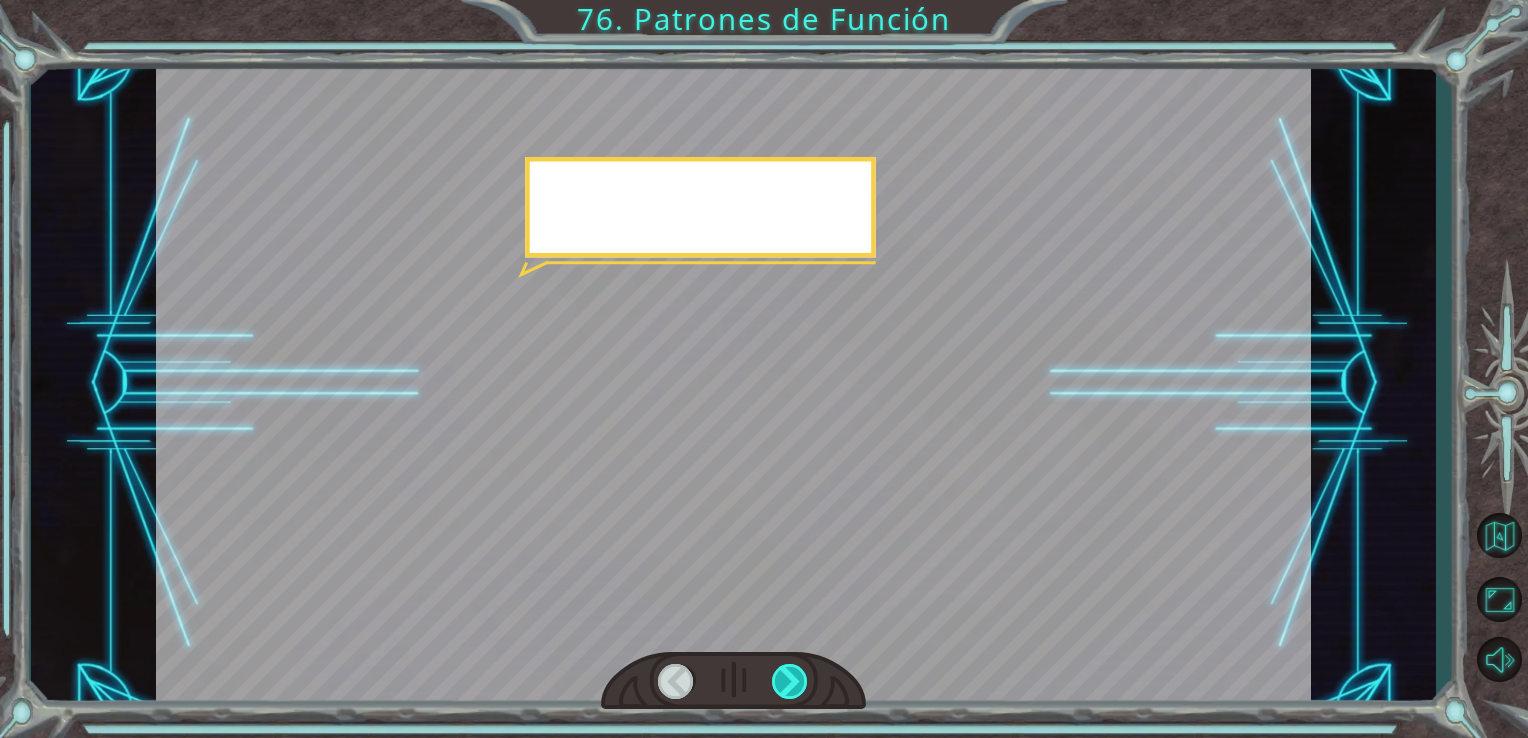 click at bounding box center (790, 681) 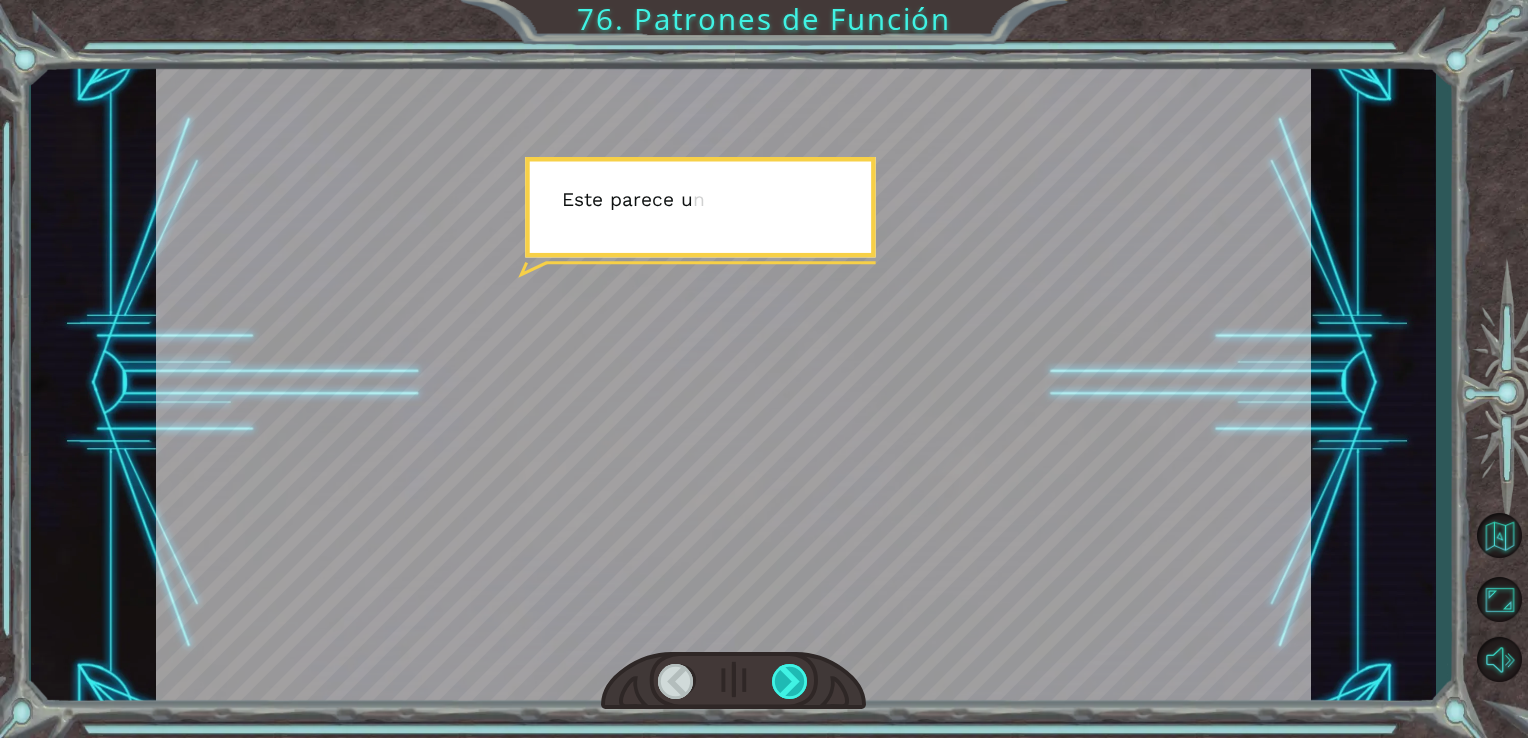 click at bounding box center (790, 681) 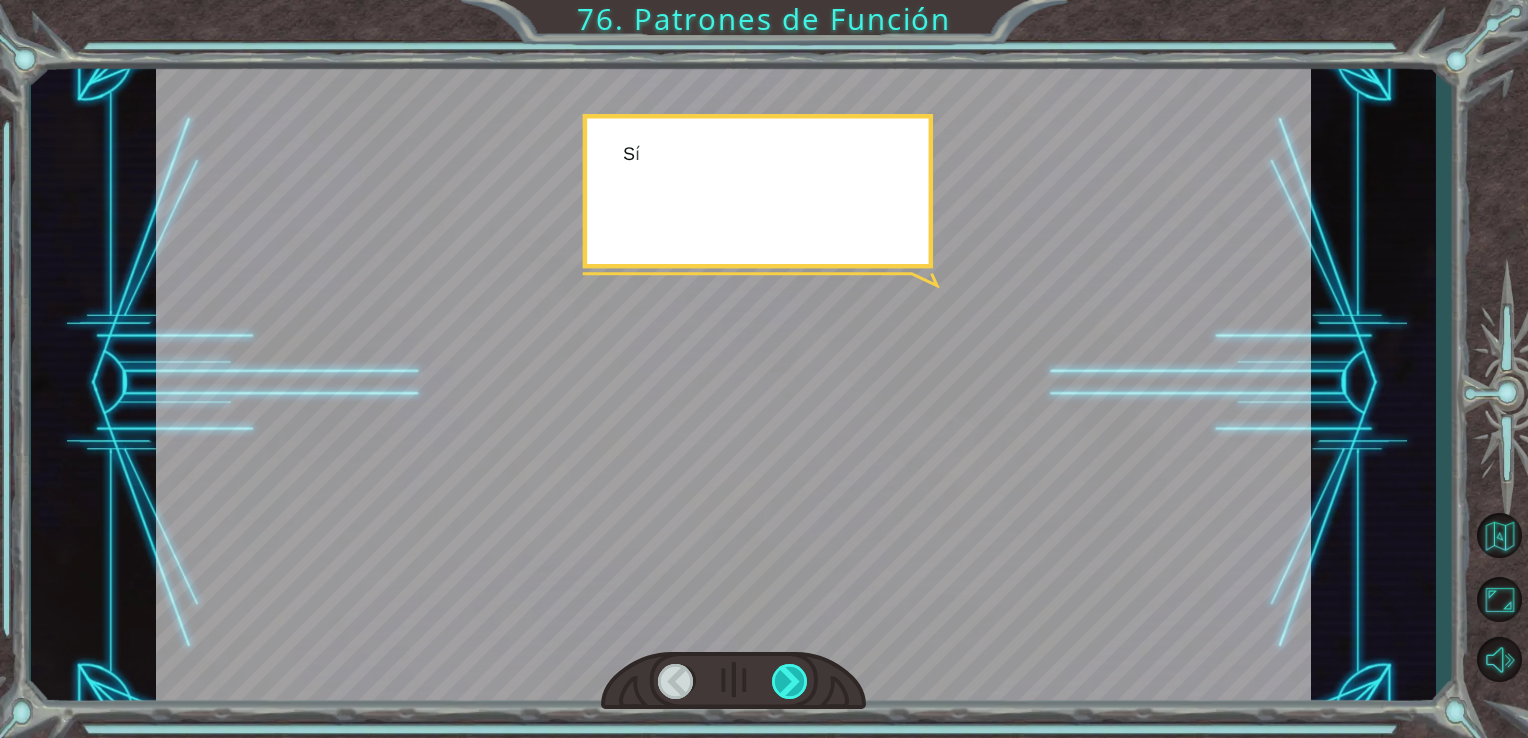 click at bounding box center (790, 681) 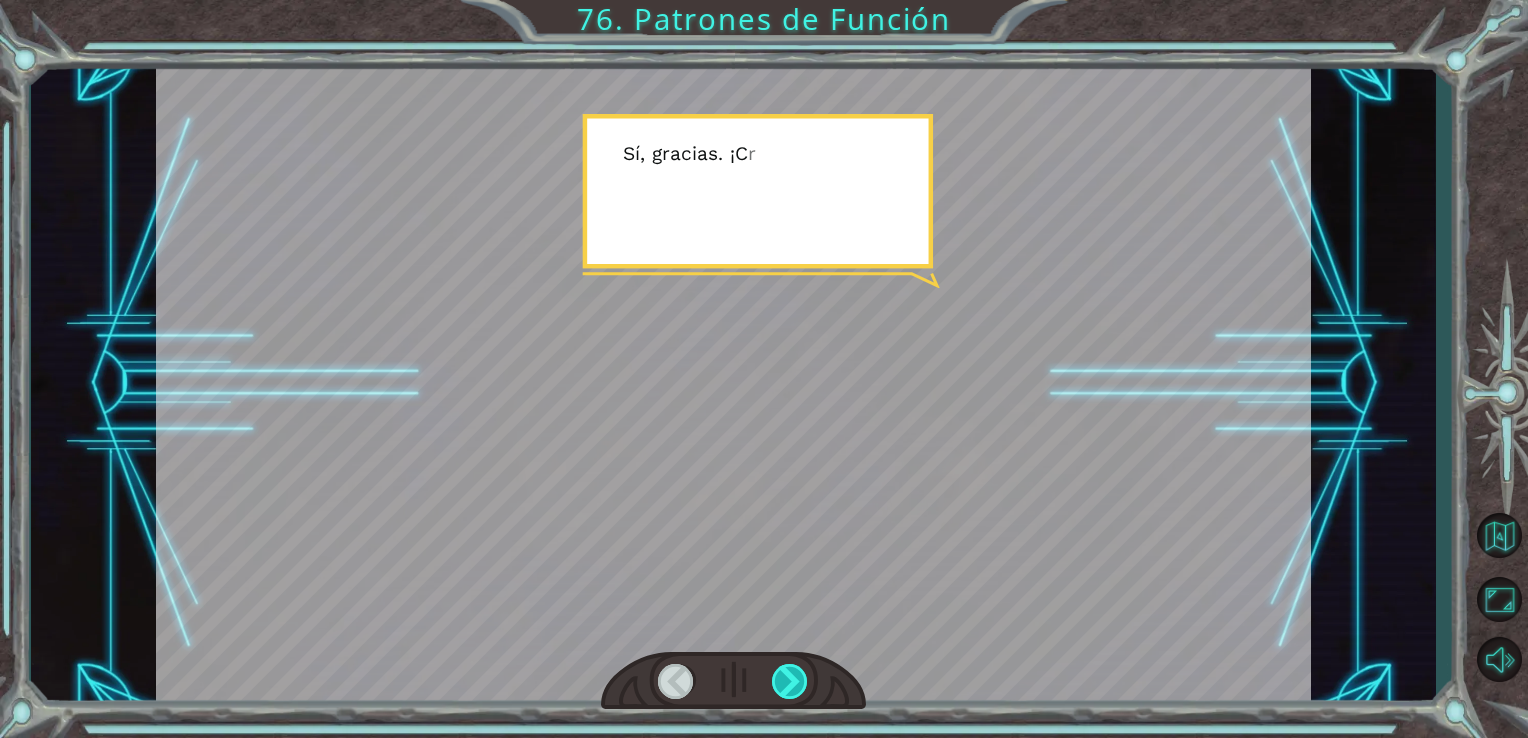click at bounding box center [790, 681] 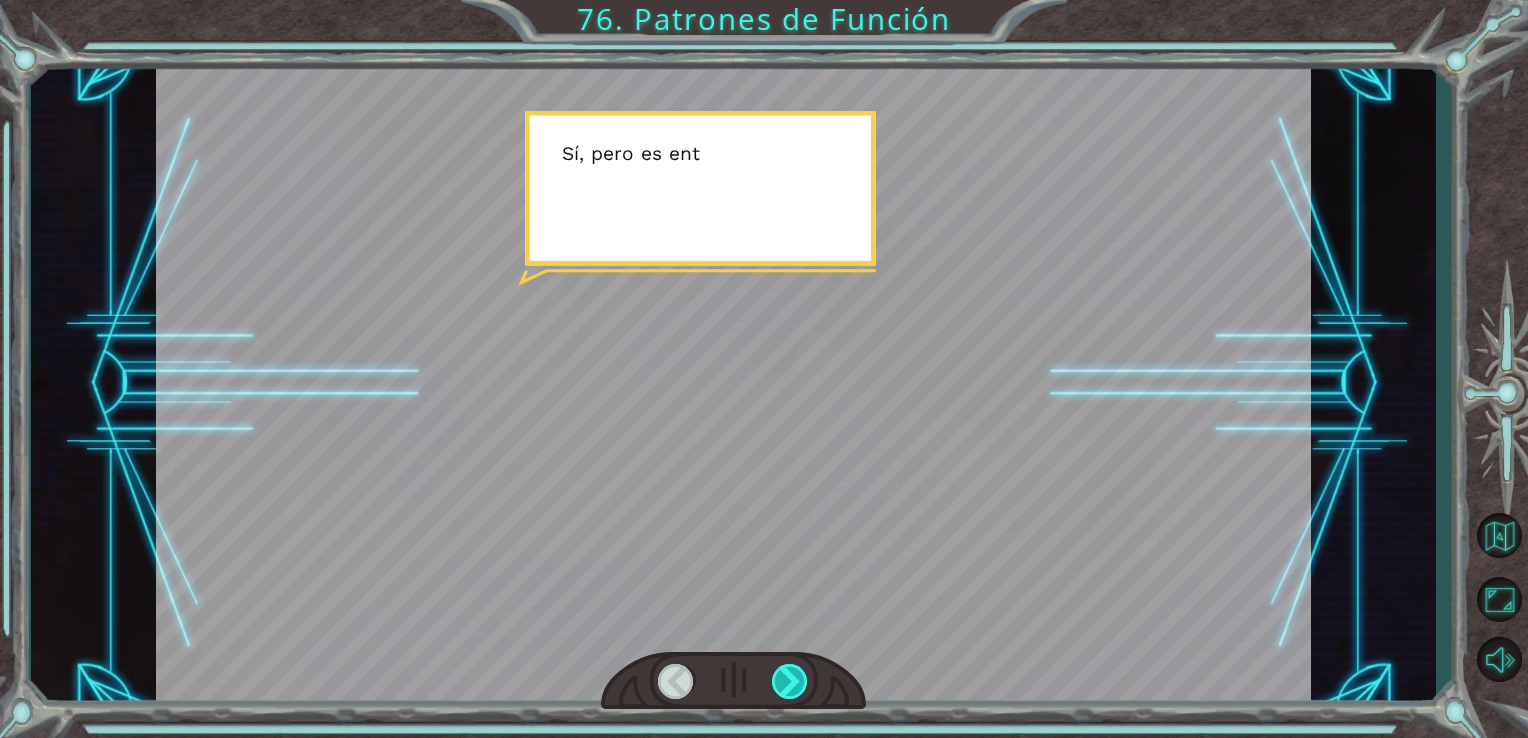 drag, startPoint x: 804, startPoint y: 686, endPoint x: 780, endPoint y: 681, distance: 24.5153 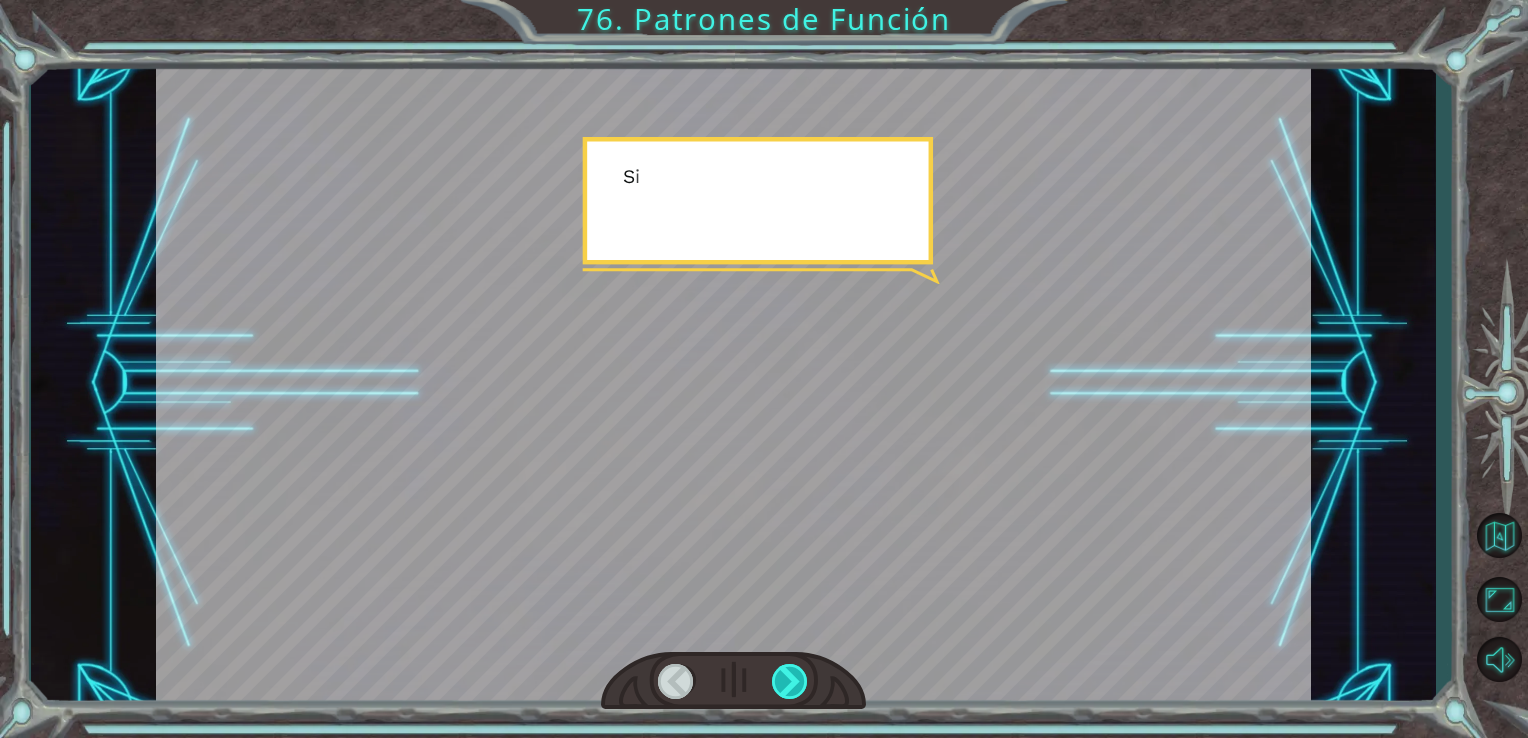 click at bounding box center [790, 681] 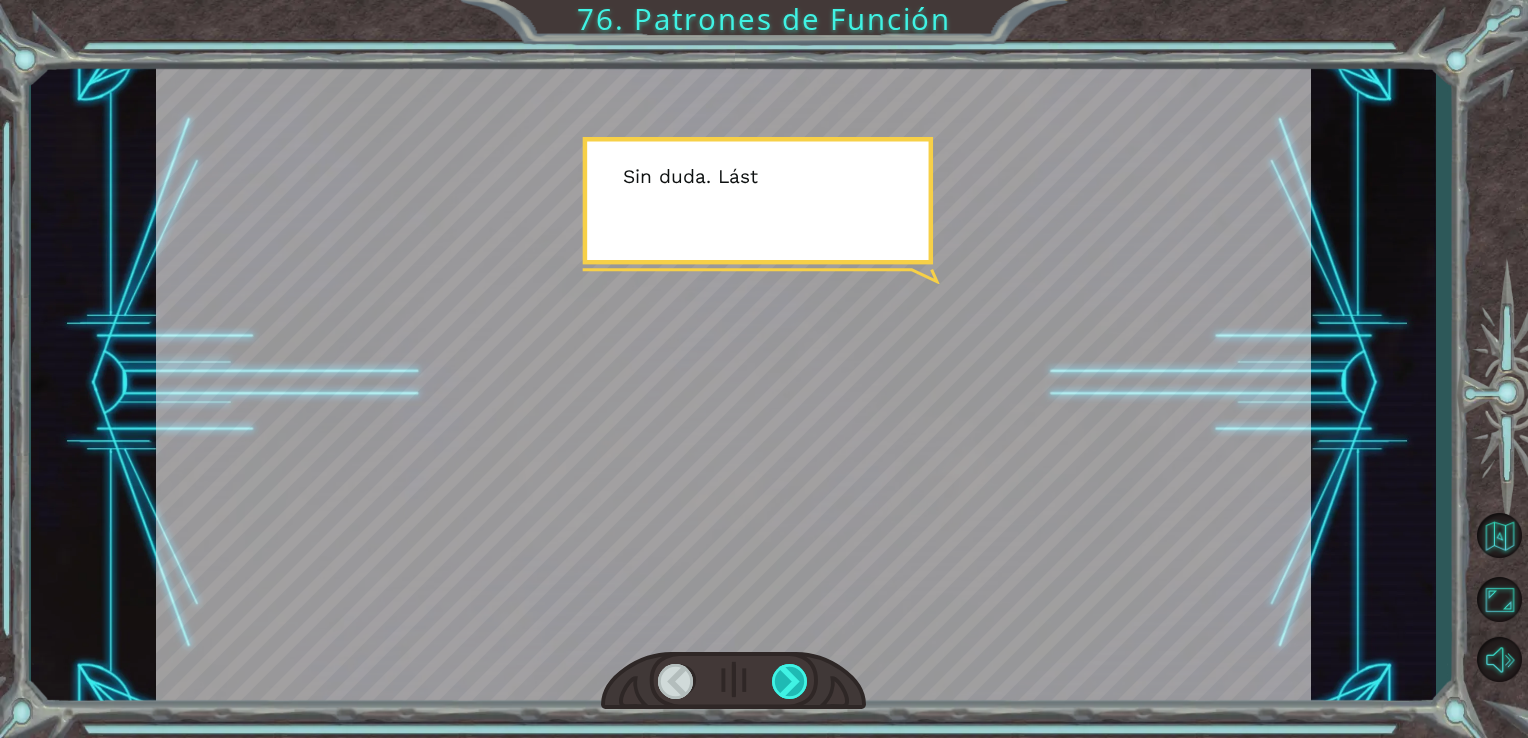 click at bounding box center [790, 681] 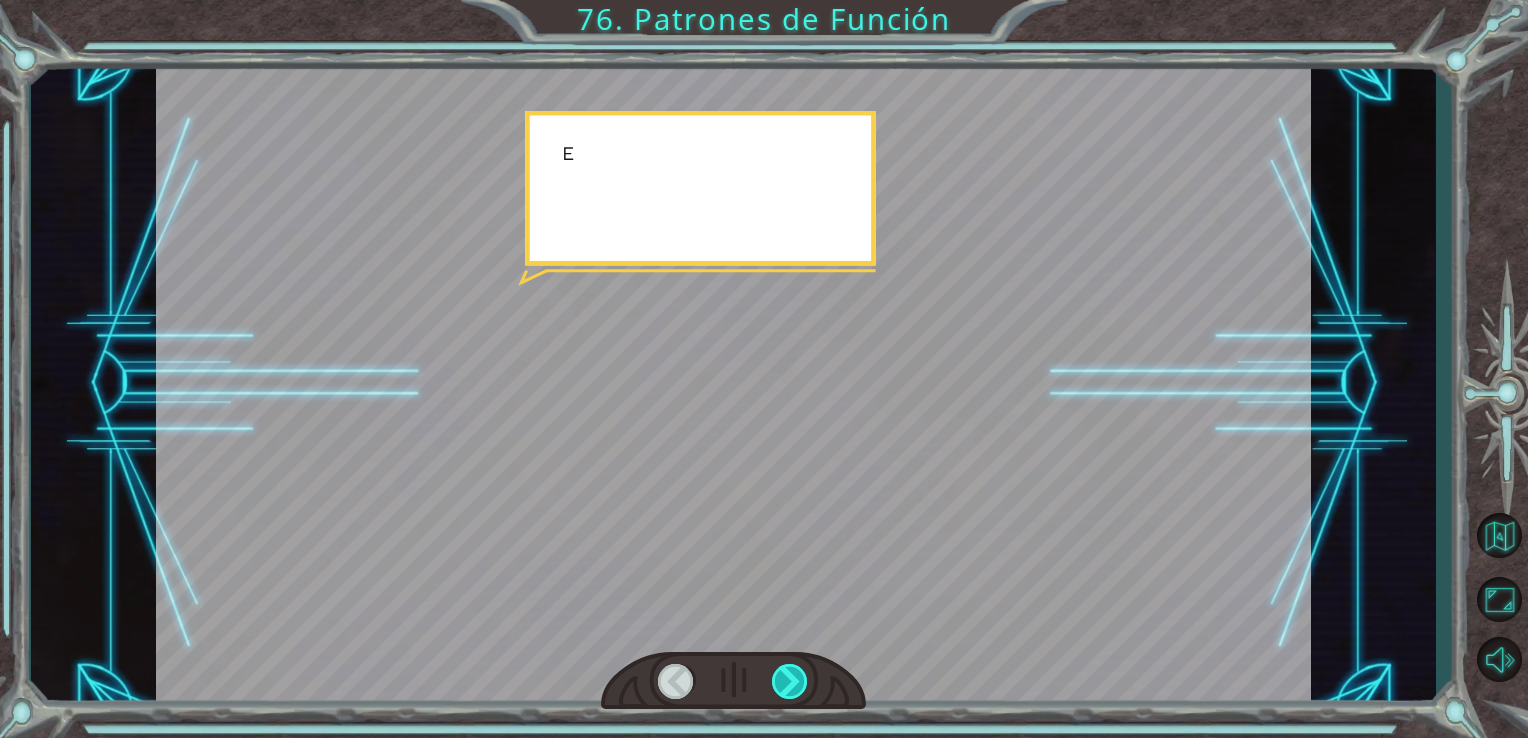 click at bounding box center (790, 681) 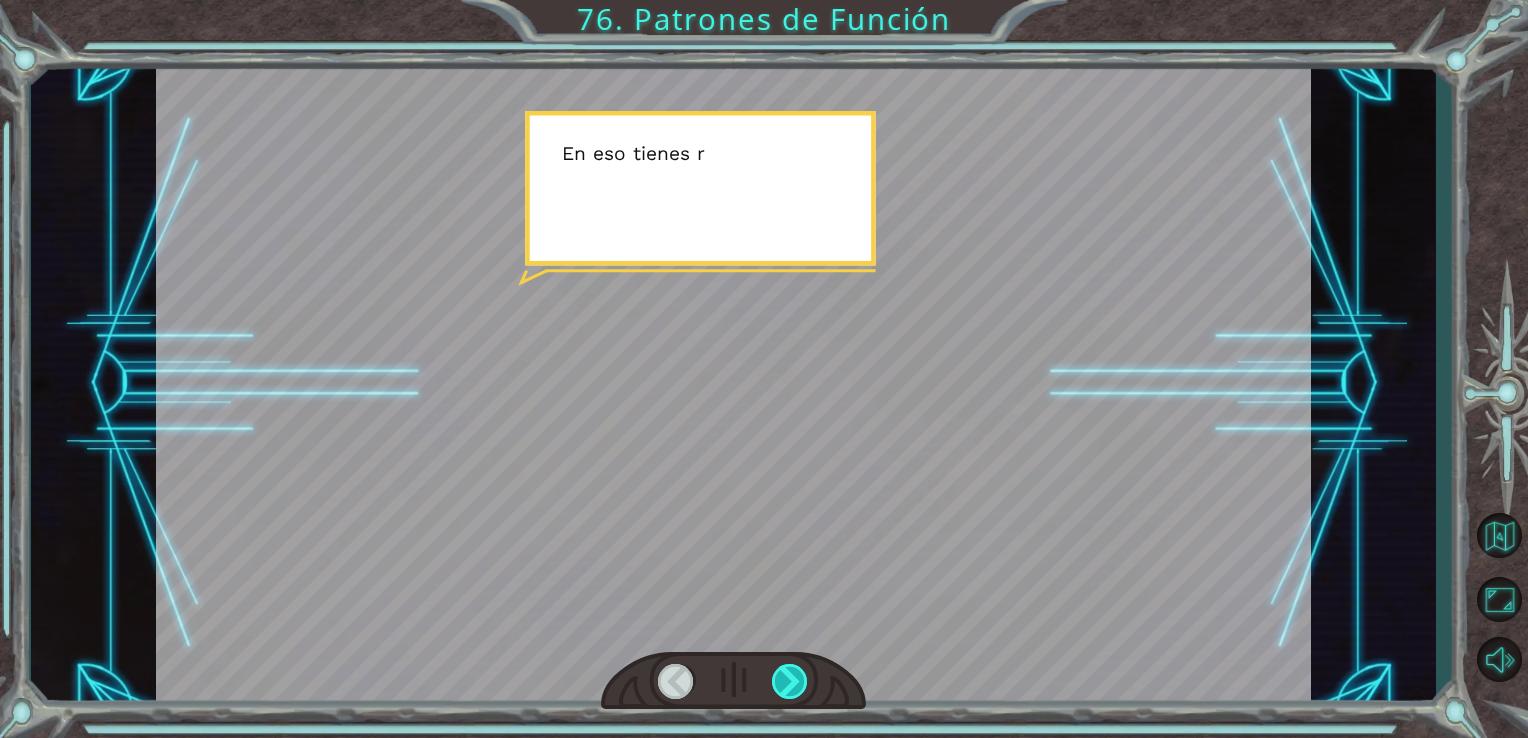 click at bounding box center [790, 681] 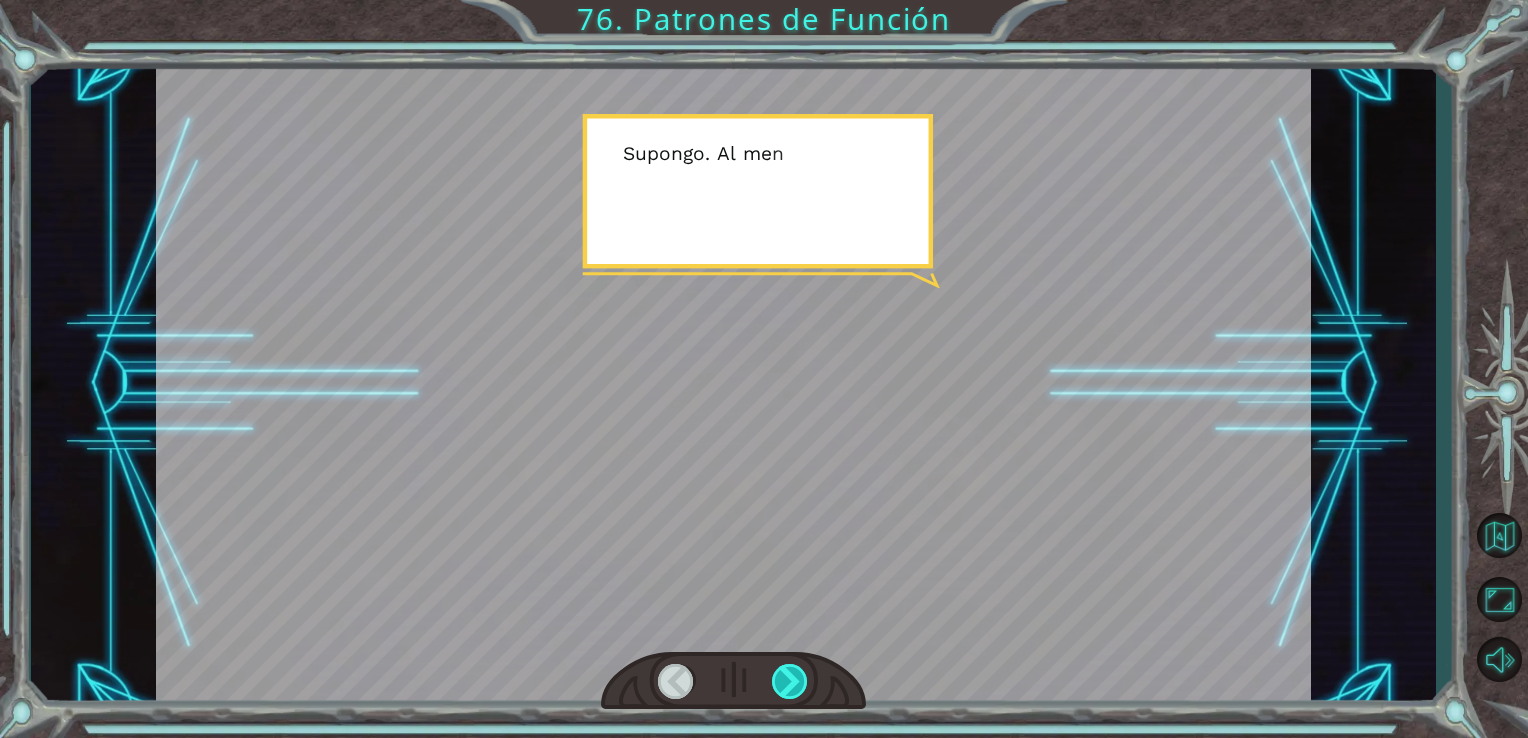 click at bounding box center (790, 681) 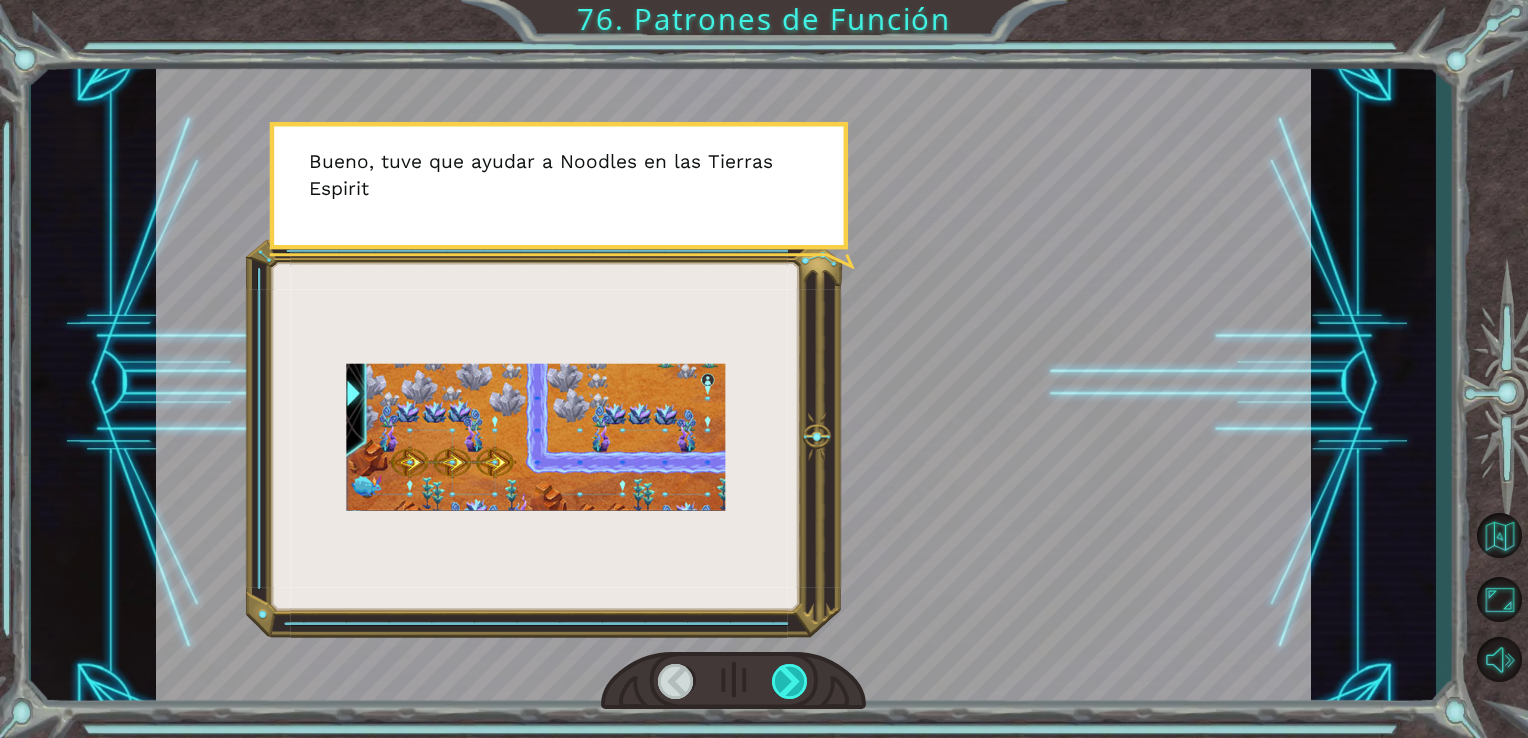 click at bounding box center (790, 681) 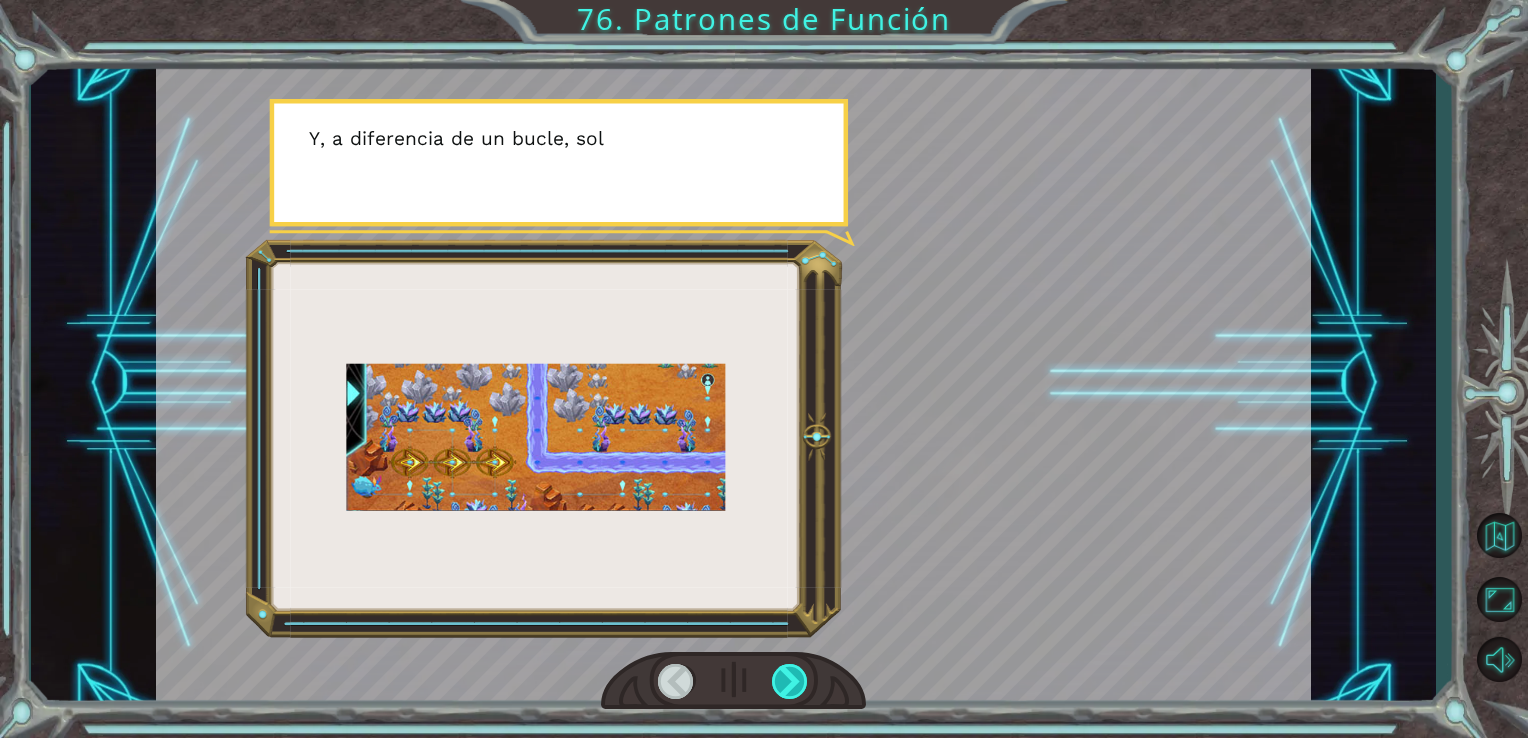 click at bounding box center (790, 681) 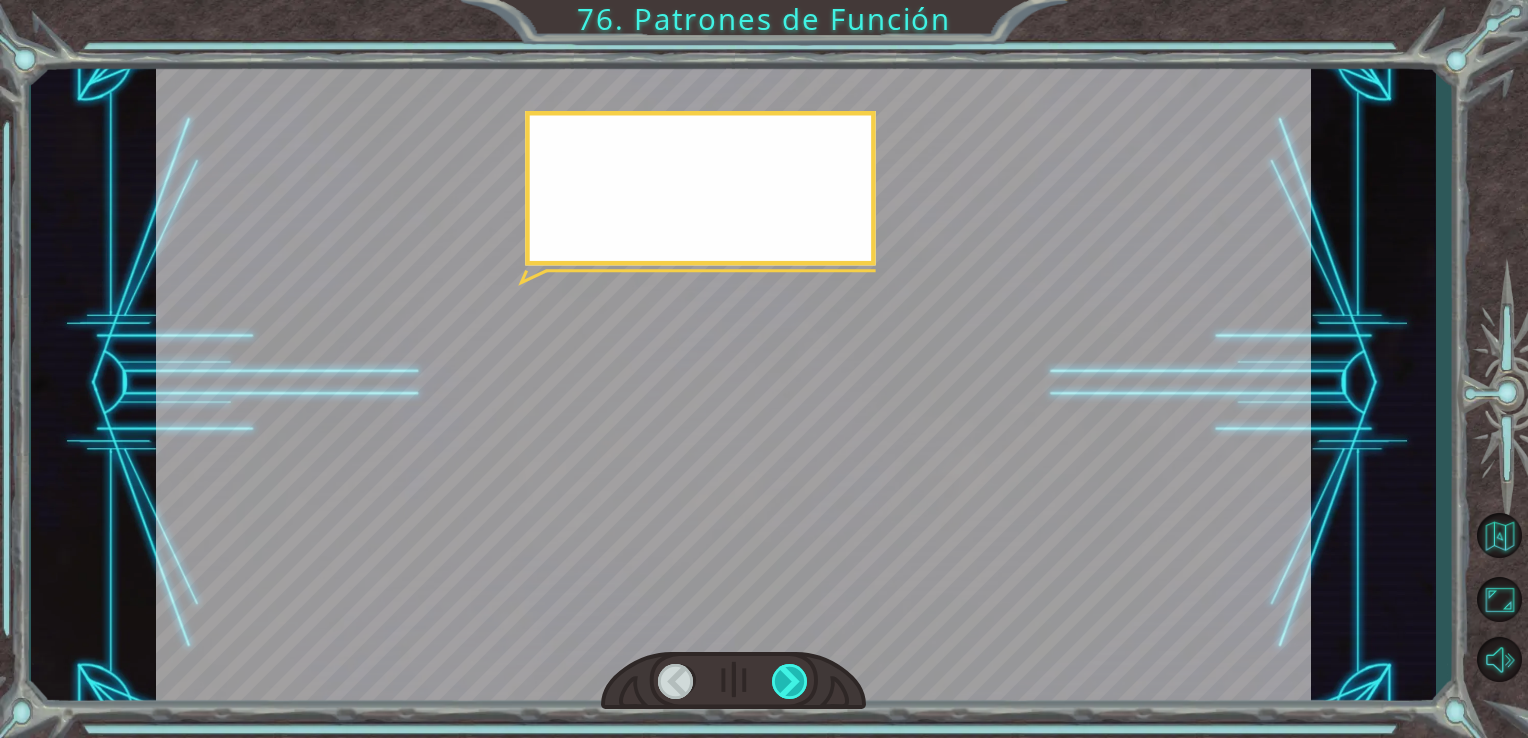 click at bounding box center (790, 681) 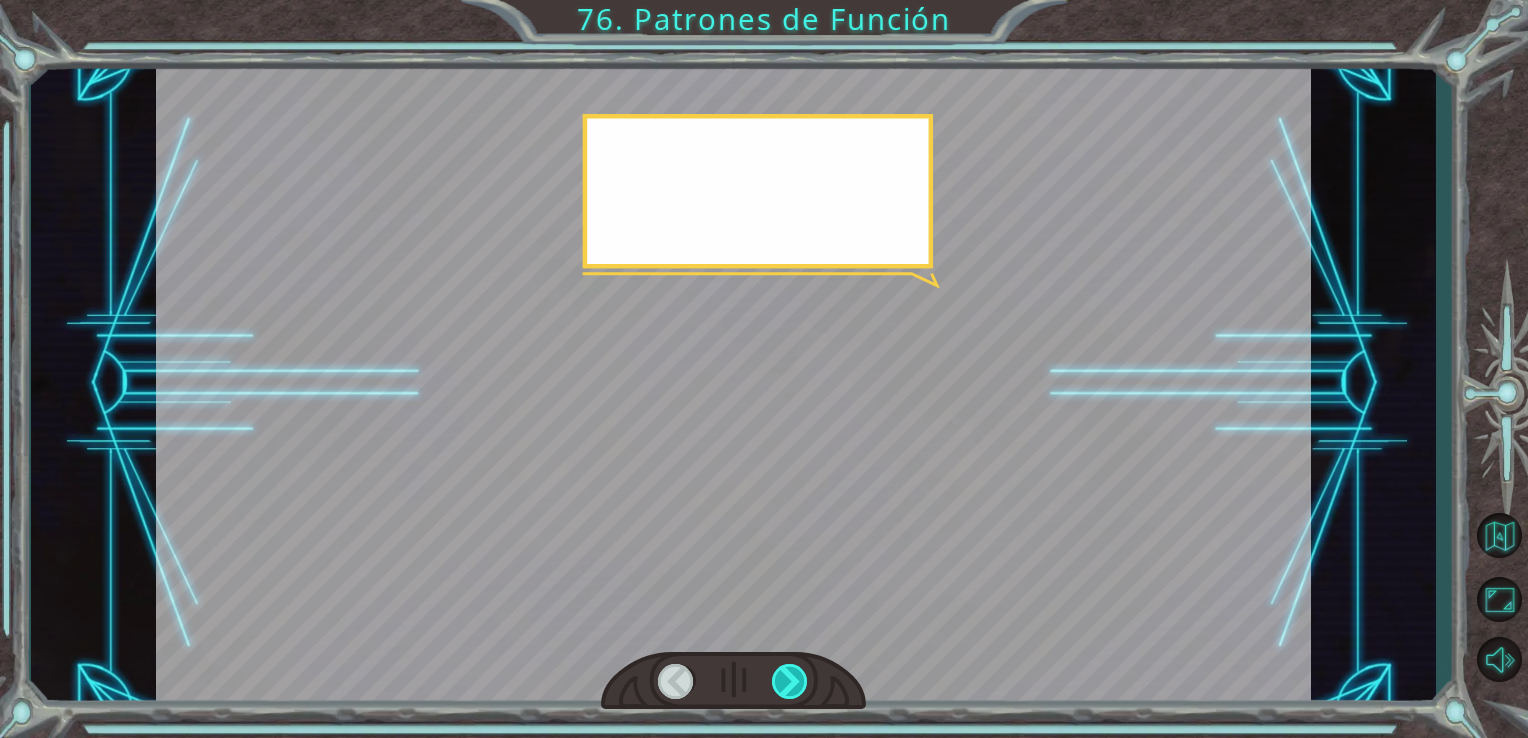 click at bounding box center [790, 681] 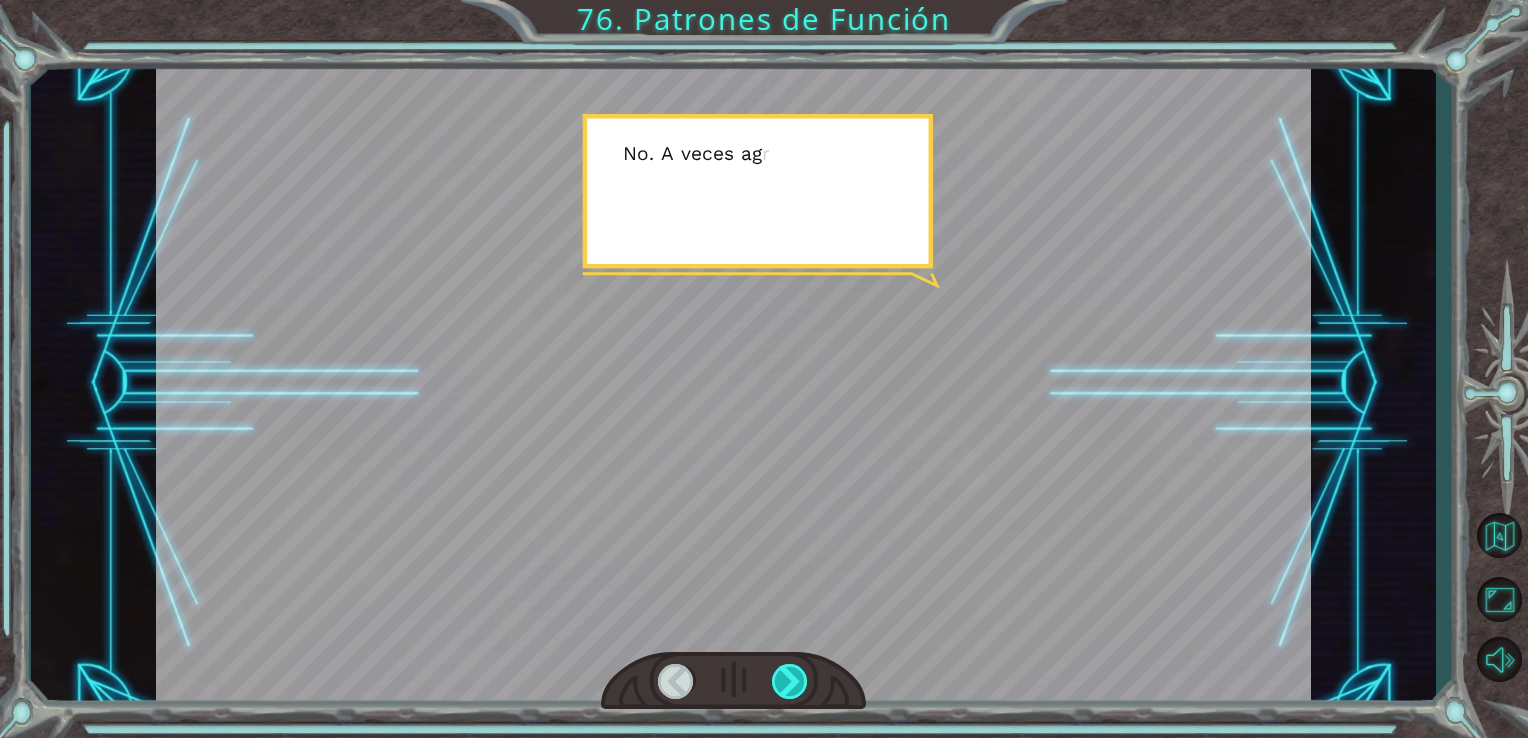 click at bounding box center [790, 681] 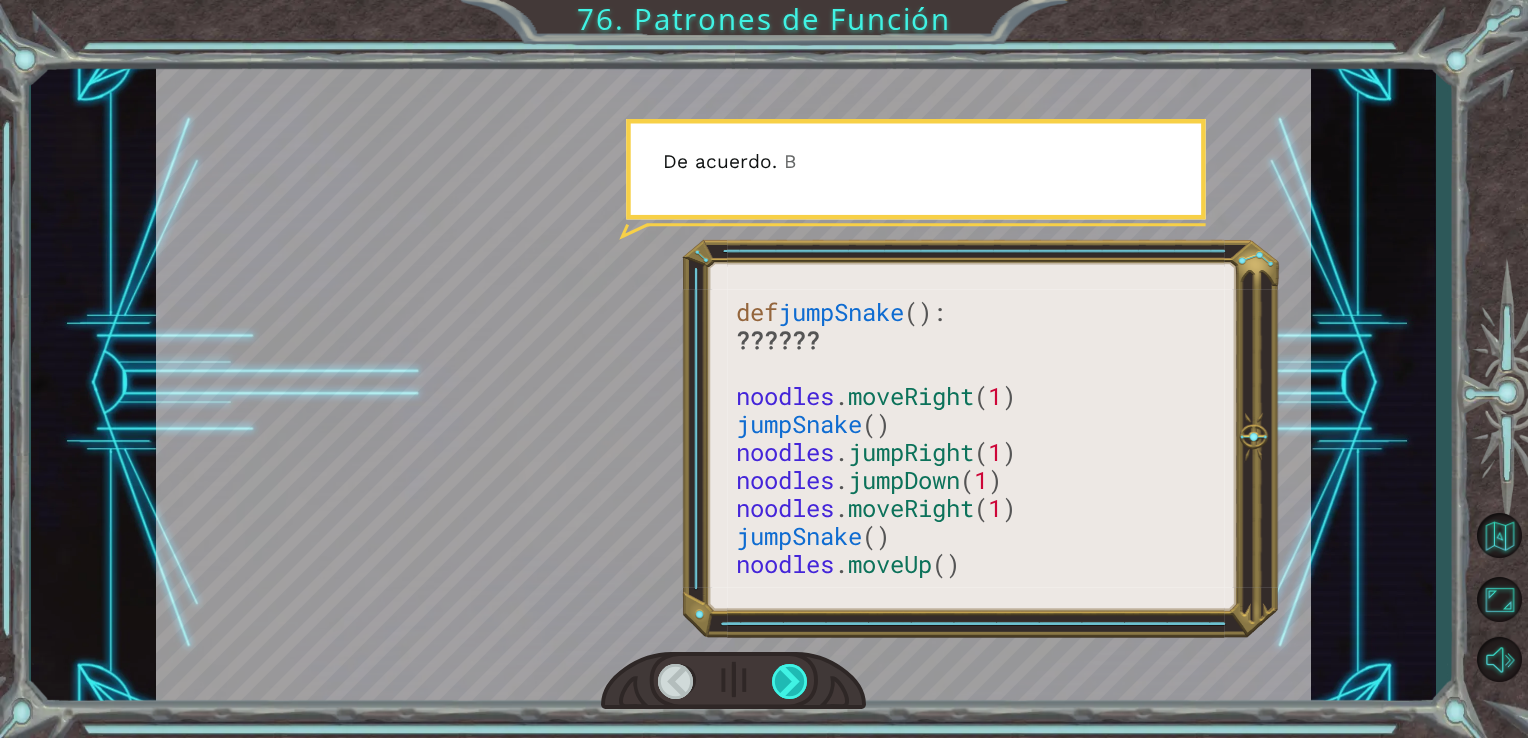 click at bounding box center [790, 681] 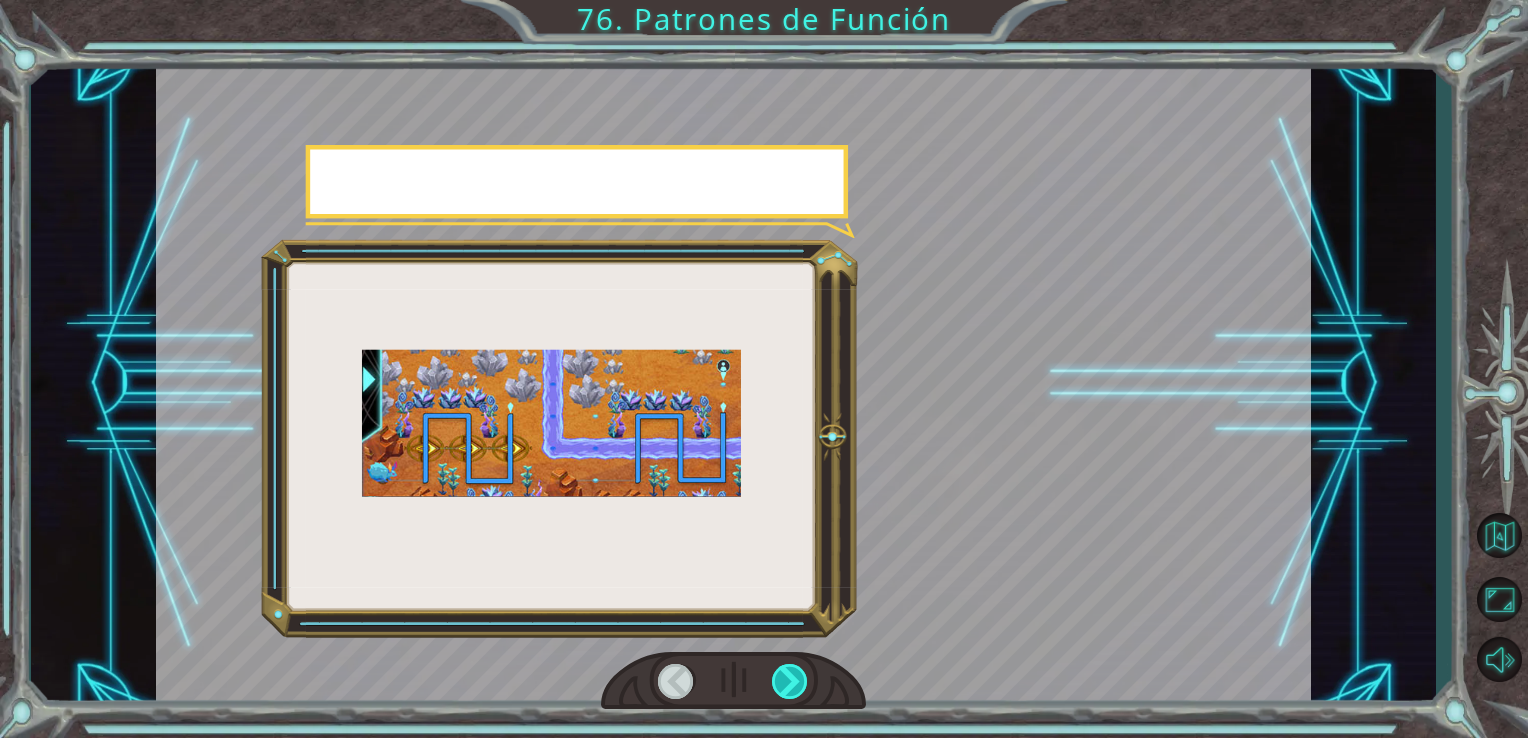 click at bounding box center [790, 681] 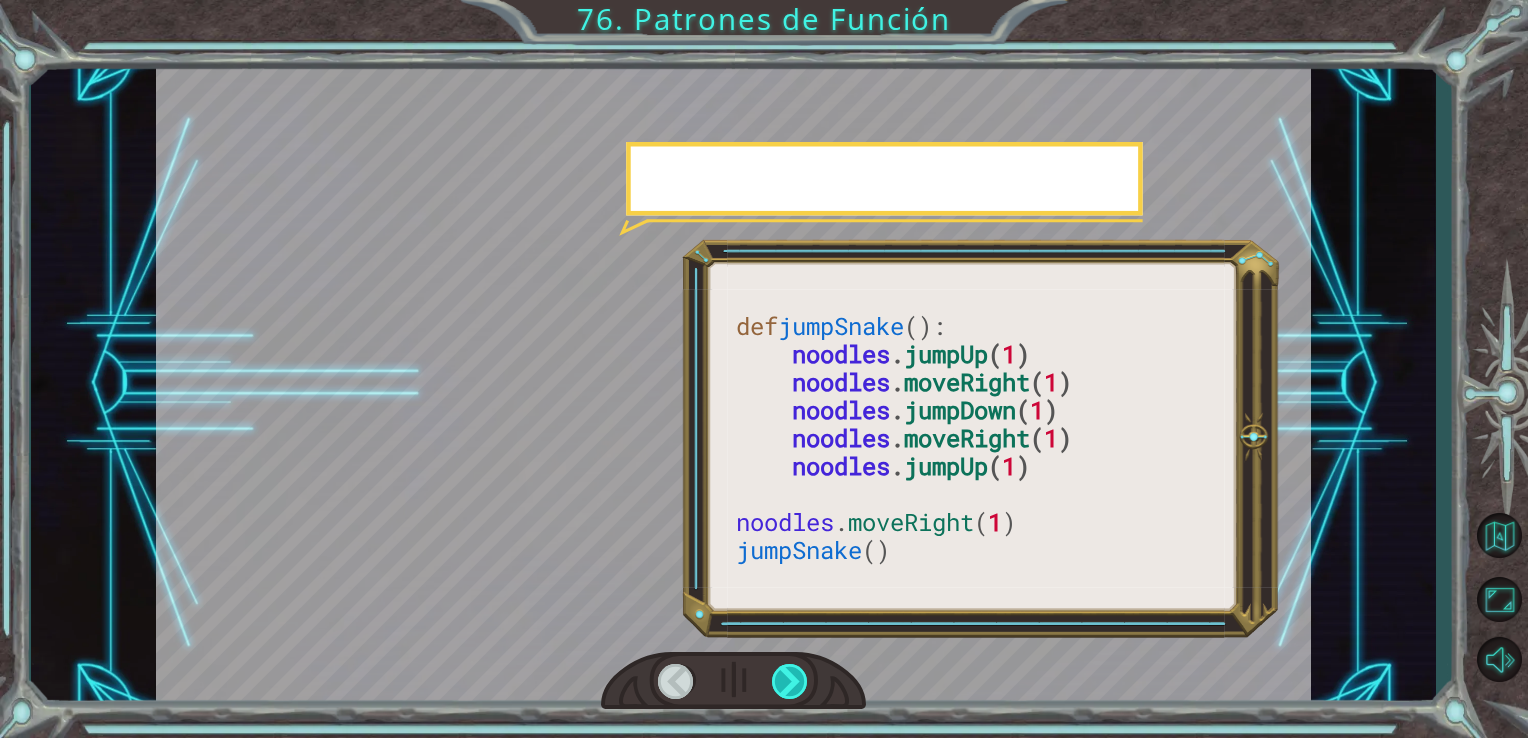 click at bounding box center [790, 681] 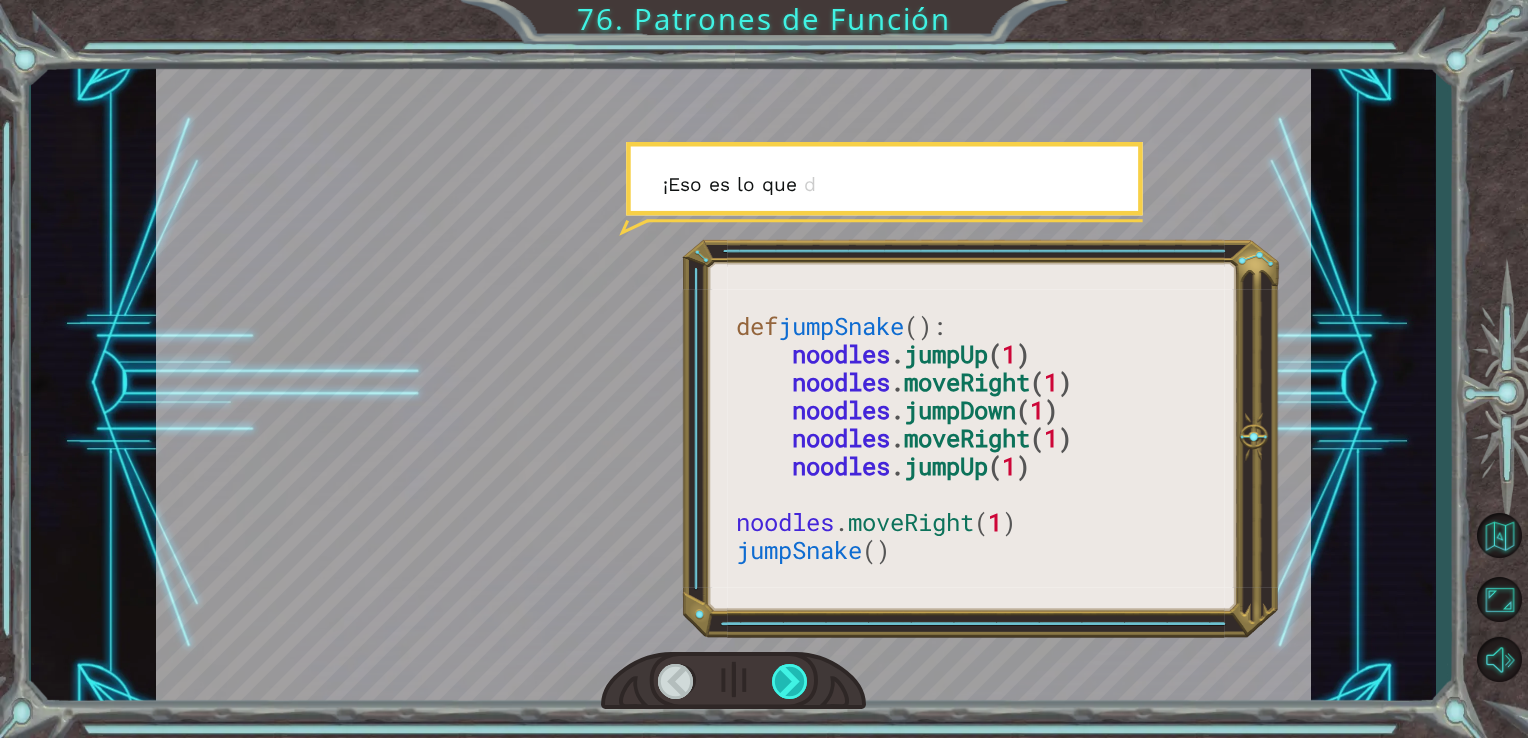 click at bounding box center (790, 681) 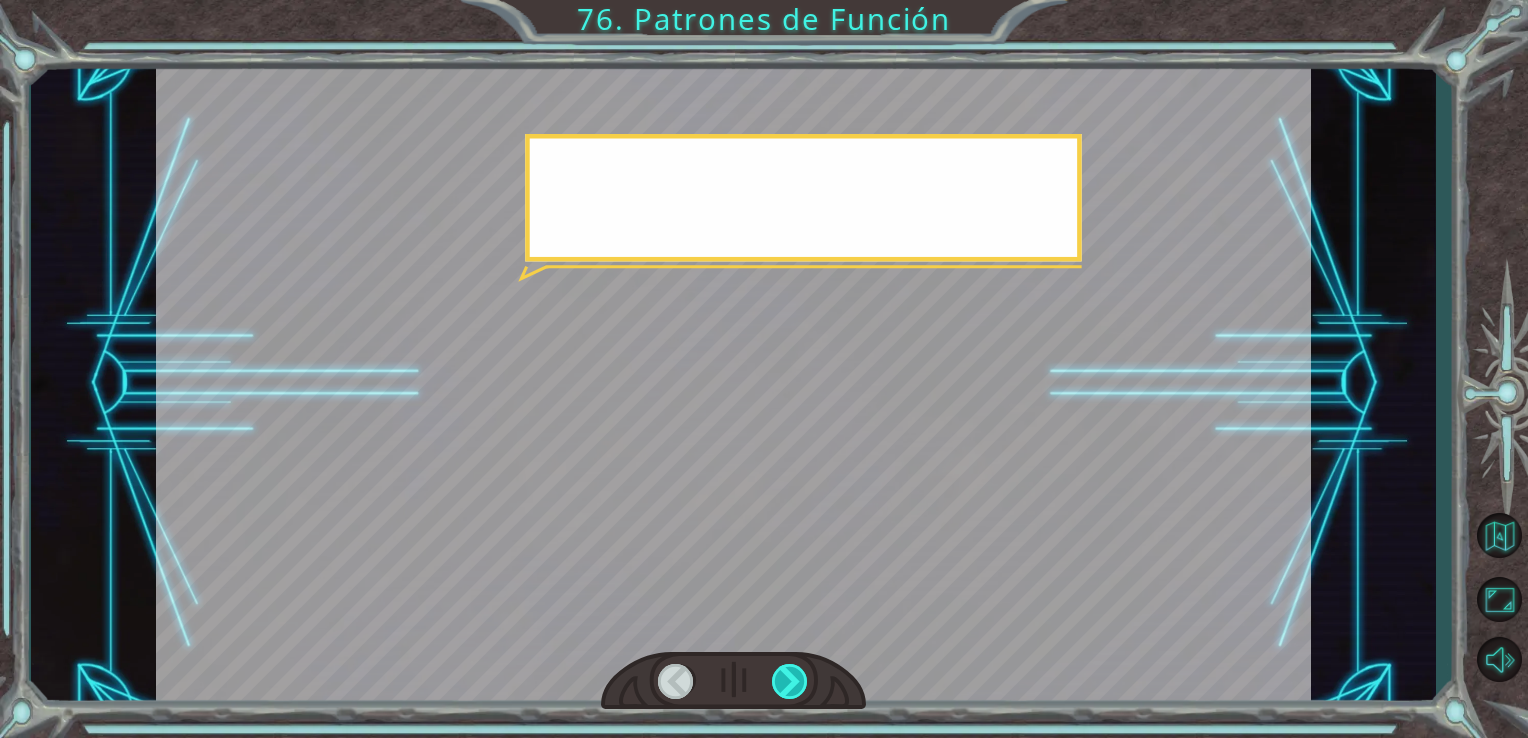 click at bounding box center (790, 681) 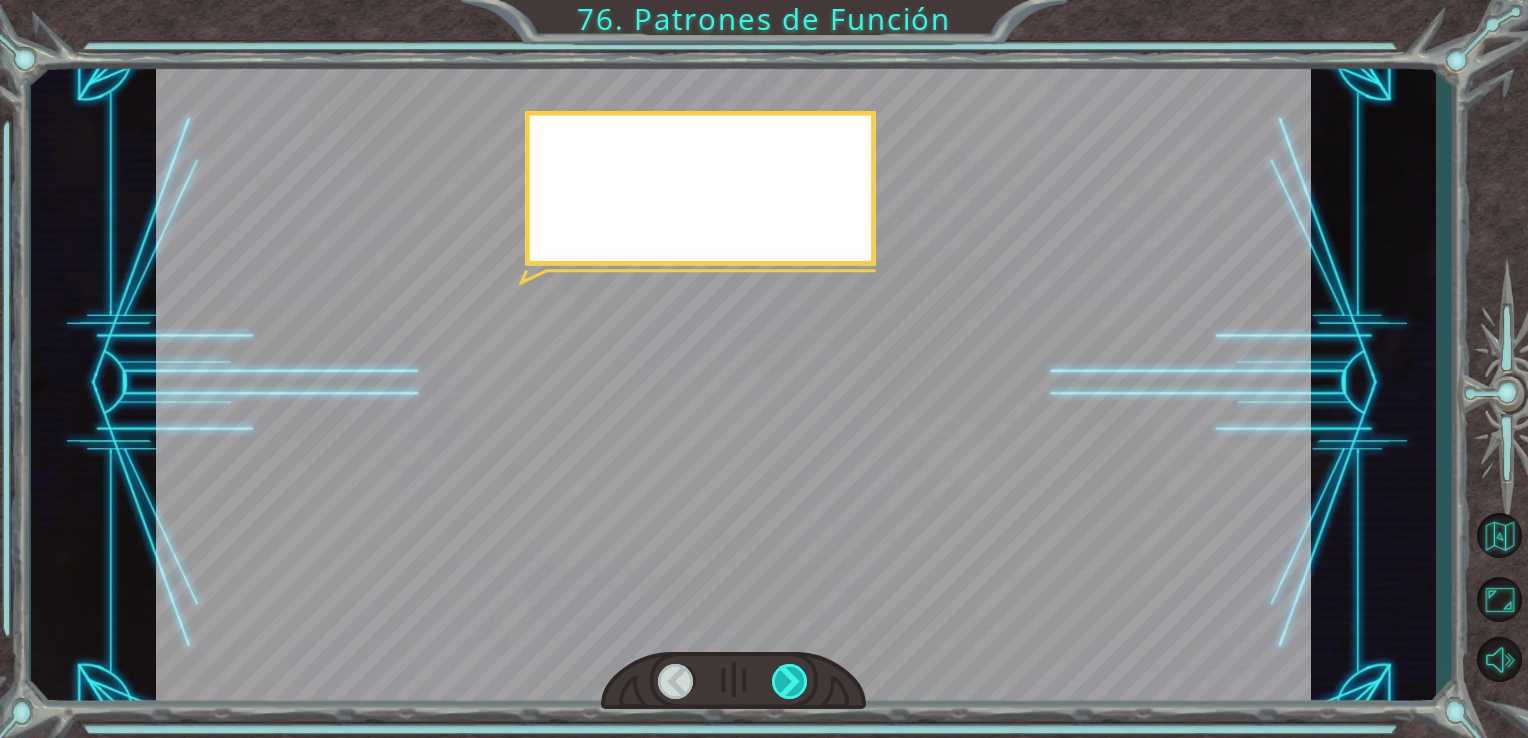 click at bounding box center [790, 681] 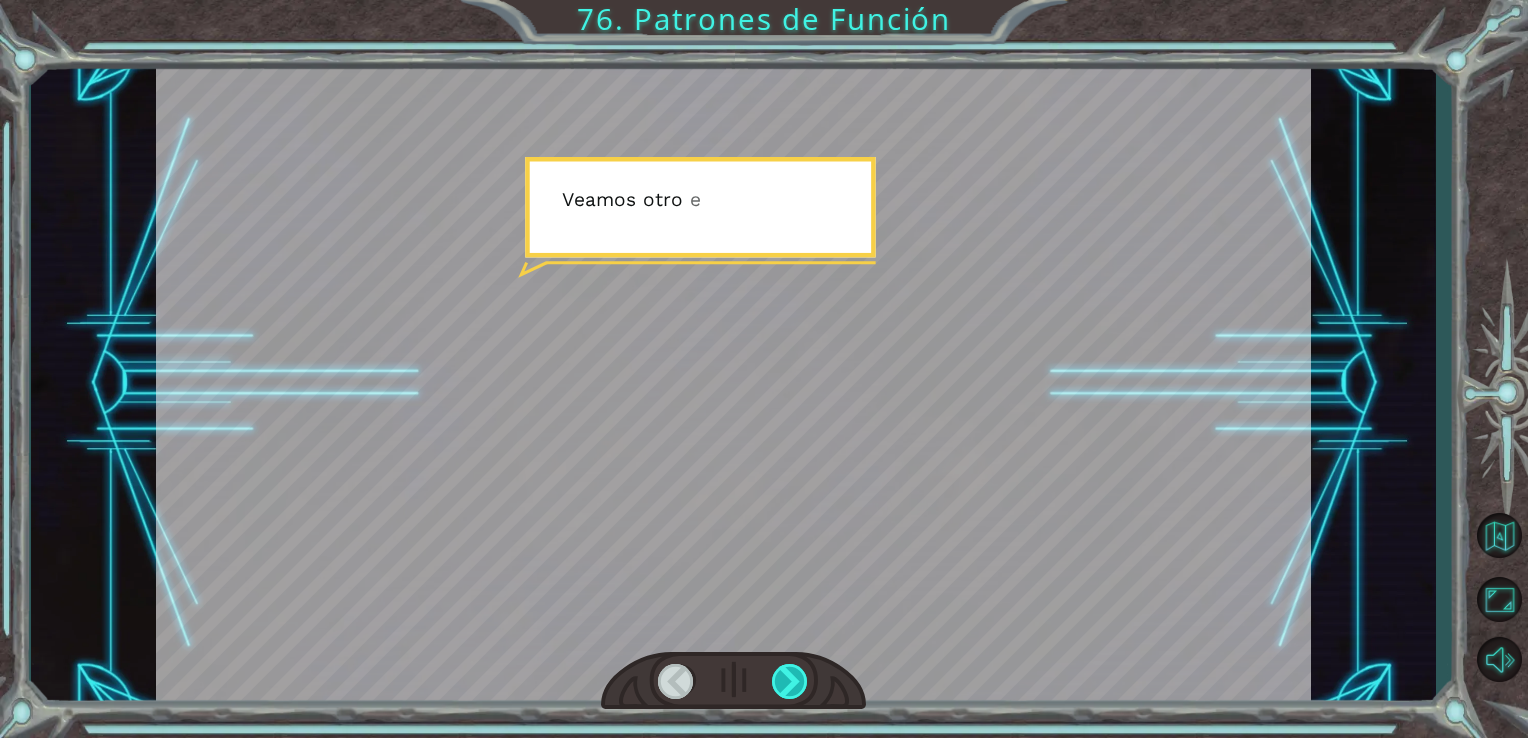 click at bounding box center (790, 681) 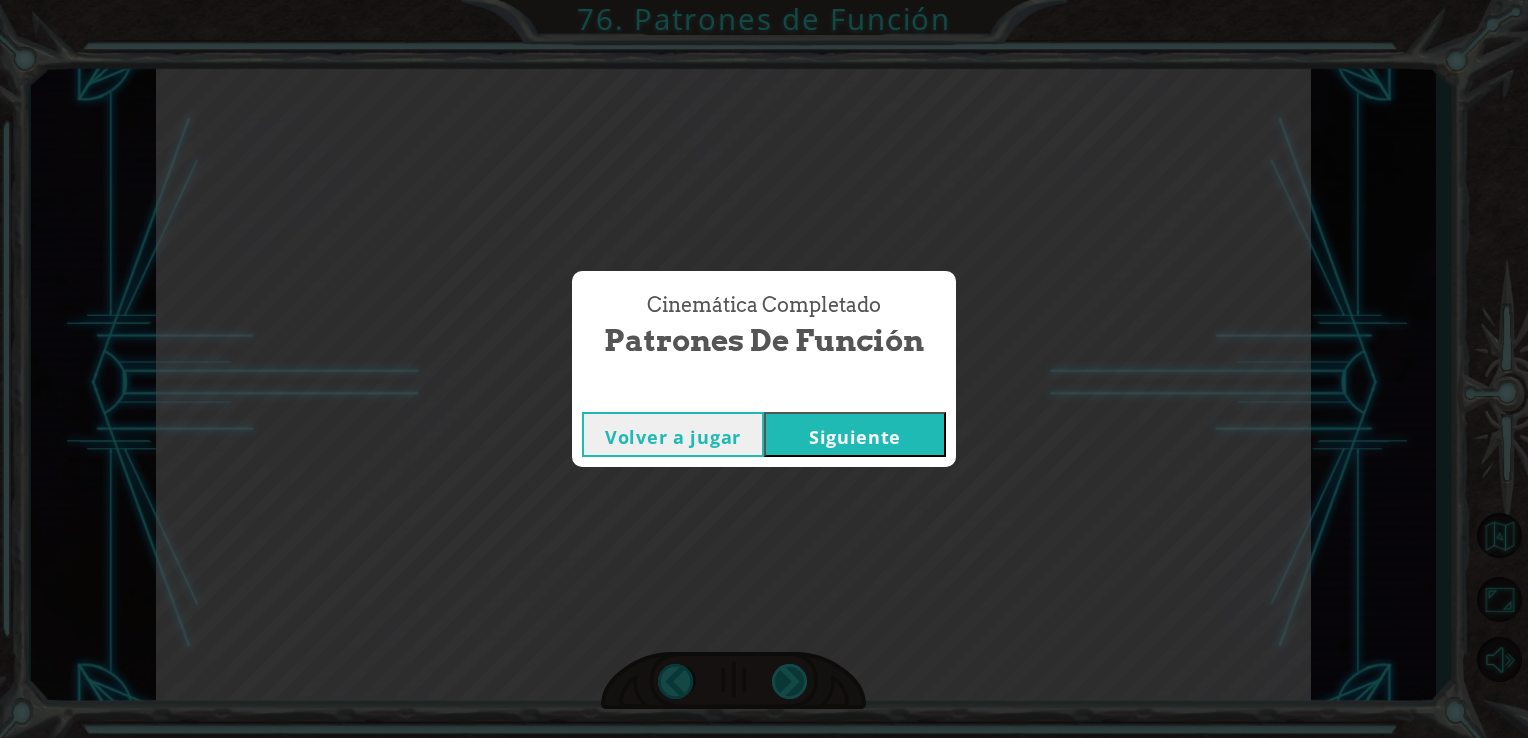 click on "Cinemática Completado     Patrones de Función
Volver a jugar
Siguiente" at bounding box center (764, 369) 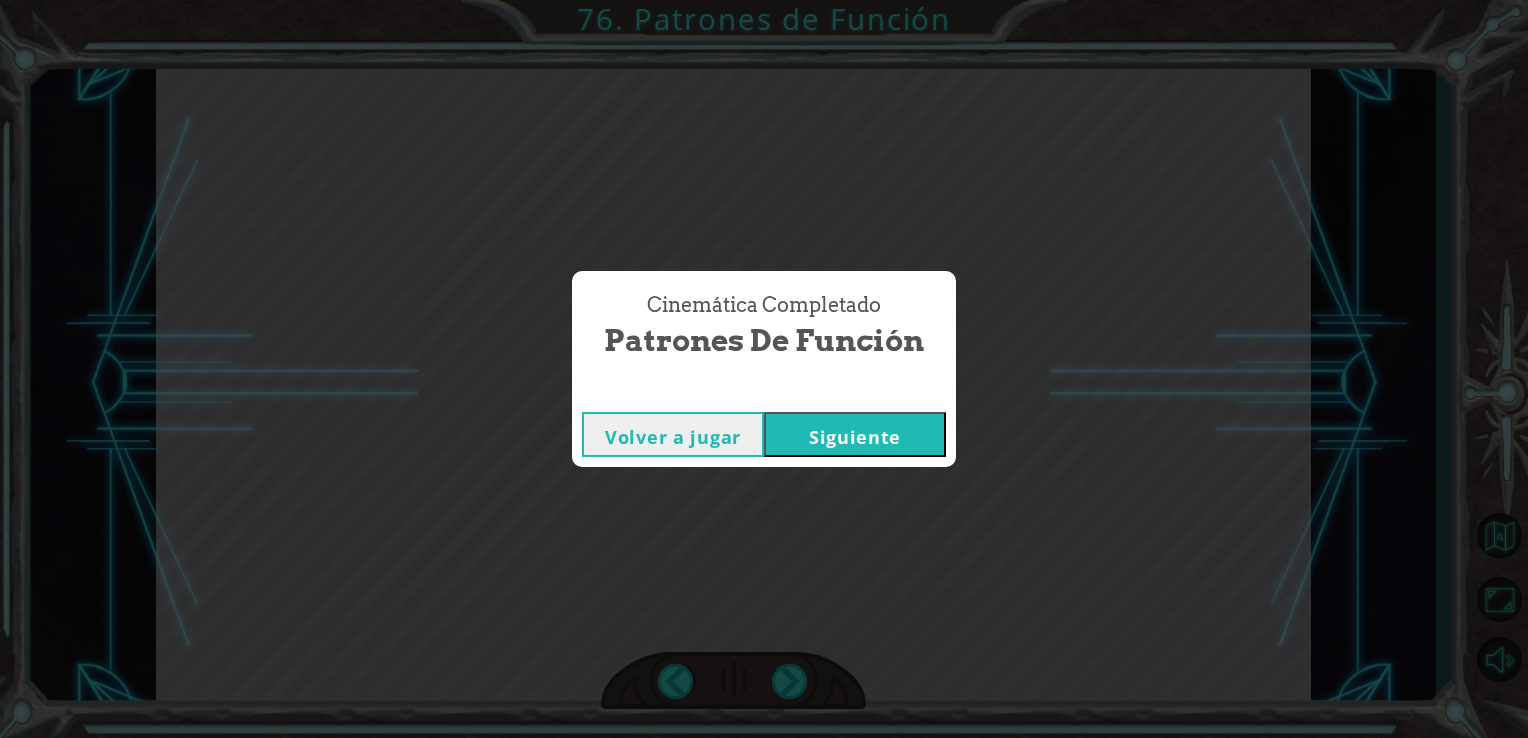 click on "Siguiente" at bounding box center [855, 434] 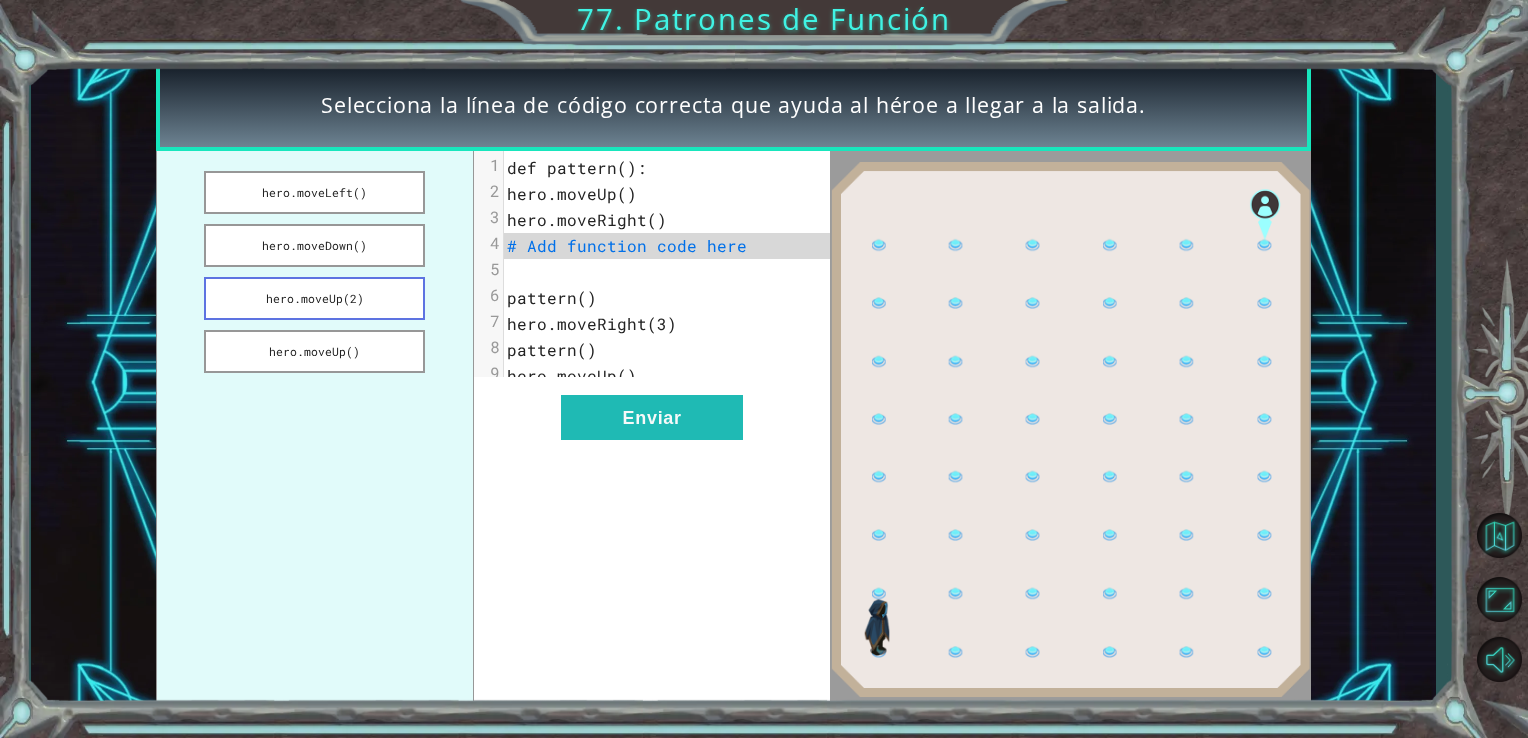click on "hero.moveUp(2)" at bounding box center [314, 298] 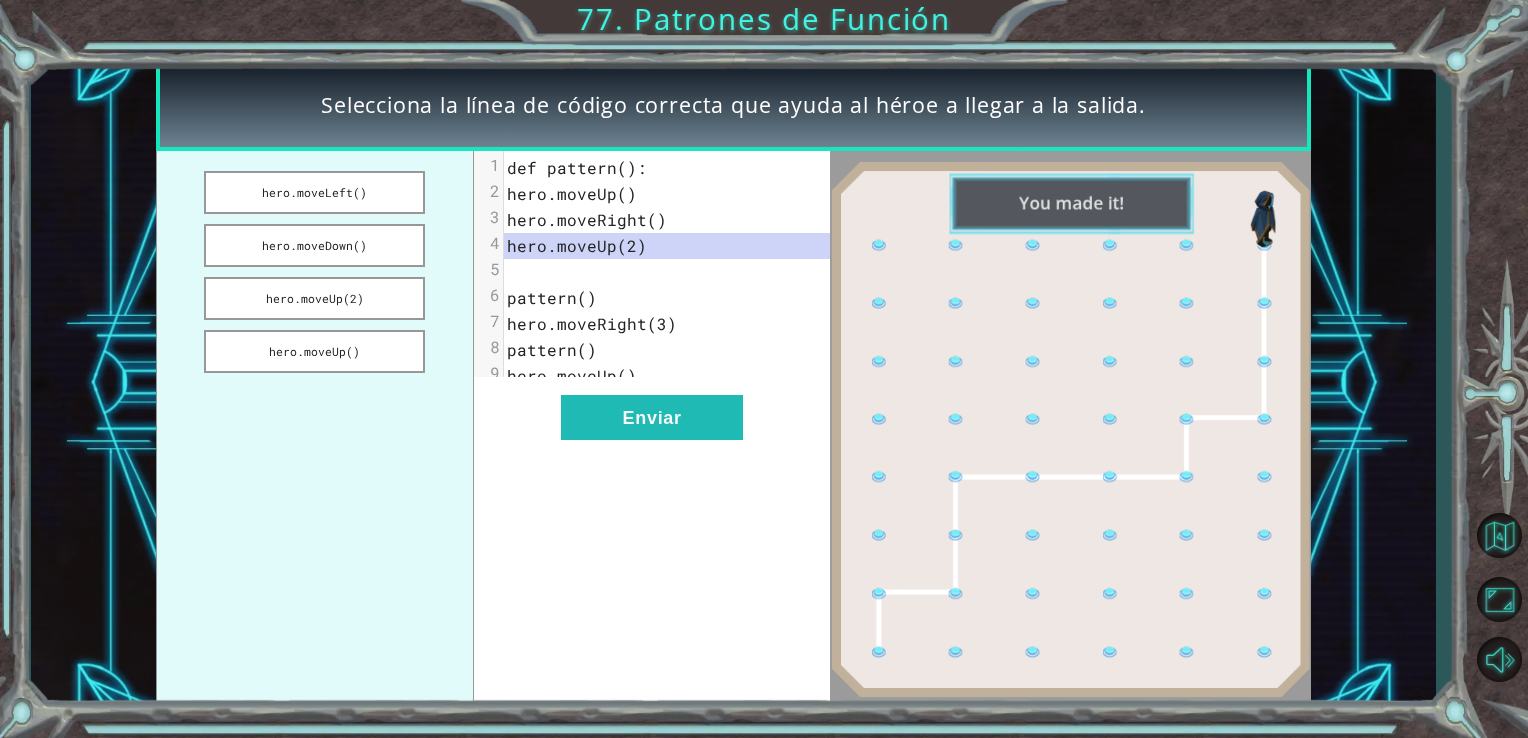 click on "xxxxxxxxxx 9   1 def pattern(): 2     hero.moveUp() 3     hero.moveRight() 4     hero.moveUp(2) 5 ​ 6 pattern() 7 hero.moveRight(3) 8 pattern() 9 hero.moveUp()
Enviar" at bounding box center (652, 430) 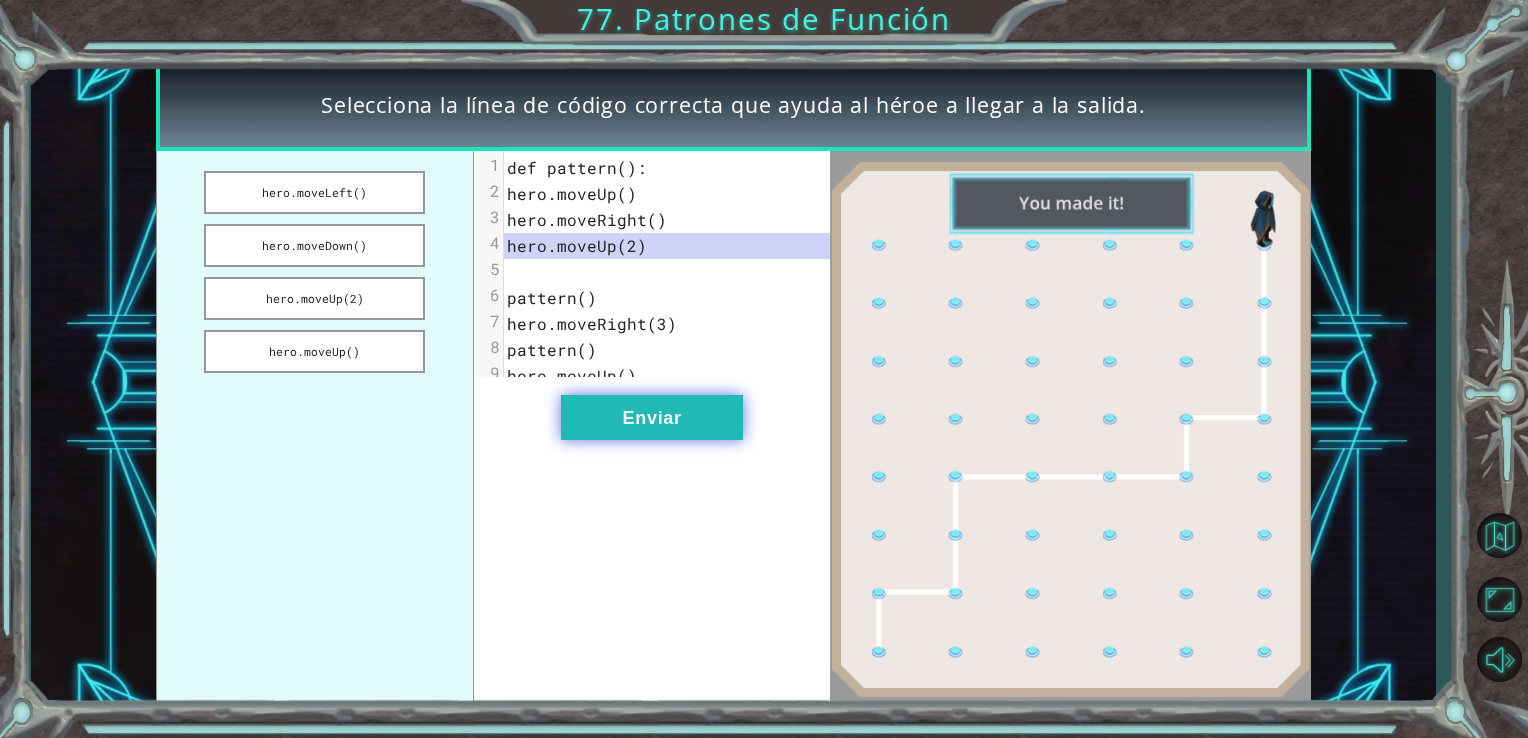 click on "Enviar" at bounding box center [652, 417] 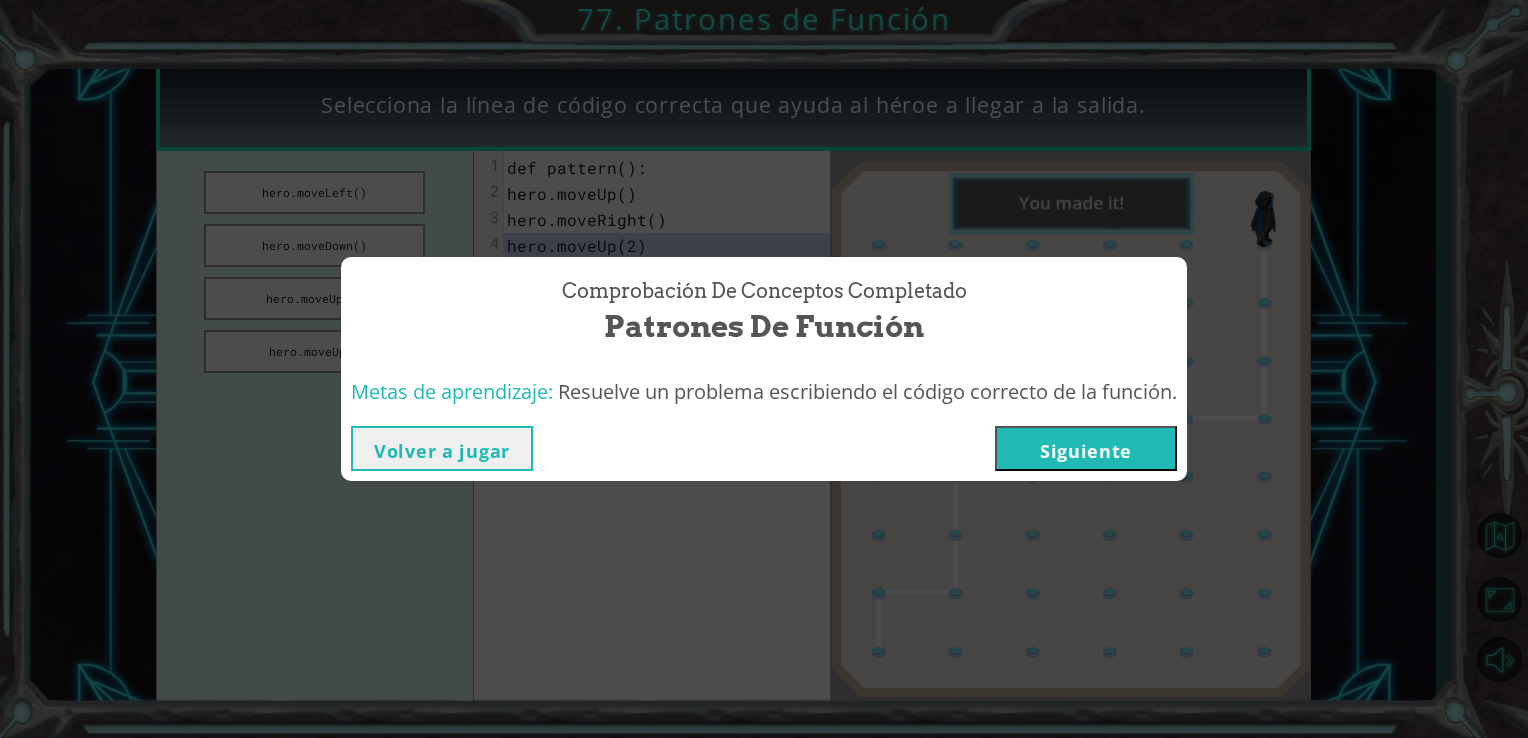 click on "Siguiente" at bounding box center [1086, 448] 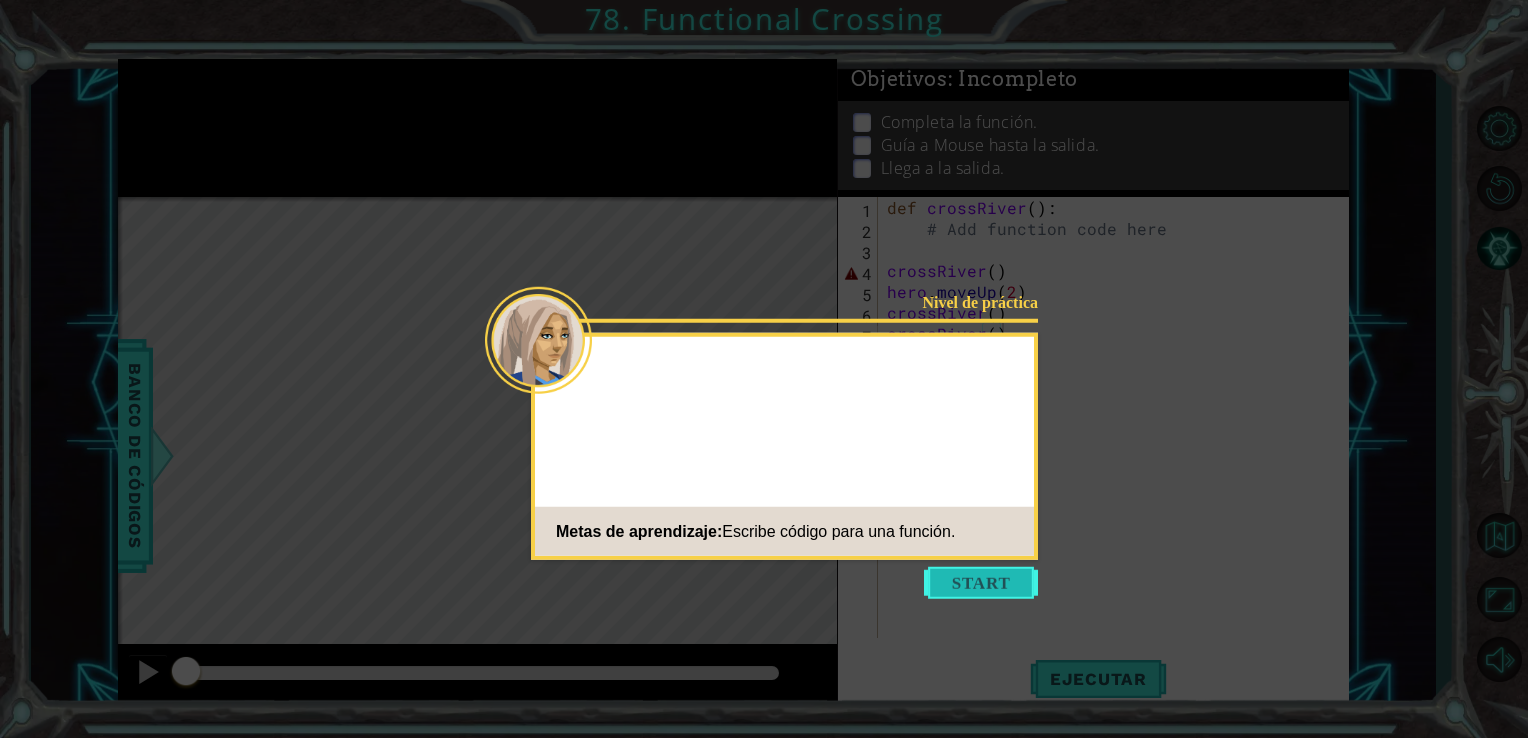 click at bounding box center [981, 583] 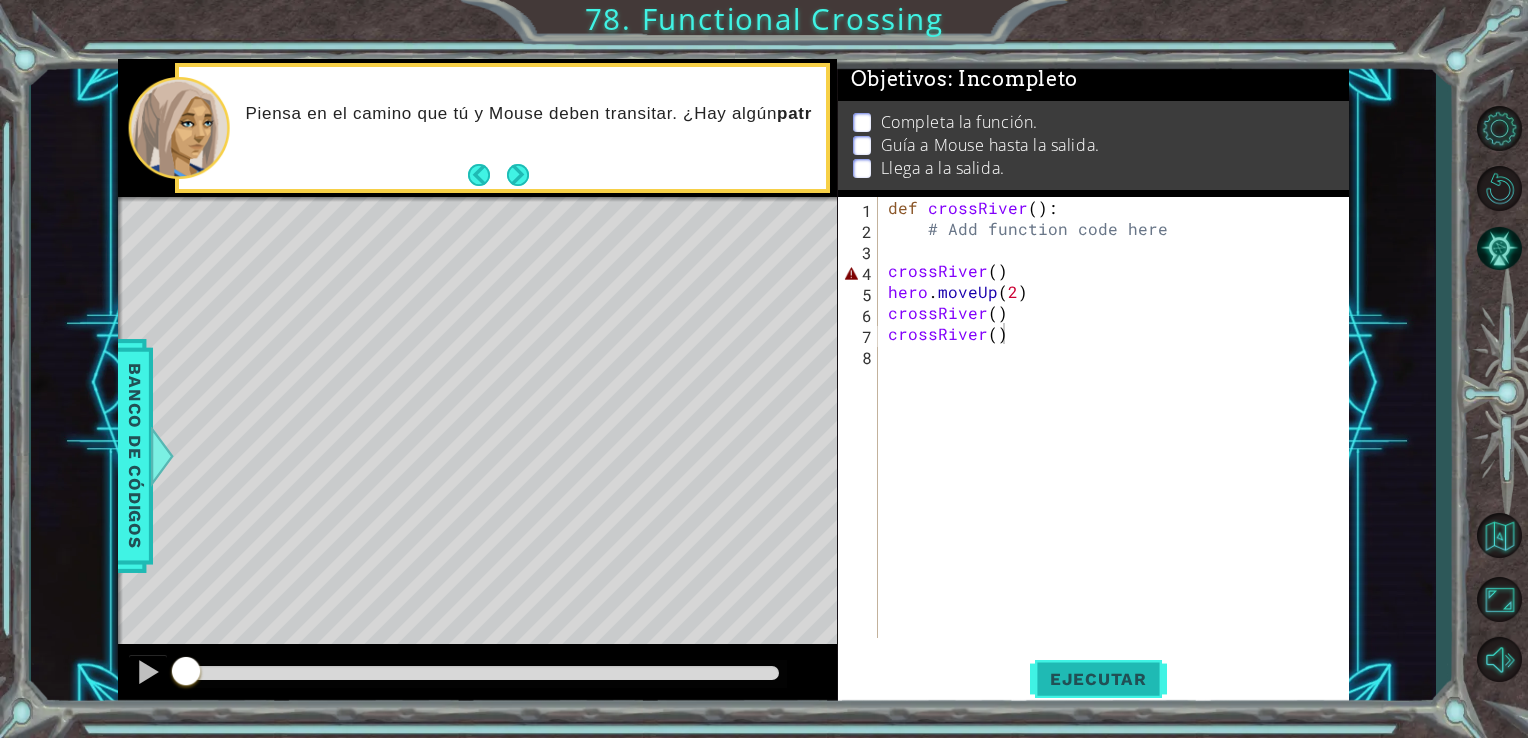 click on "Ejecutar" at bounding box center [1098, 678] 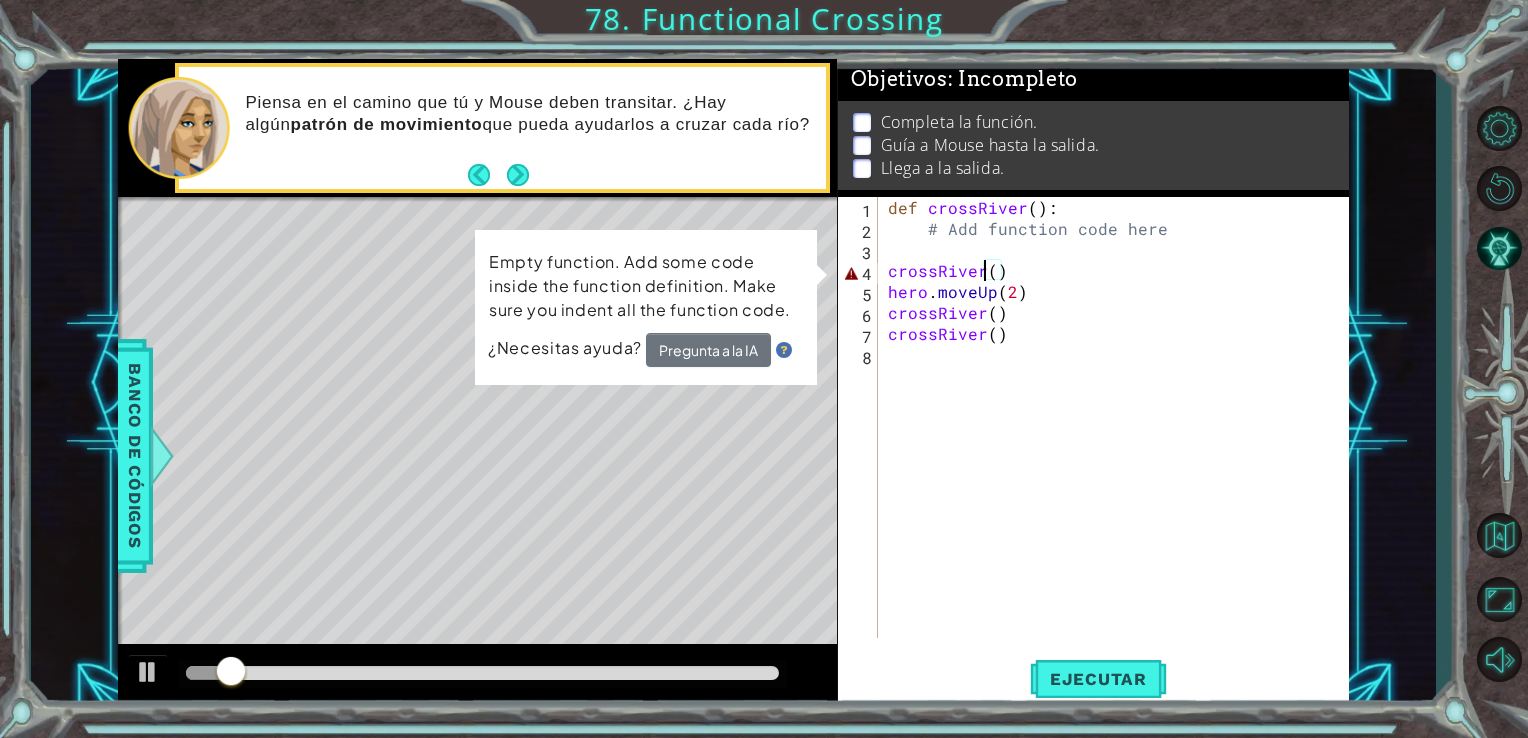 click on "def   crossRiver ( ) :      # Add function code here crossRiver ( ) hero . moveUp ( 2 ) crossRiver ( ) crossRiver ( )" at bounding box center (1119, 438) 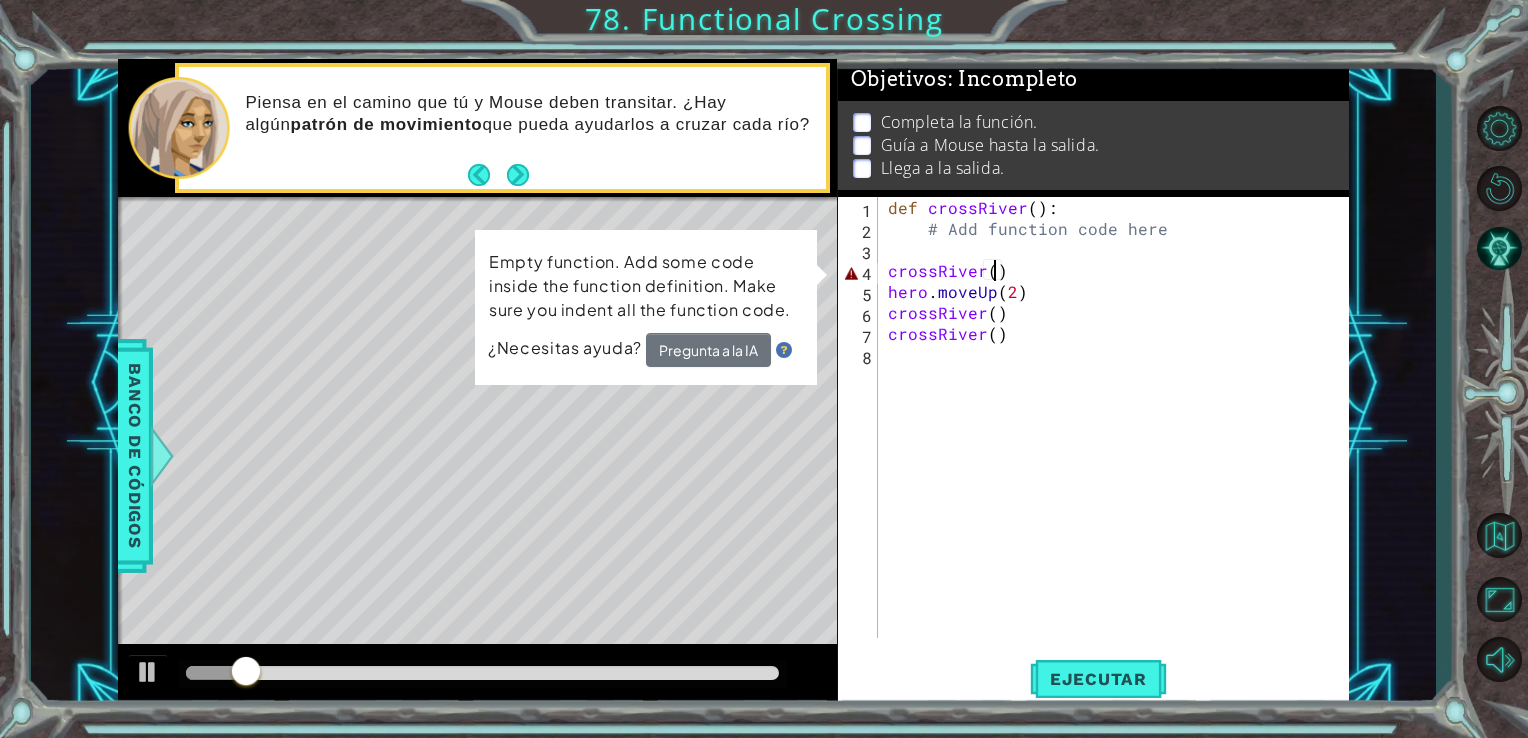 scroll, scrollTop: 0, scrollLeft: 6, axis: horizontal 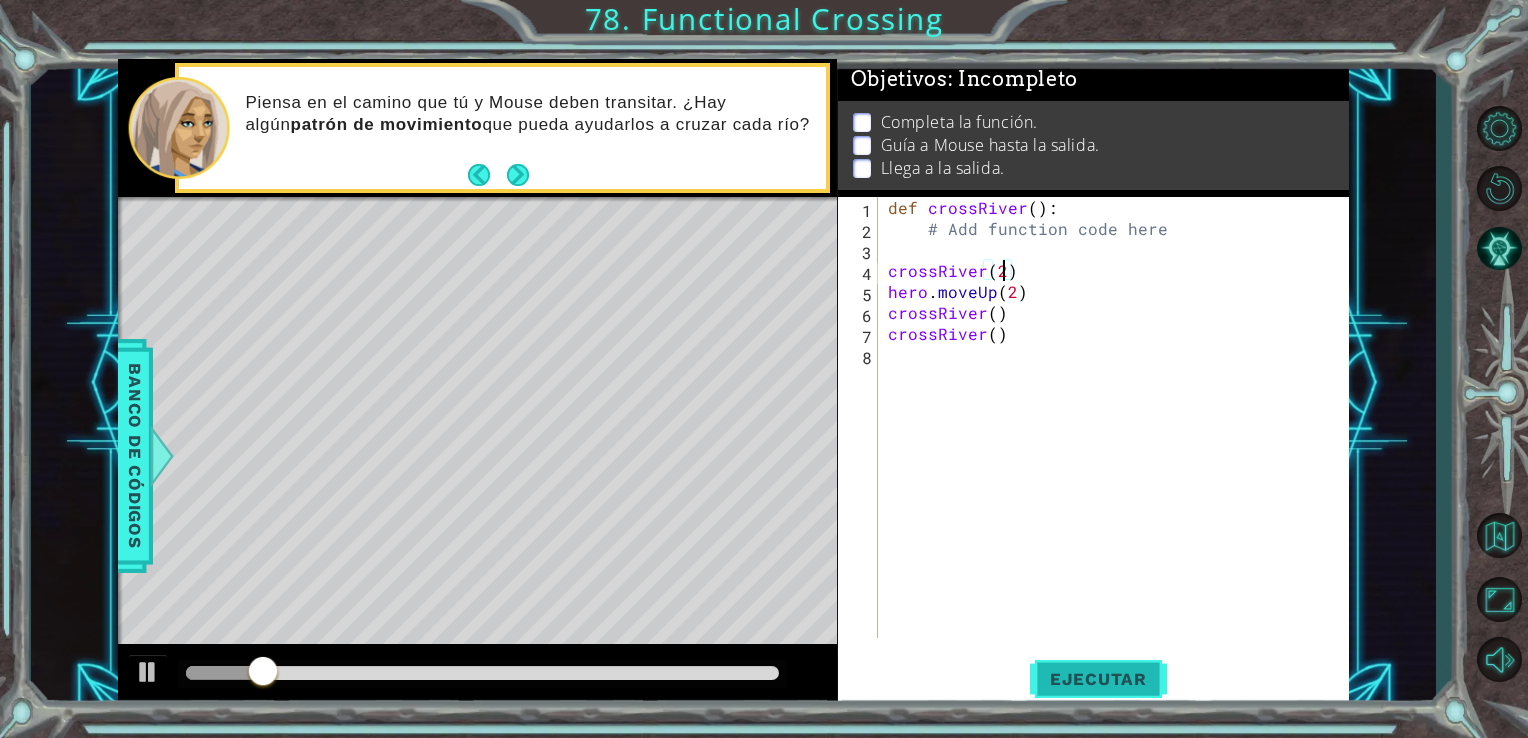 click on "Ejecutar" at bounding box center [1098, 679] 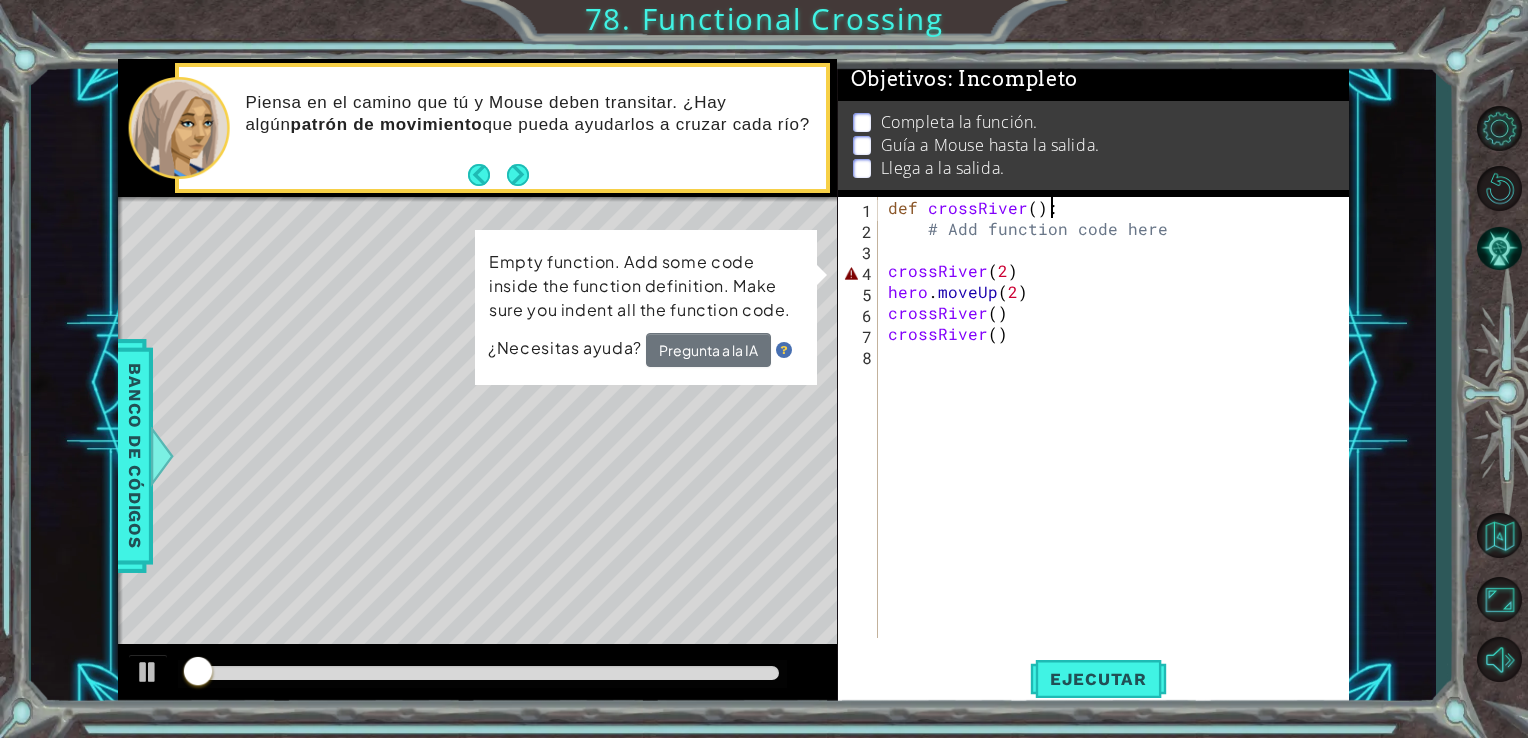 click on "def   crossRiver ( ) :      # Add function code here crossRiver ( 2 ) hero . moveUp ( 2 ) crossRiver ( ) crossRiver ( )" at bounding box center [1119, 438] 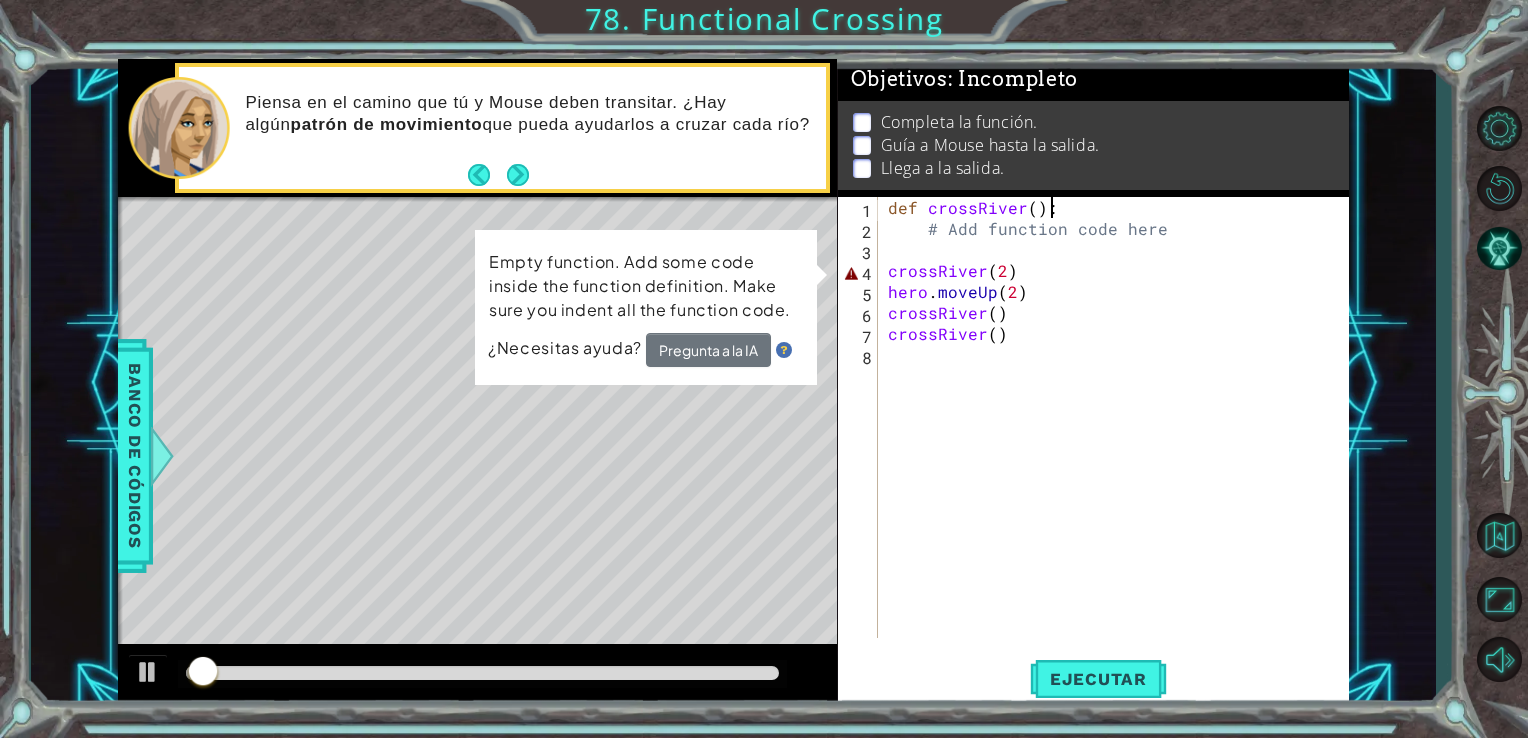 scroll, scrollTop: 0, scrollLeft: 0, axis: both 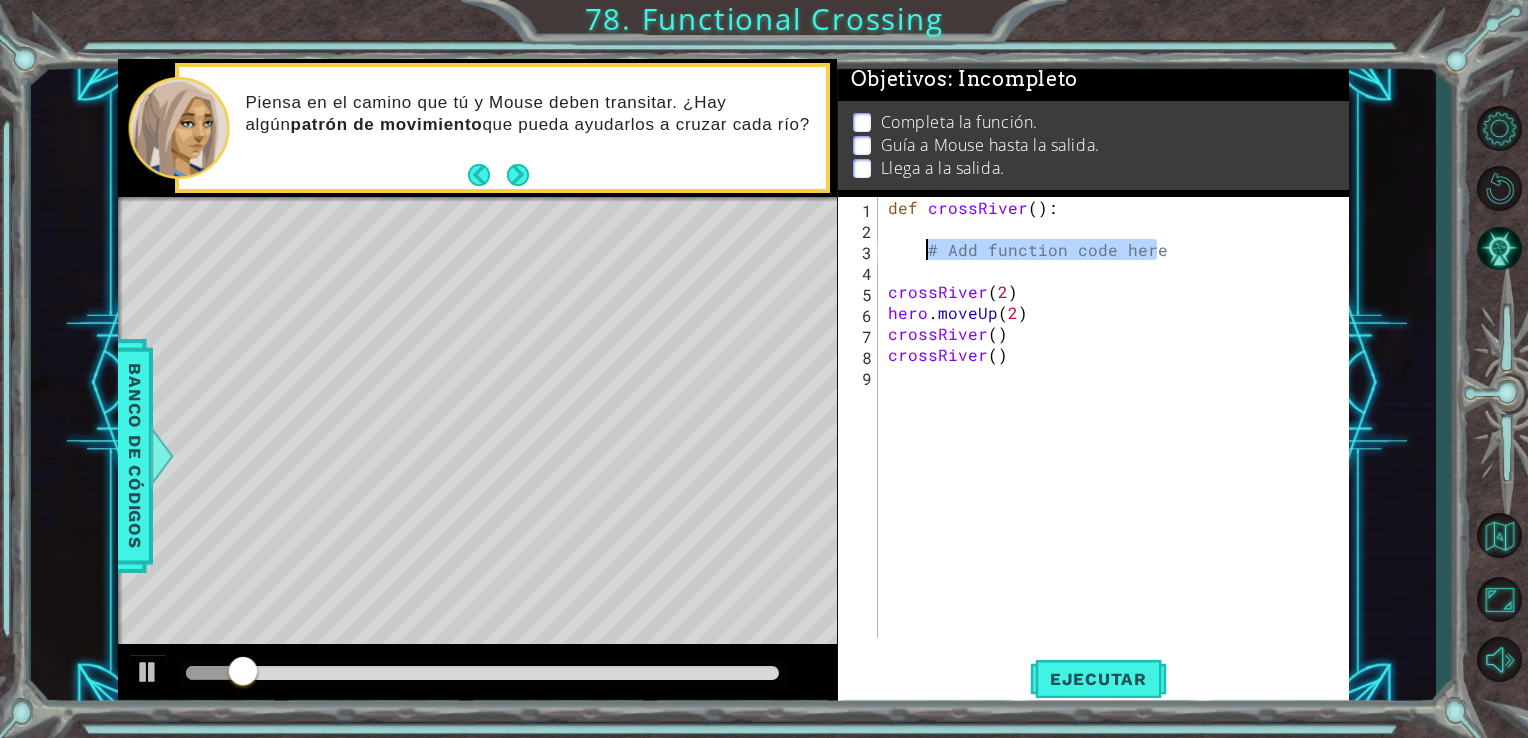 drag, startPoint x: 1160, startPoint y: 249, endPoint x: 926, endPoint y: 255, distance: 234.0769 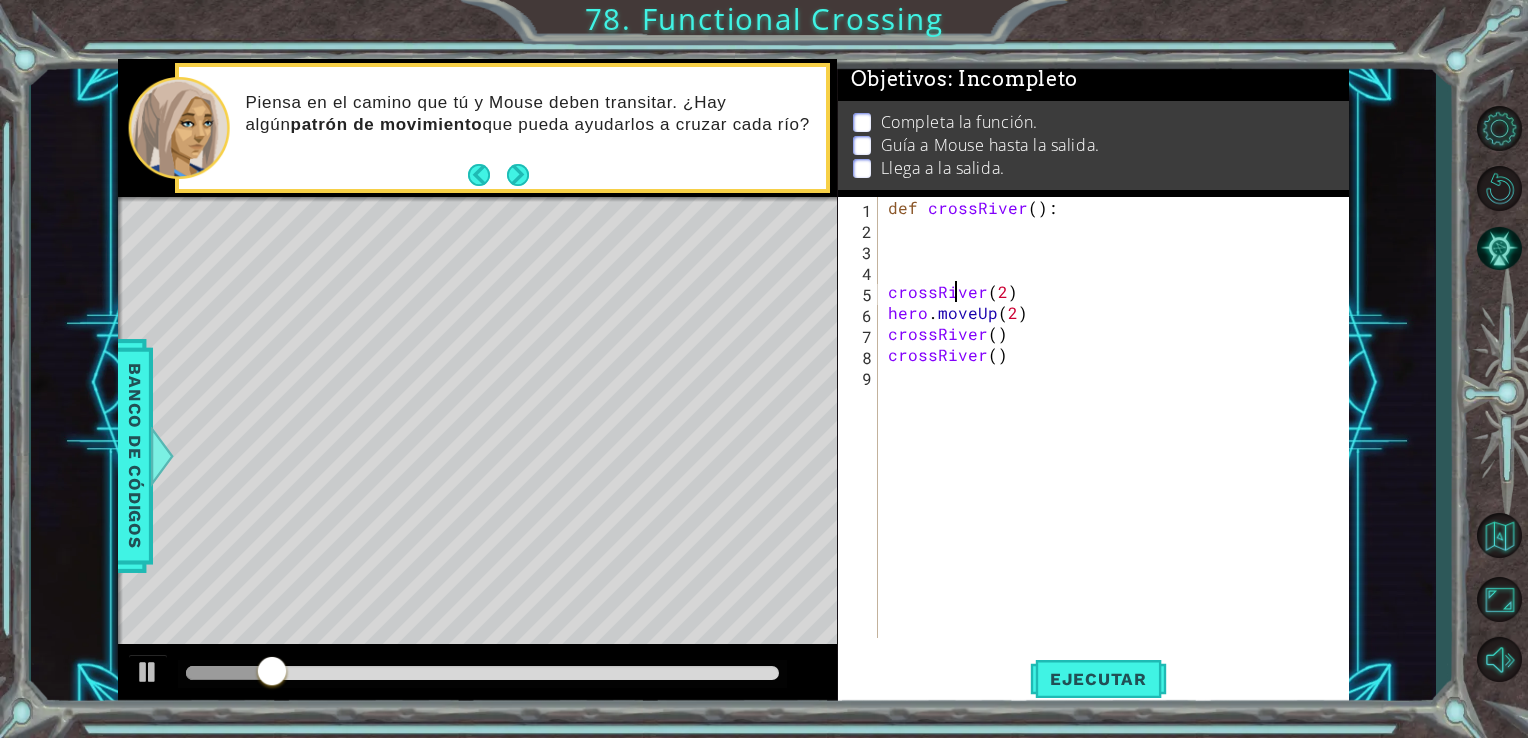 click on "def   crossRiver ( ) :           crossRiver ( 2 ) hero . moveUp ( 2 ) crossRiver ( ) crossRiver ( )" at bounding box center (1119, 438) 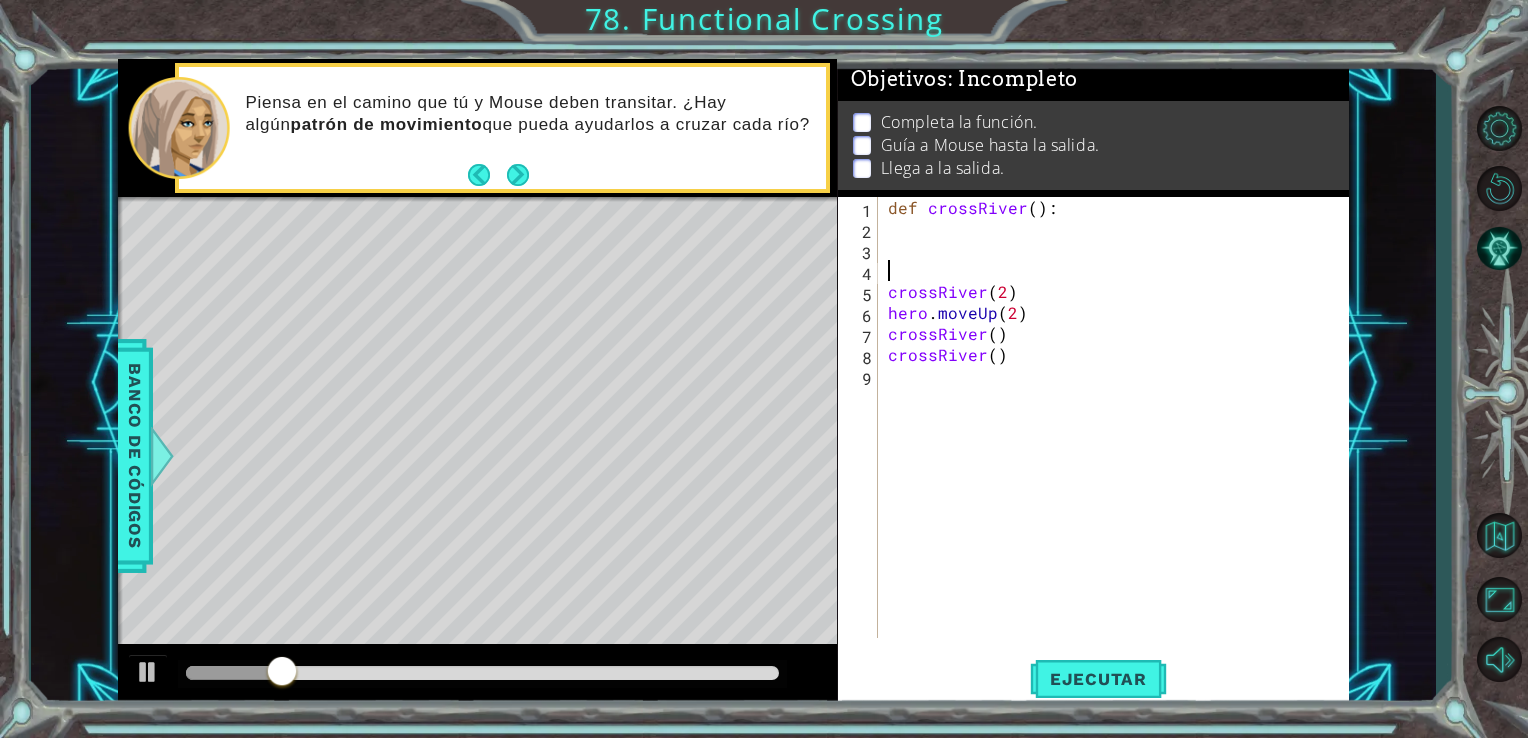 click on "def   crossRiver ( ) :           crossRiver ( 2 ) hero . moveUp ( 2 ) crossRiver ( ) crossRiver ( )" at bounding box center (1119, 438) 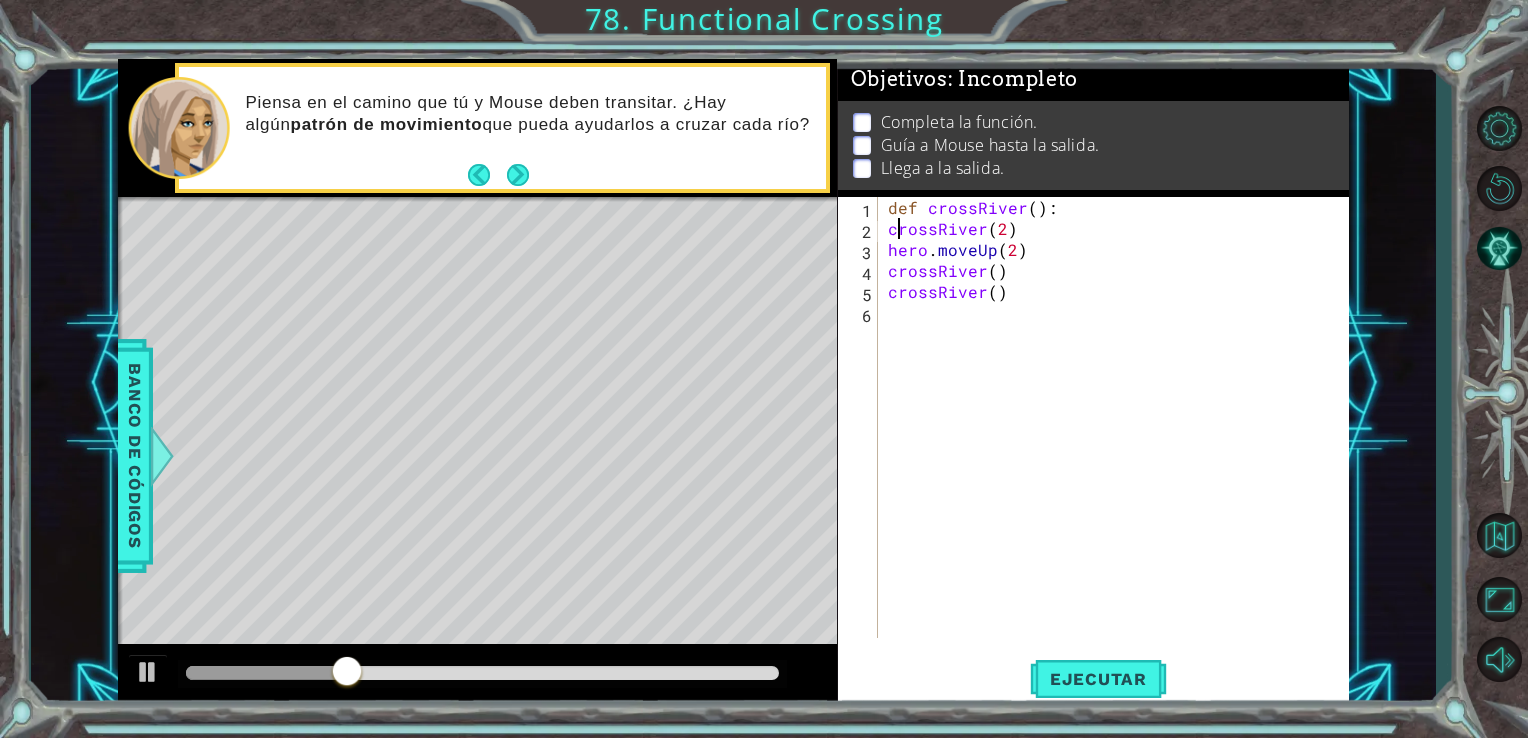 click on "def   crossRiver ( ) : crossRiver ( 2 ) hero . moveUp ( 2 ) crossRiver ( ) crossRiver ( )" at bounding box center [1119, 438] 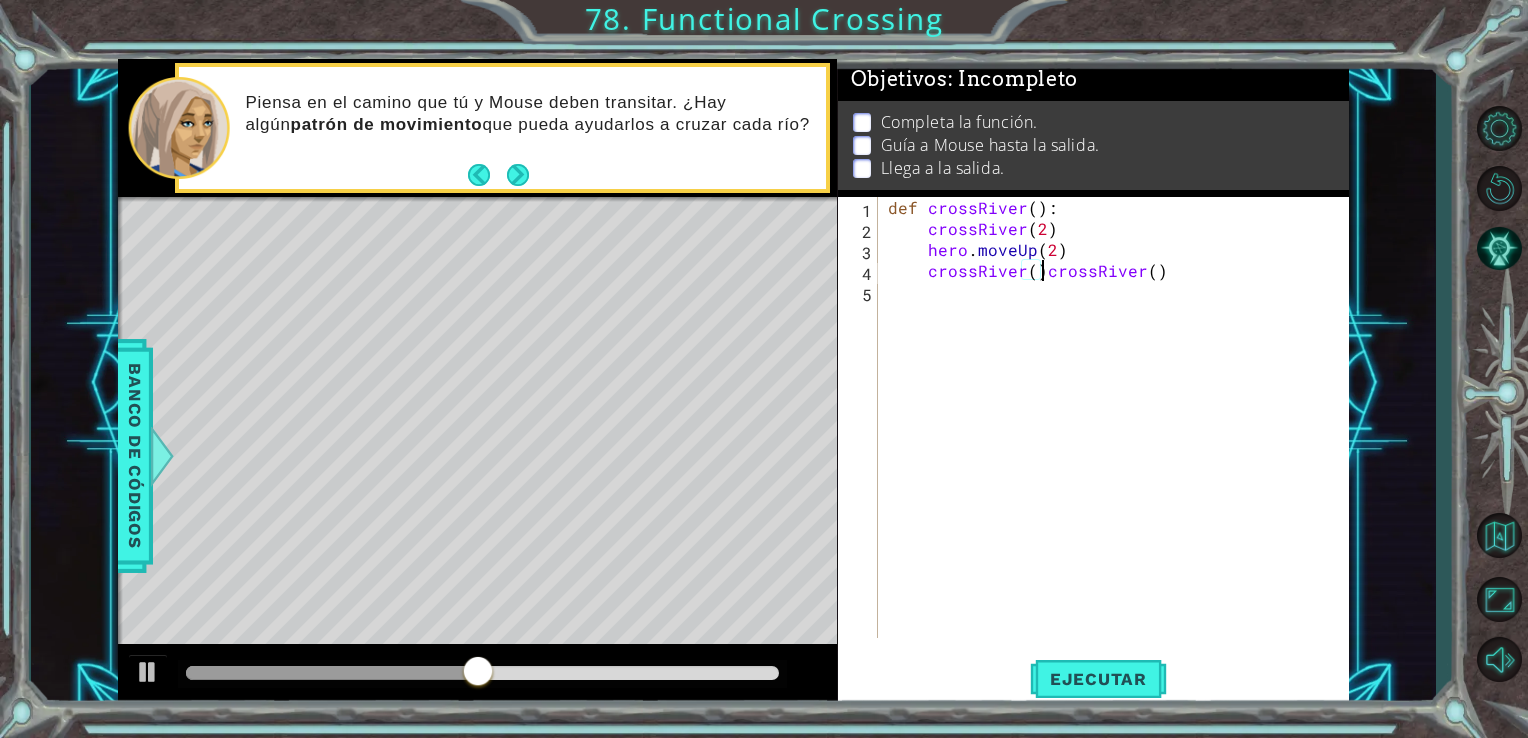 type on "crossRiver()" 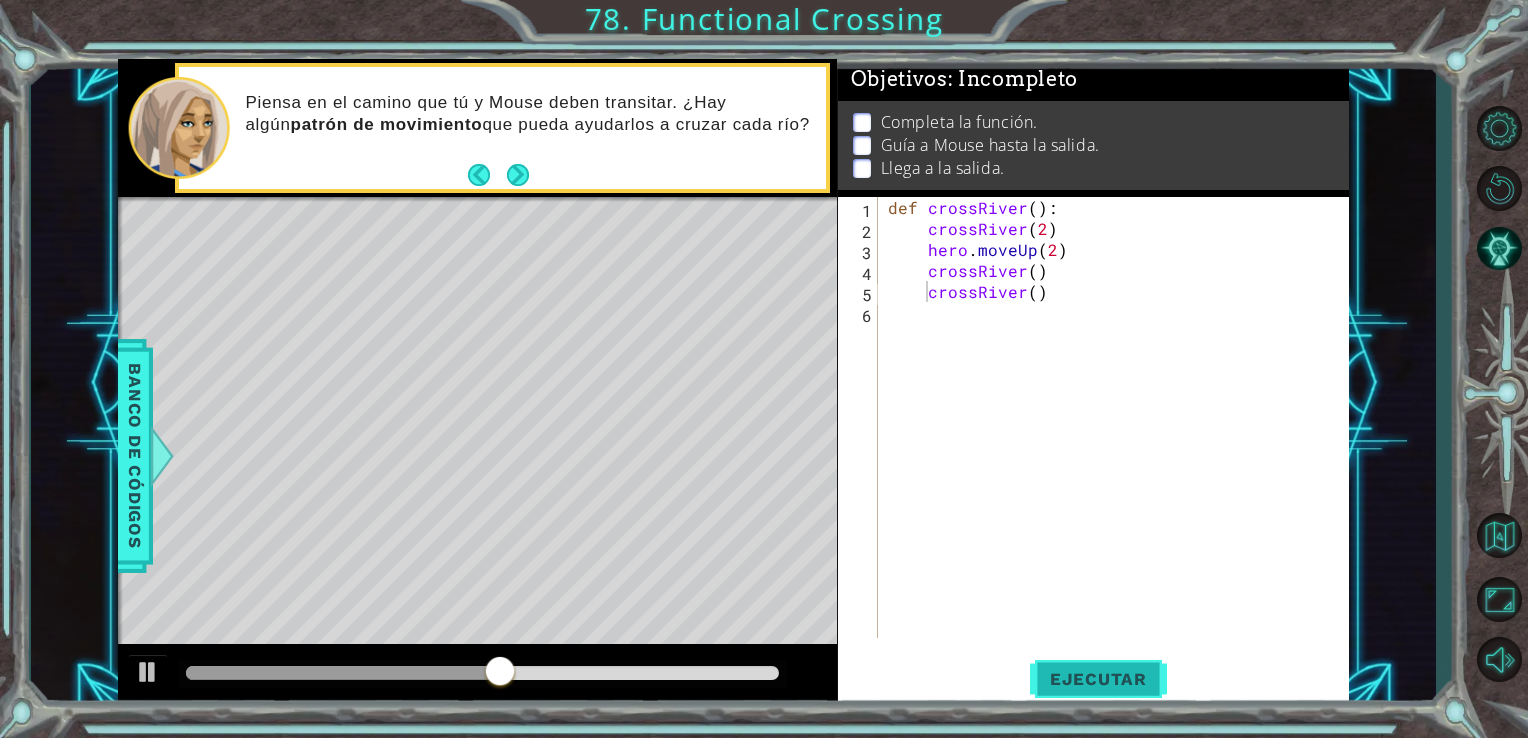 click on "Ejecutar" at bounding box center (1098, 679) 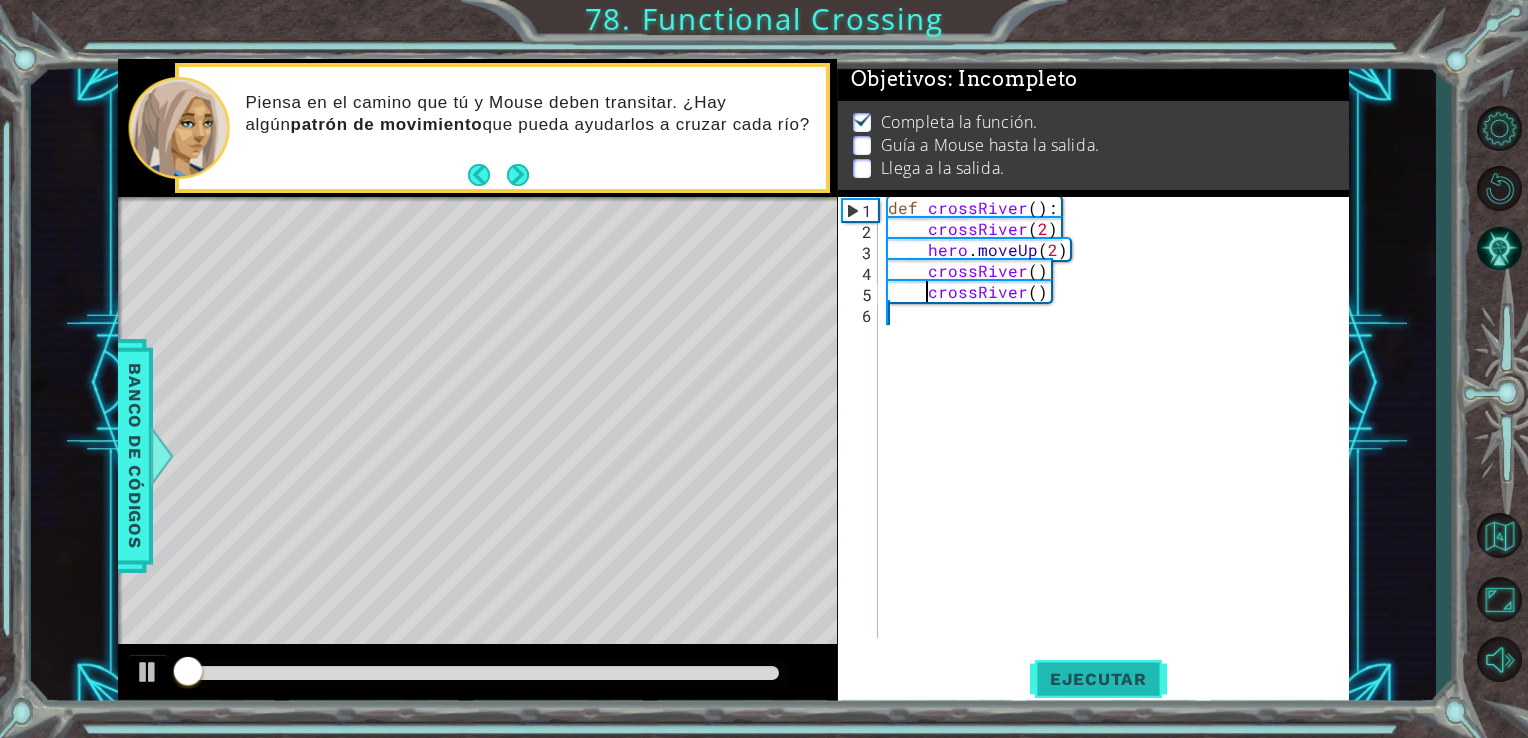 scroll, scrollTop: 8, scrollLeft: 0, axis: vertical 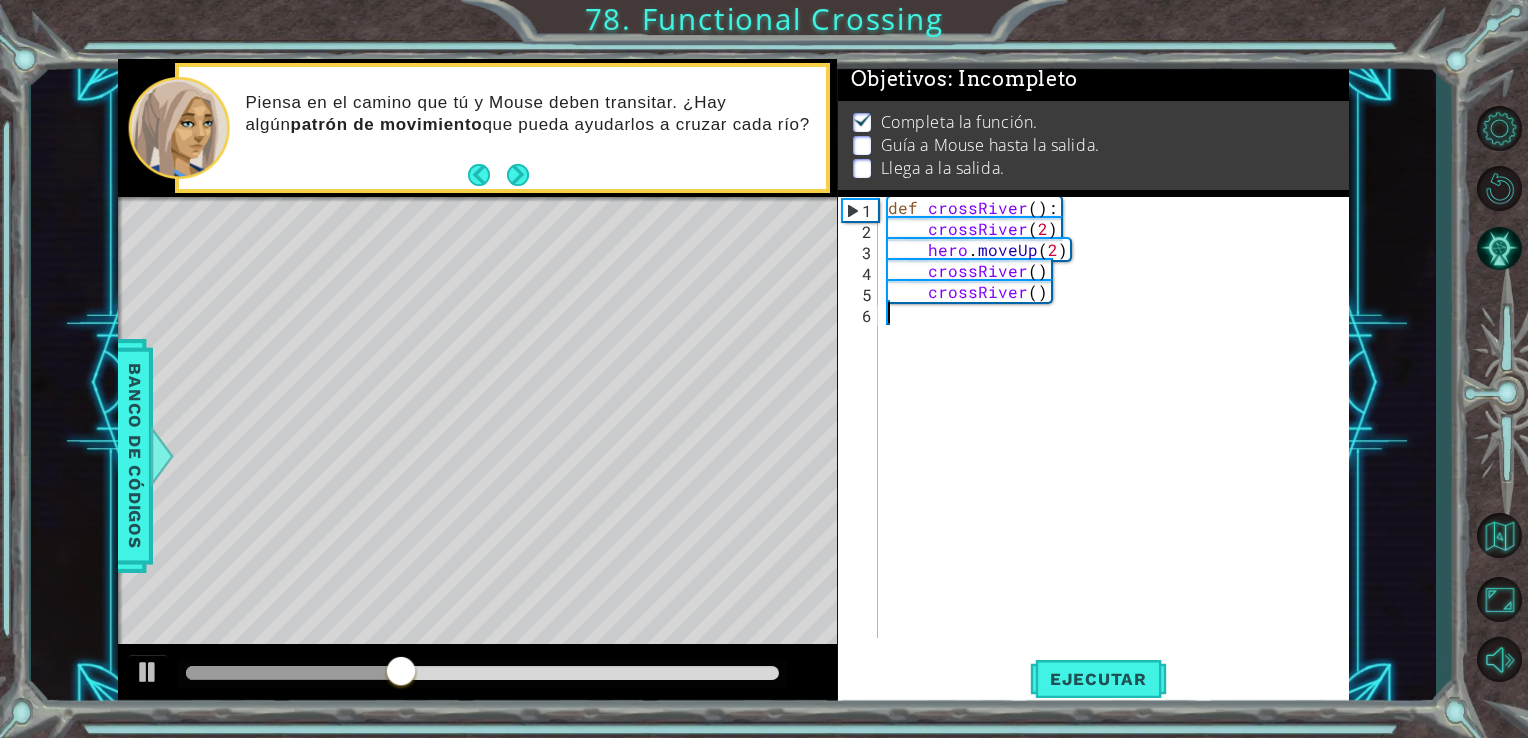 click on "def   crossRiver ( ) :      crossRiver ( 2 )      hero . moveUp ( 2 )      crossRiver ( )      crossRiver ( )" at bounding box center (1119, 438) 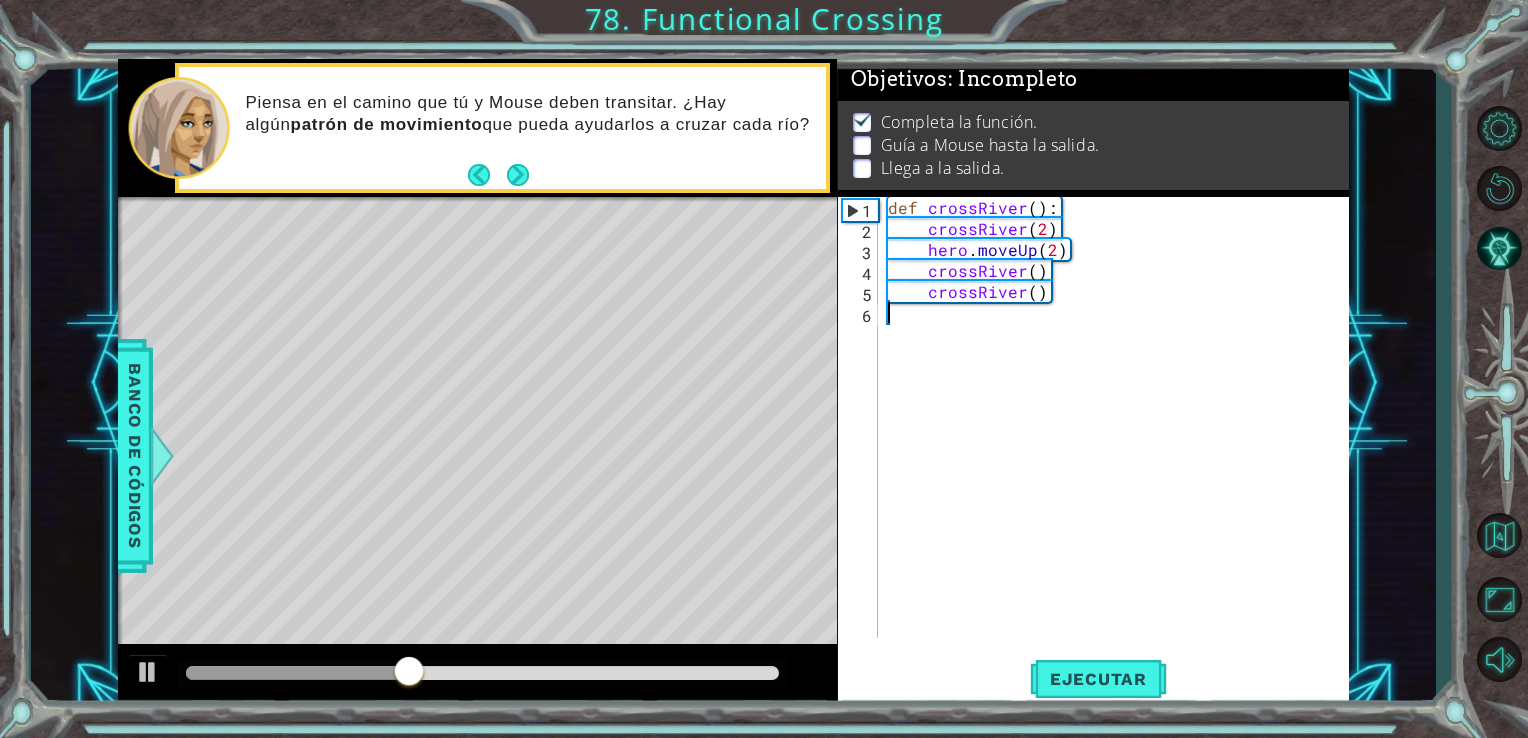 click on "def   crossRiver ( ) :      crossRiver ( 2 )      hero . moveUp ( 2 )      crossRiver ( )      crossRiver ( )" at bounding box center (1119, 438) 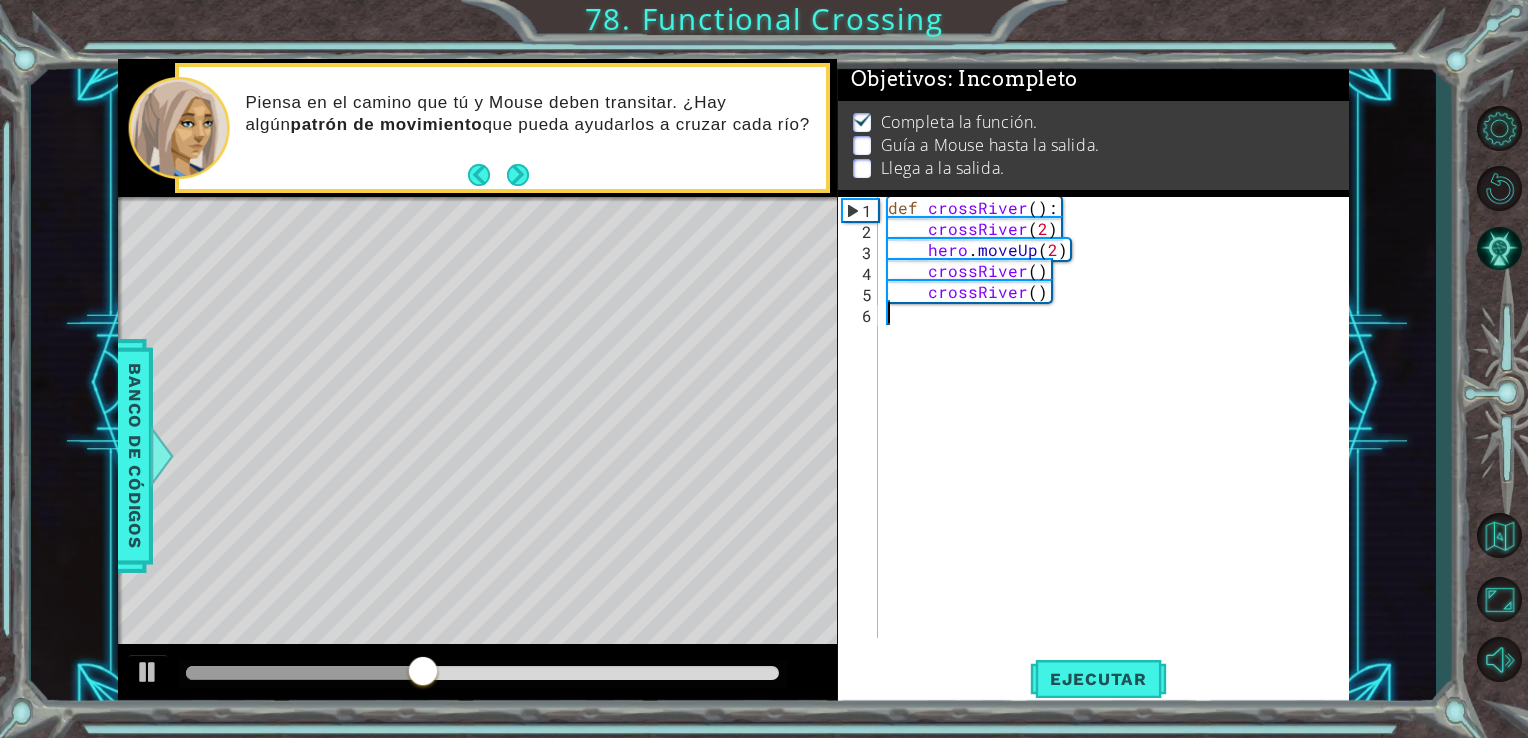 click on "def   crossRiver ( ) :      crossRiver ( 2 )      hero . moveUp ( 2 )      crossRiver ( )      crossRiver ( )" at bounding box center (1119, 438) 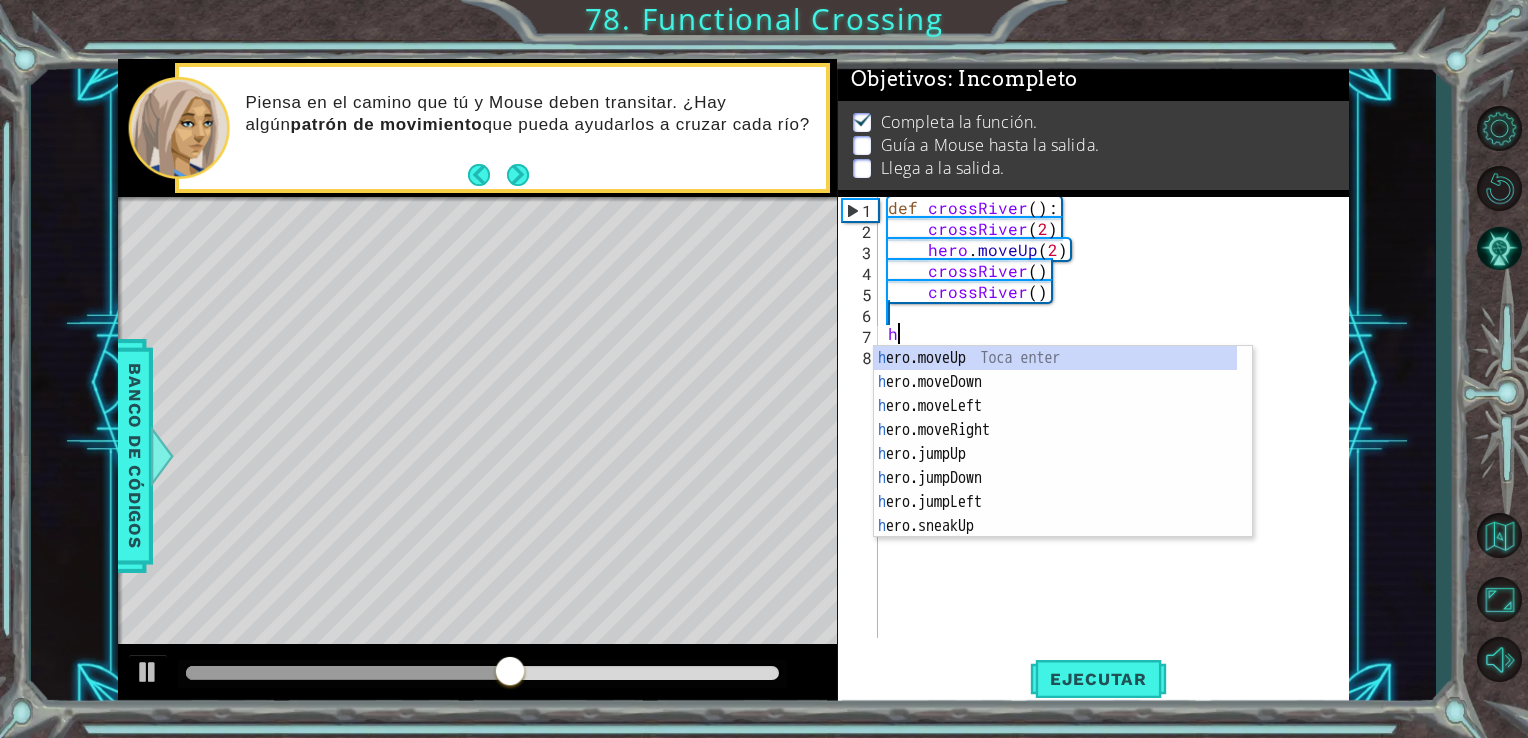 type on "her" 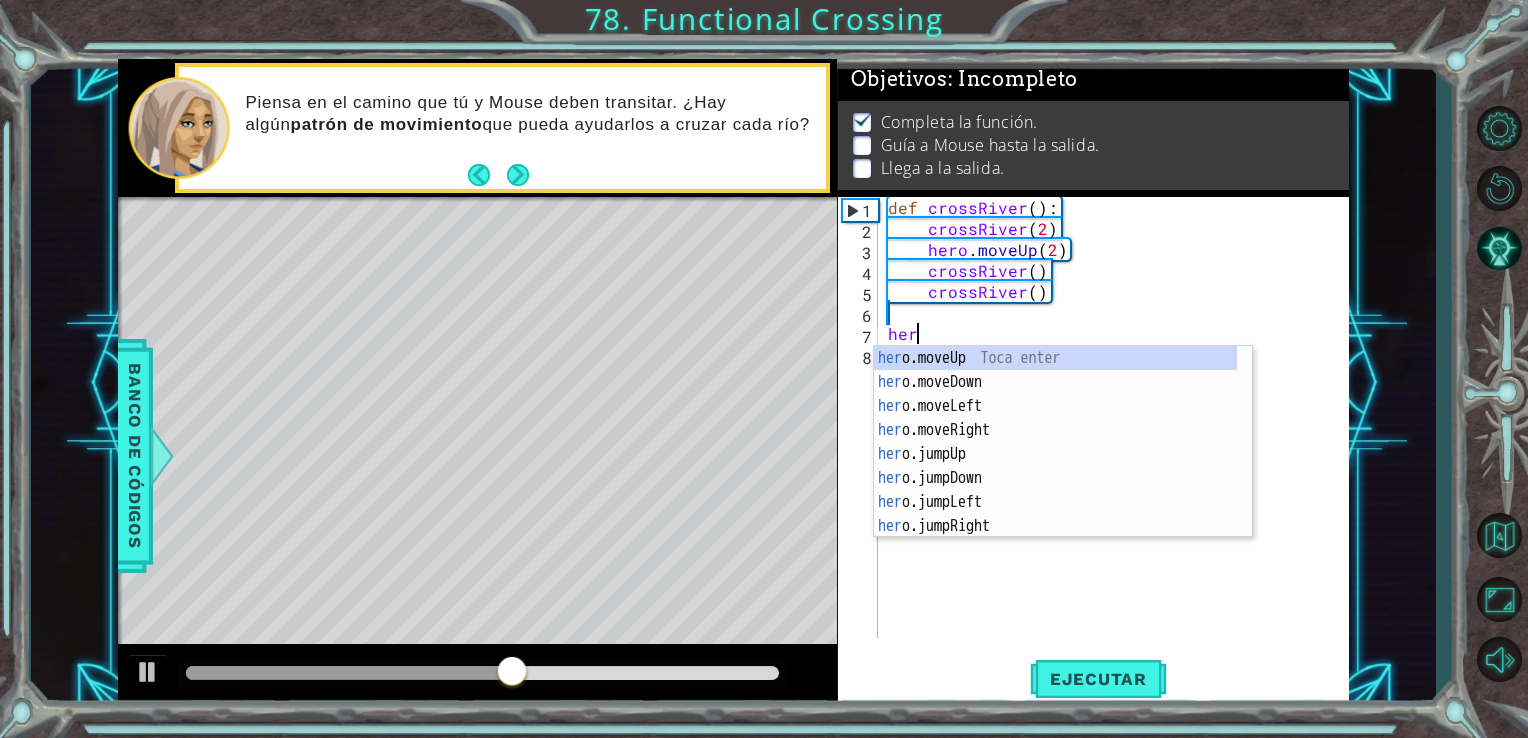 scroll, scrollTop: 0, scrollLeft: 0, axis: both 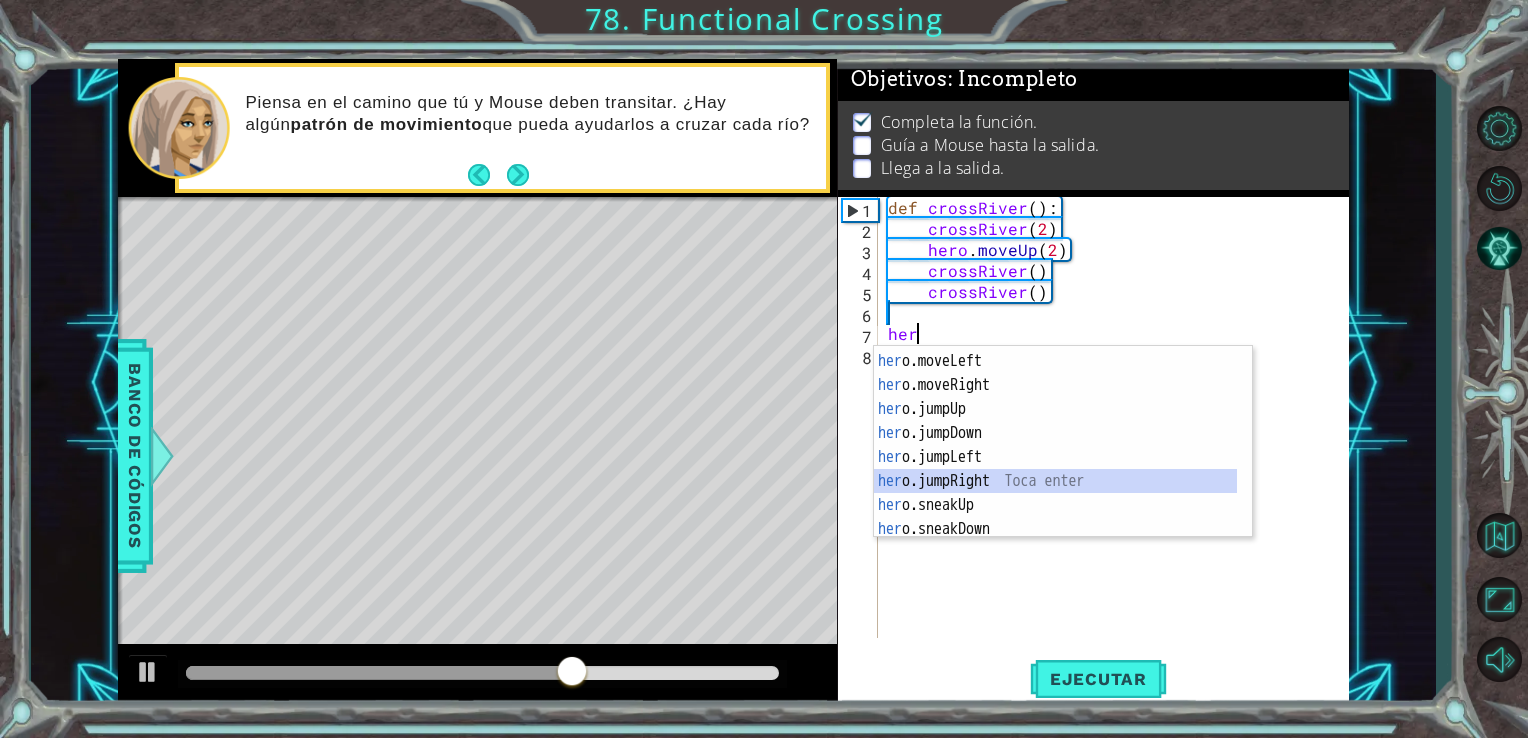 click on "her o.moveDown Toca enter her o.moveLeft Toca enter her o.moveRight Toca enter her o.jumpUp Toca enter her o.jumpDown Toca enter her o.jumpLeft Toca enter her o.jumpRight Toca enter her o.sneakUp Toca enter" at bounding box center (1055, 445) 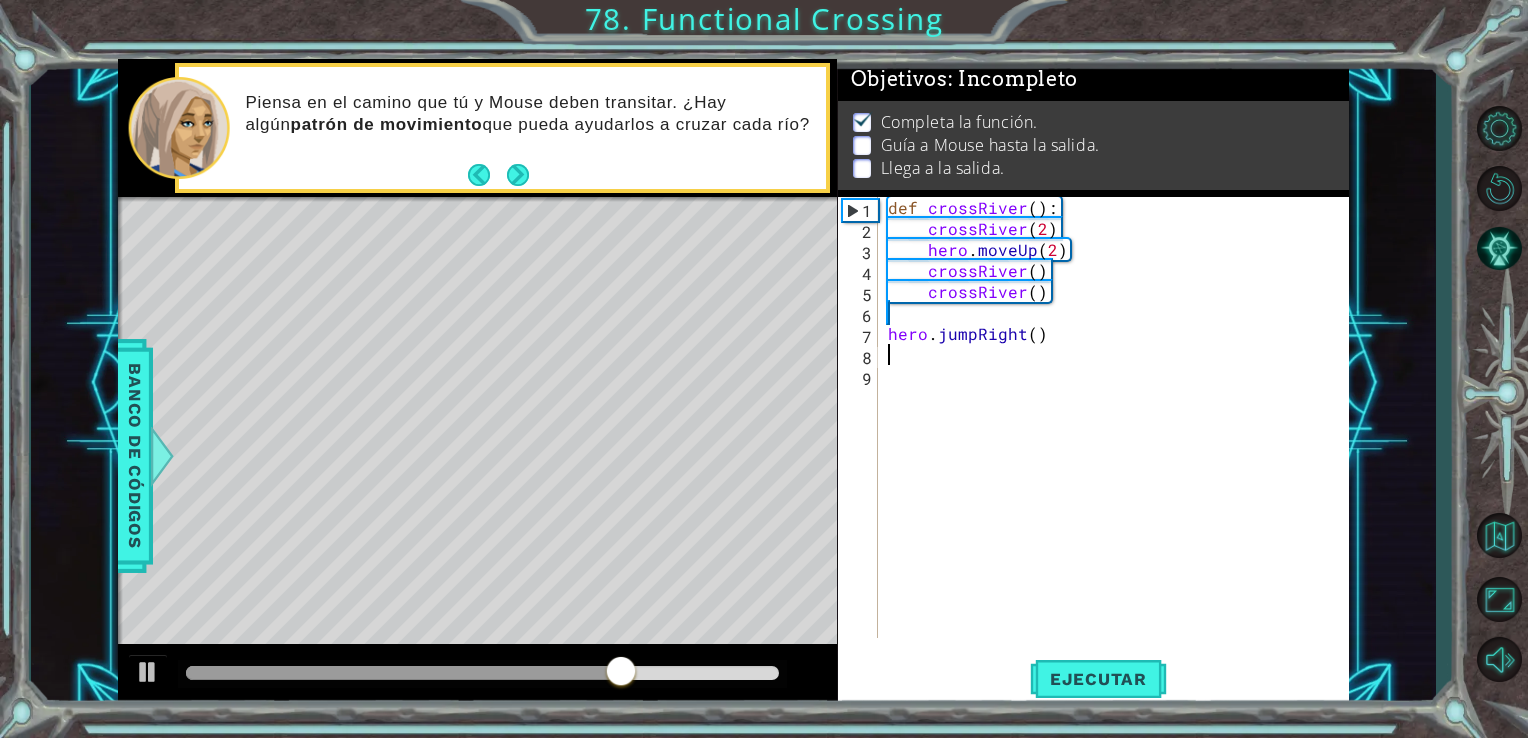 scroll, scrollTop: 0, scrollLeft: 0, axis: both 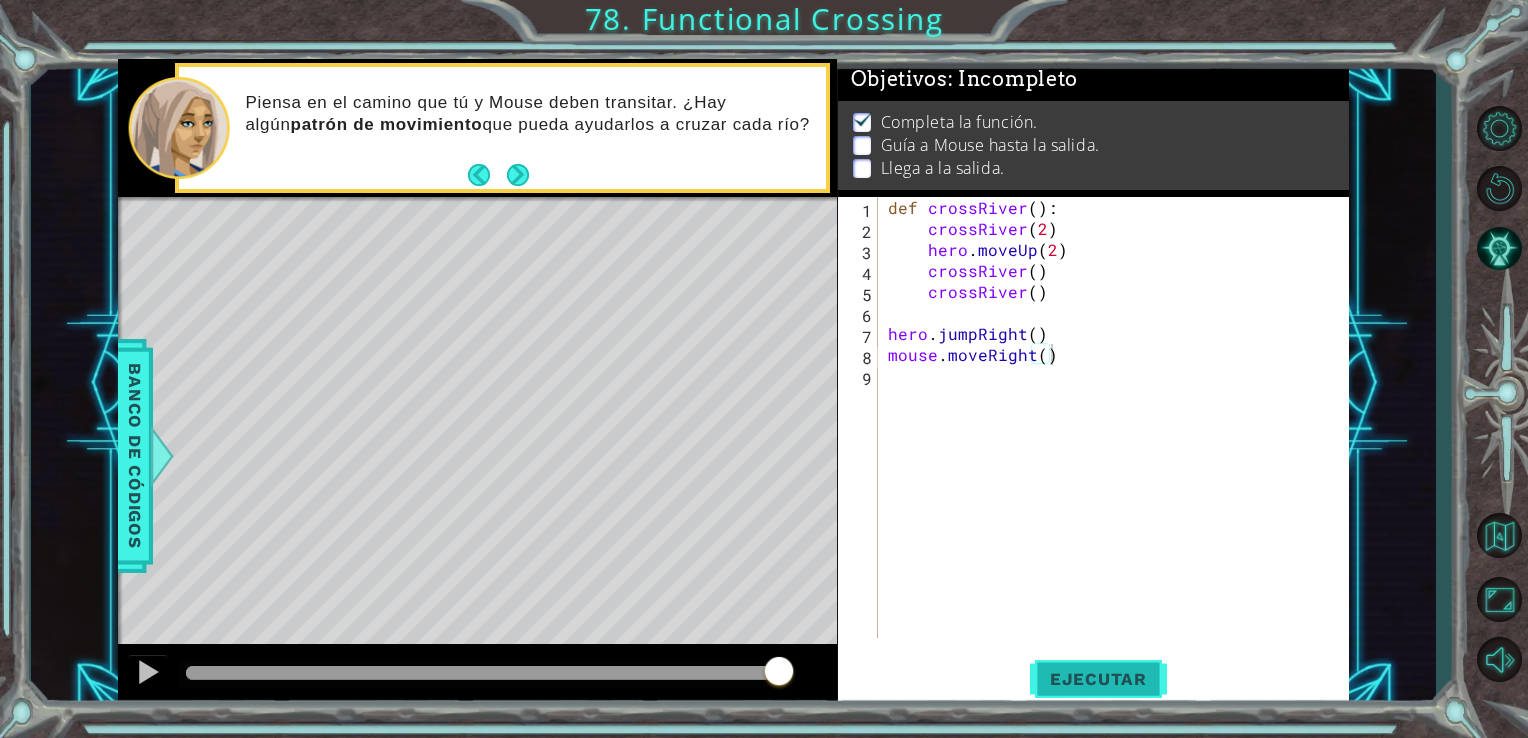 click on "Ejecutar" at bounding box center (1098, 679) 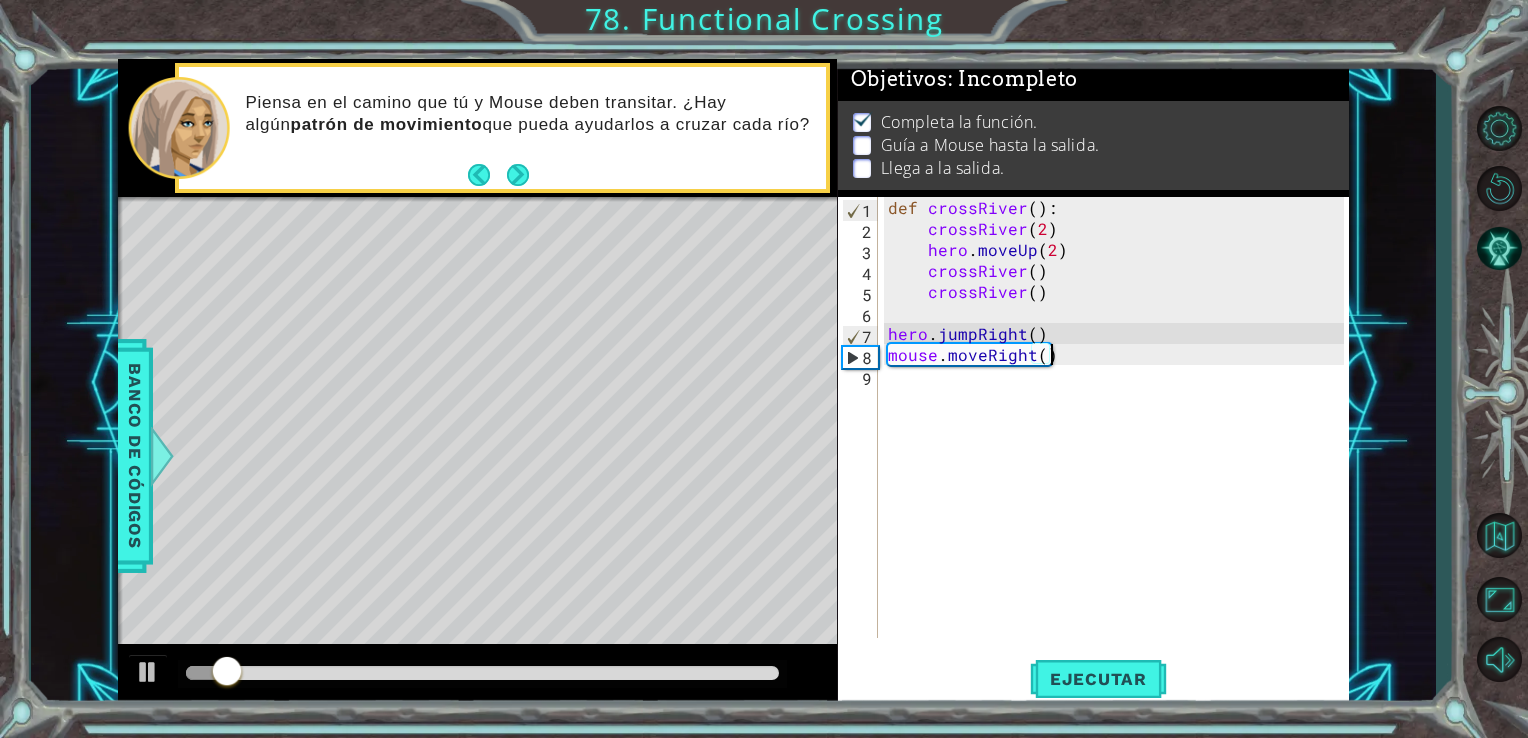 click on "def   crossRiver ( ) :      crossRiver ( 2 )      hero . moveUp ( 2 )      crossRiver ( )      crossRiver ( )      hero . jumpRight ( ) mouse . moveRight ( )" at bounding box center [1119, 438] 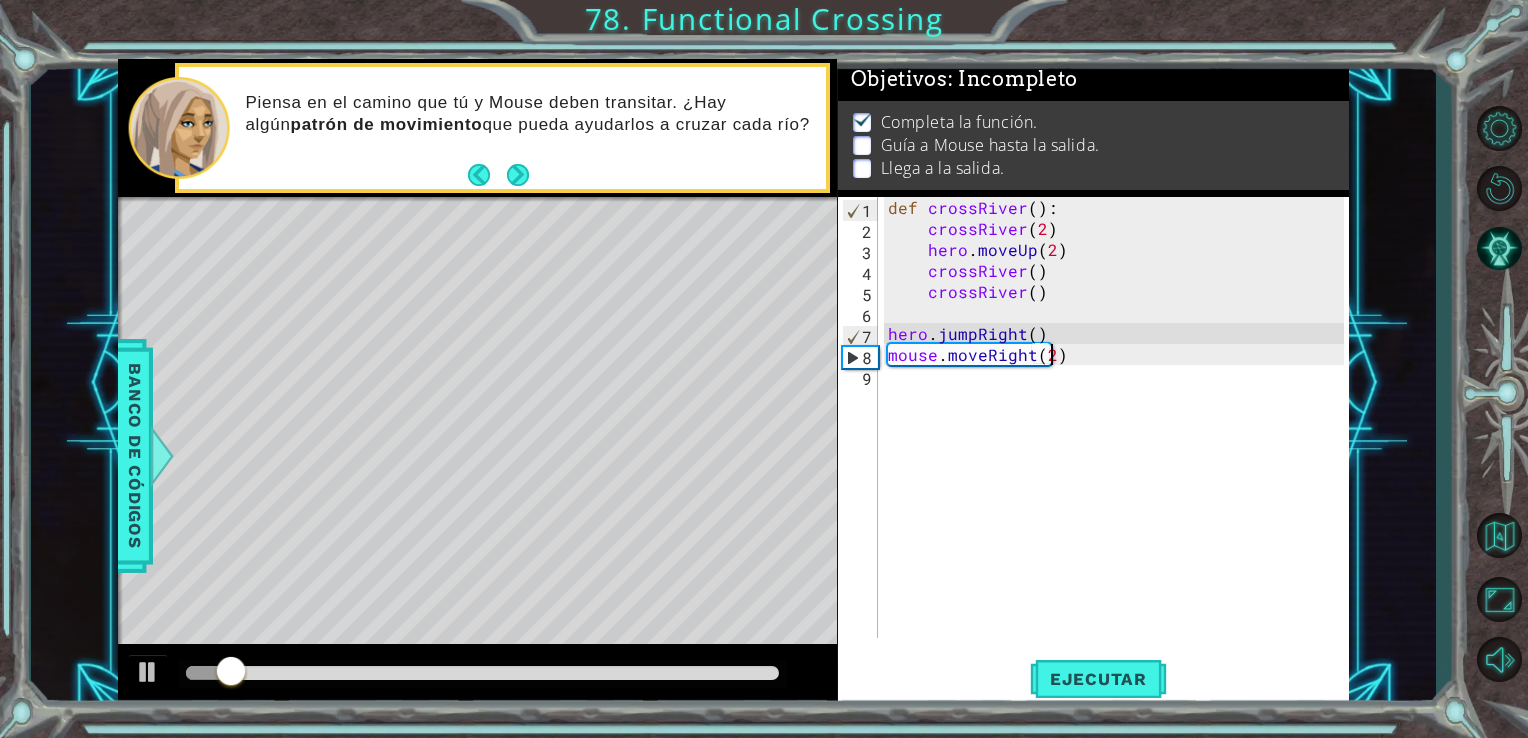 scroll, scrollTop: 0, scrollLeft: 9, axis: horizontal 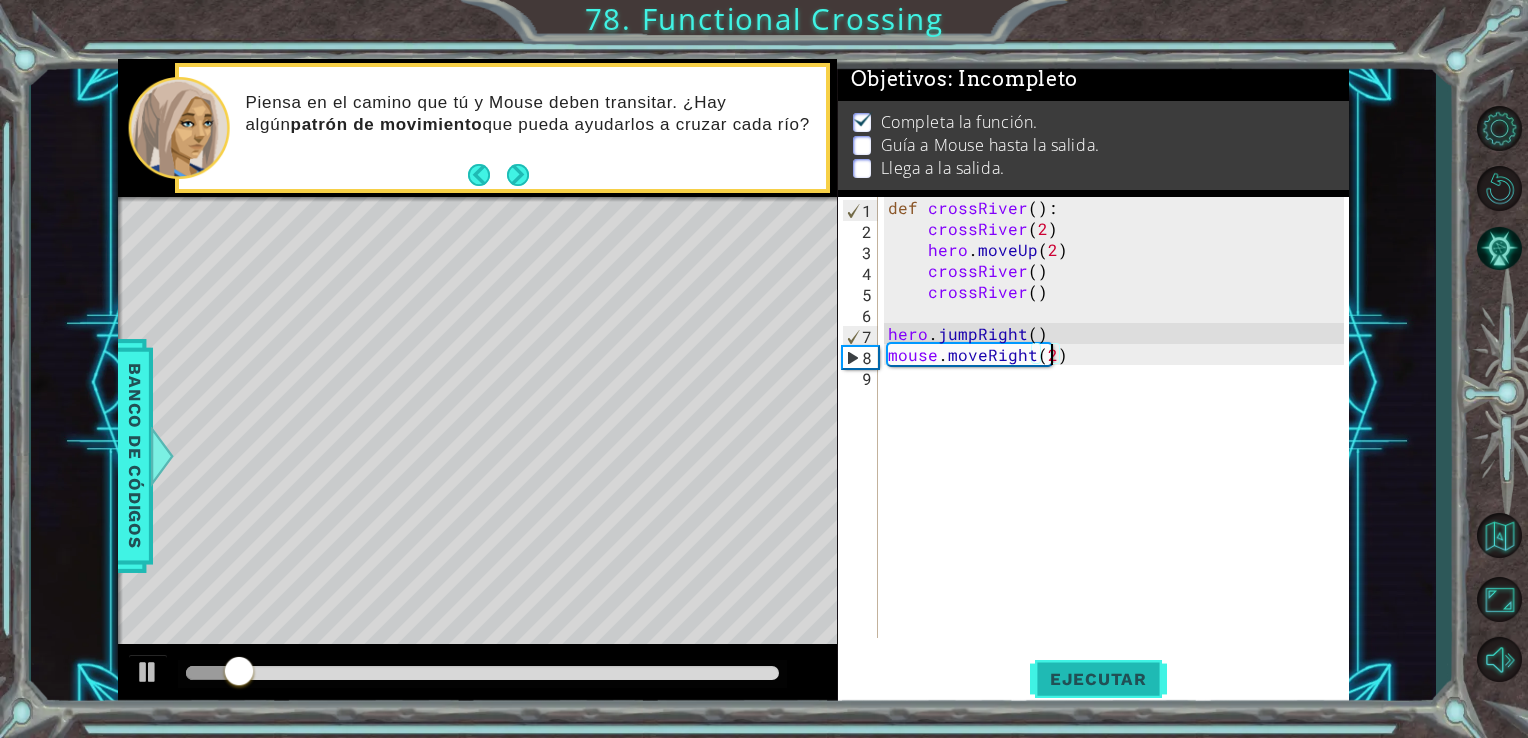 type on "mouse.moveRight(2)" 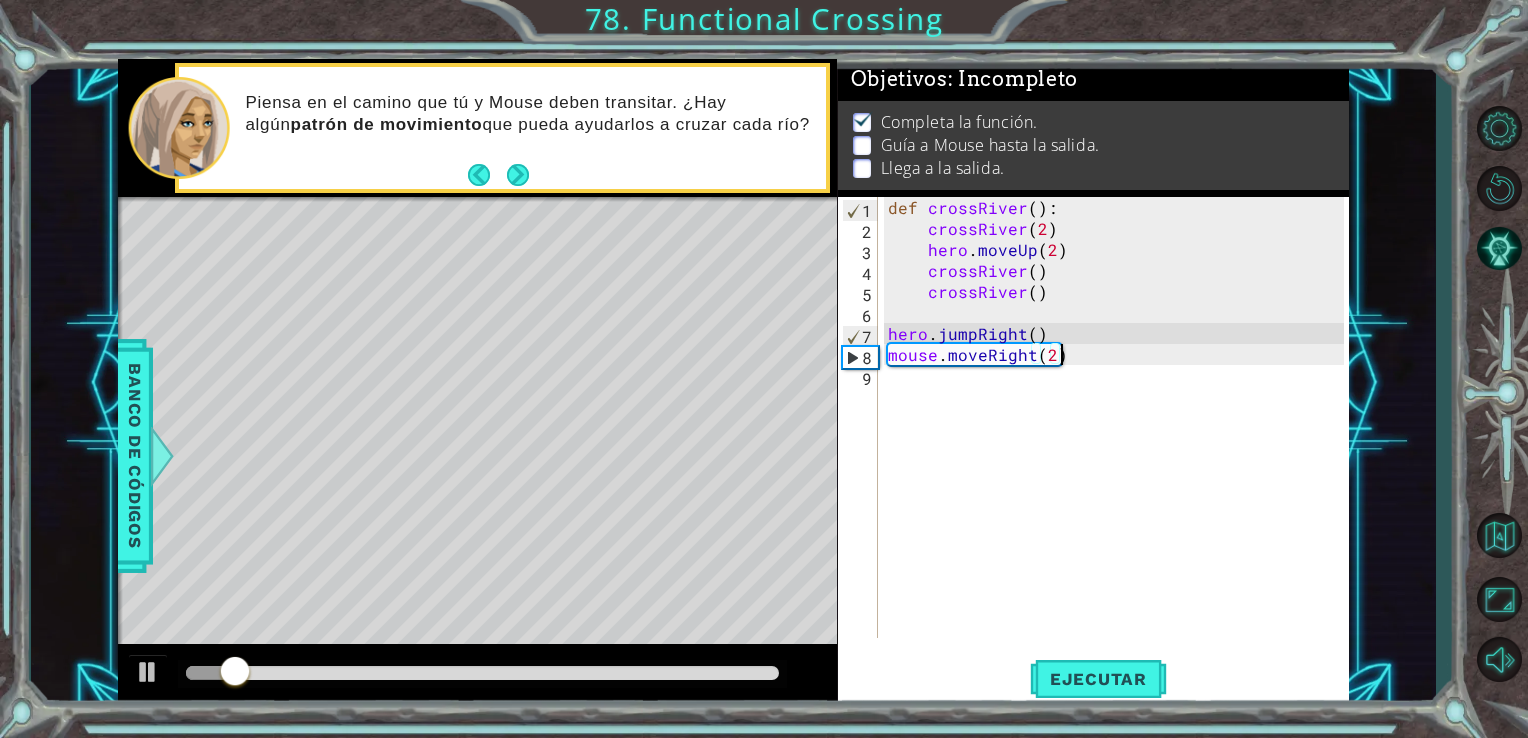 click on "def   crossRiver ( ) :      crossRiver ( 2 )      hero . moveUp ( 2 )      crossRiver ( )      crossRiver ( )      hero . jumpRight ( ) mouse . moveRight ( 2 )" at bounding box center [1119, 438] 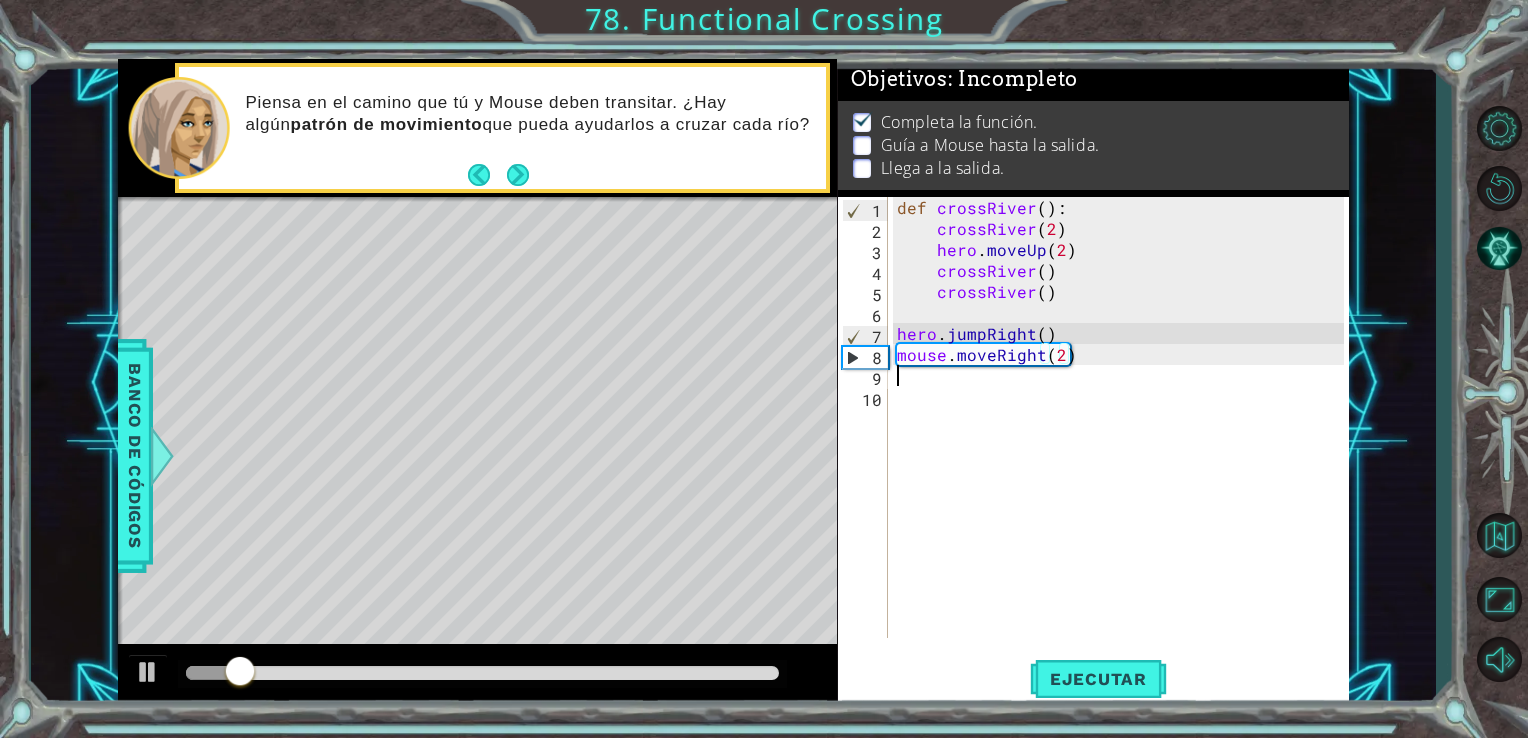 scroll, scrollTop: 0, scrollLeft: 0, axis: both 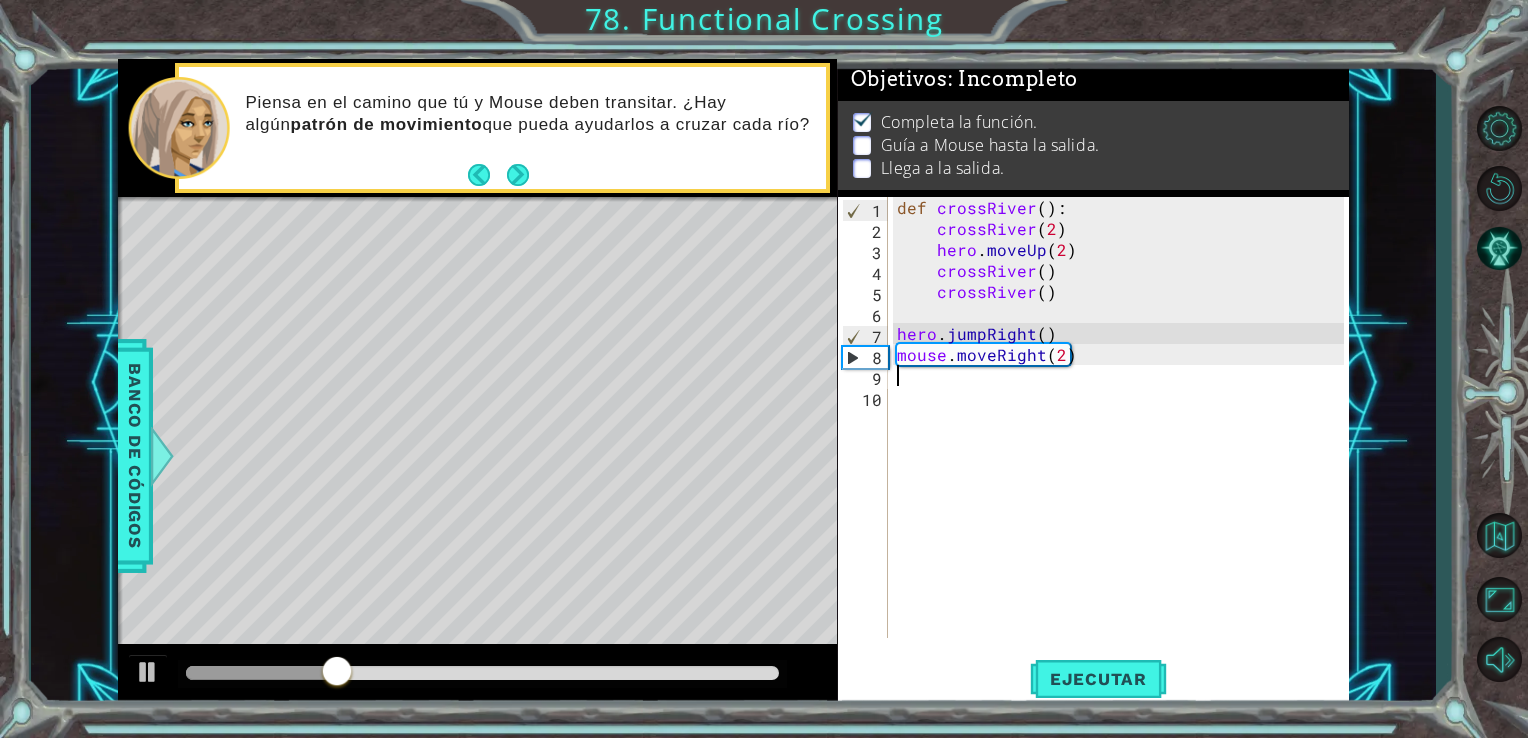 type on "e" 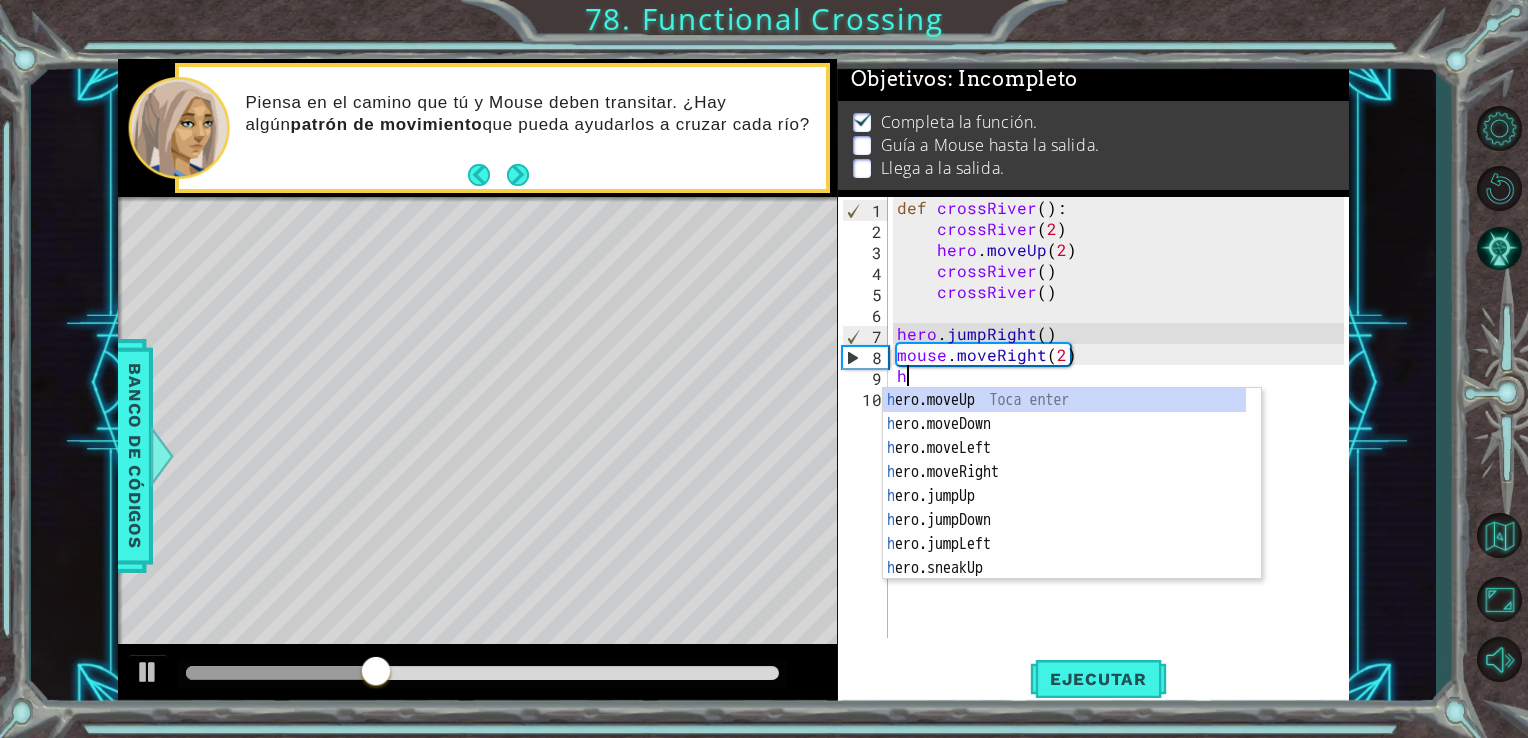 type on "he" 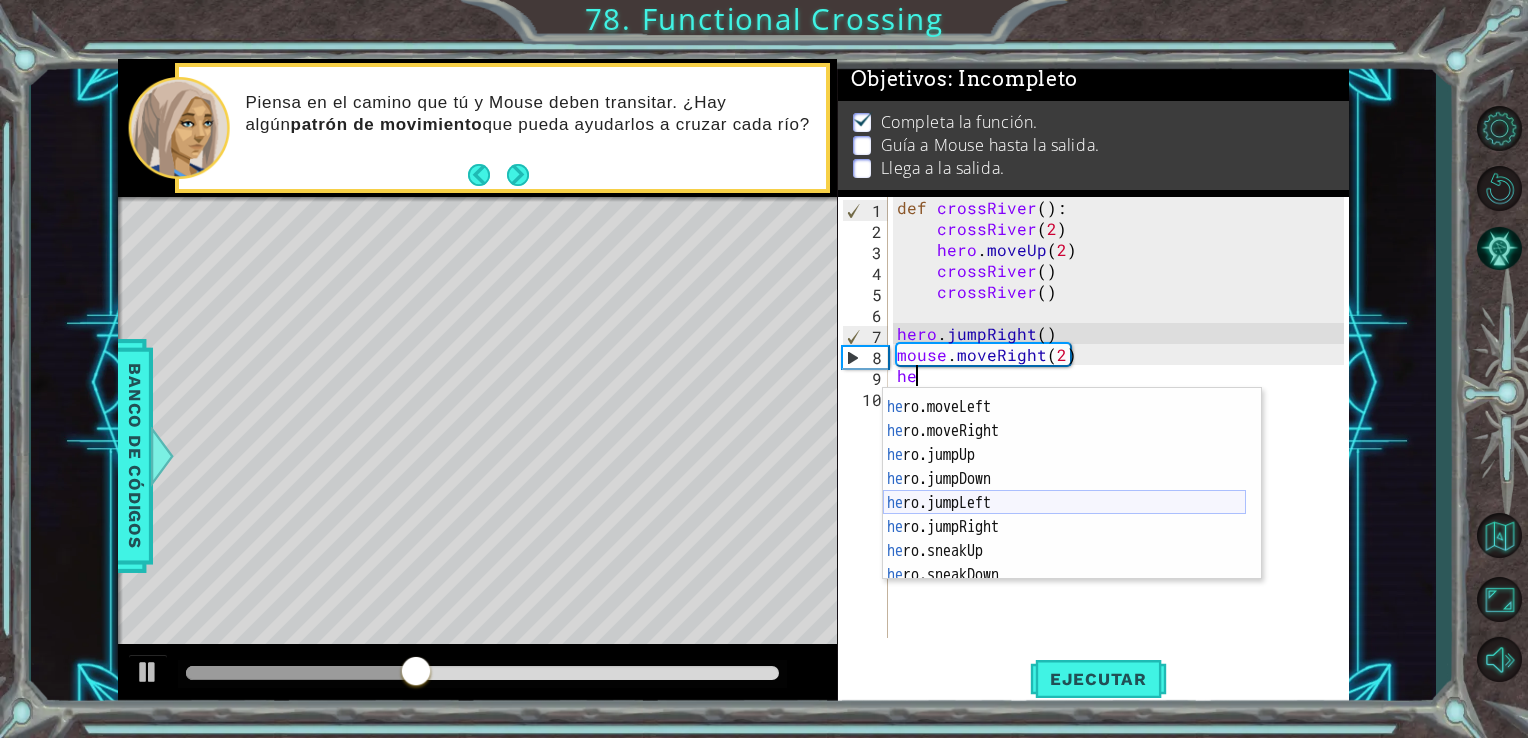 scroll, scrollTop: 40, scrollLeft: 0, axis: vertical 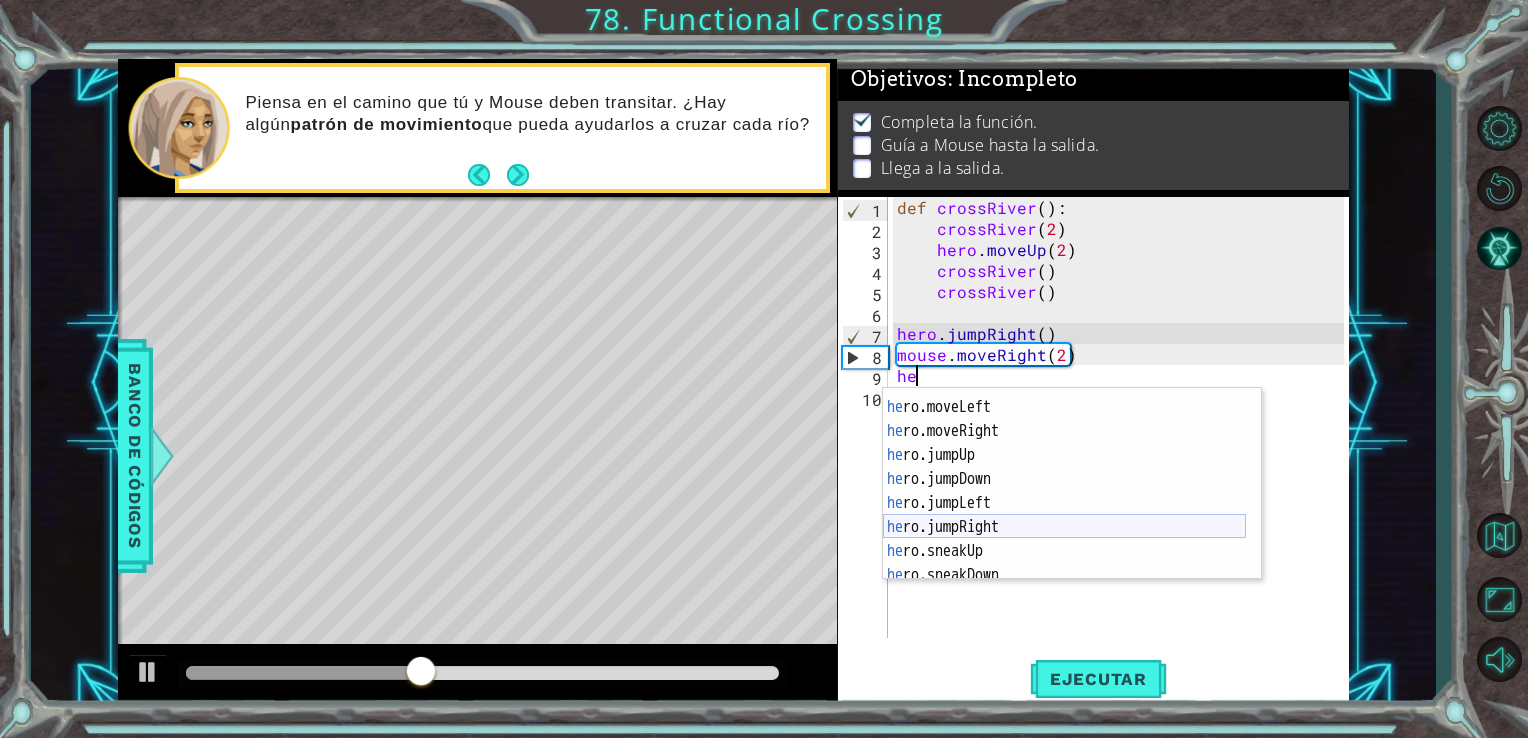 click on "he ro.moveDown Toca enter he ro.moveLeft Toca enter he ro.moveRight Toca enter he ro.jumpUp Toca enter he ro.jumpDown Toca enter he ro.jumpLeft Toca enter he ro.jumpRight Toca enter he ro.sneakUp Toca enter he ro.sneakDown Toca enter" at bounding box center (1064, 491) 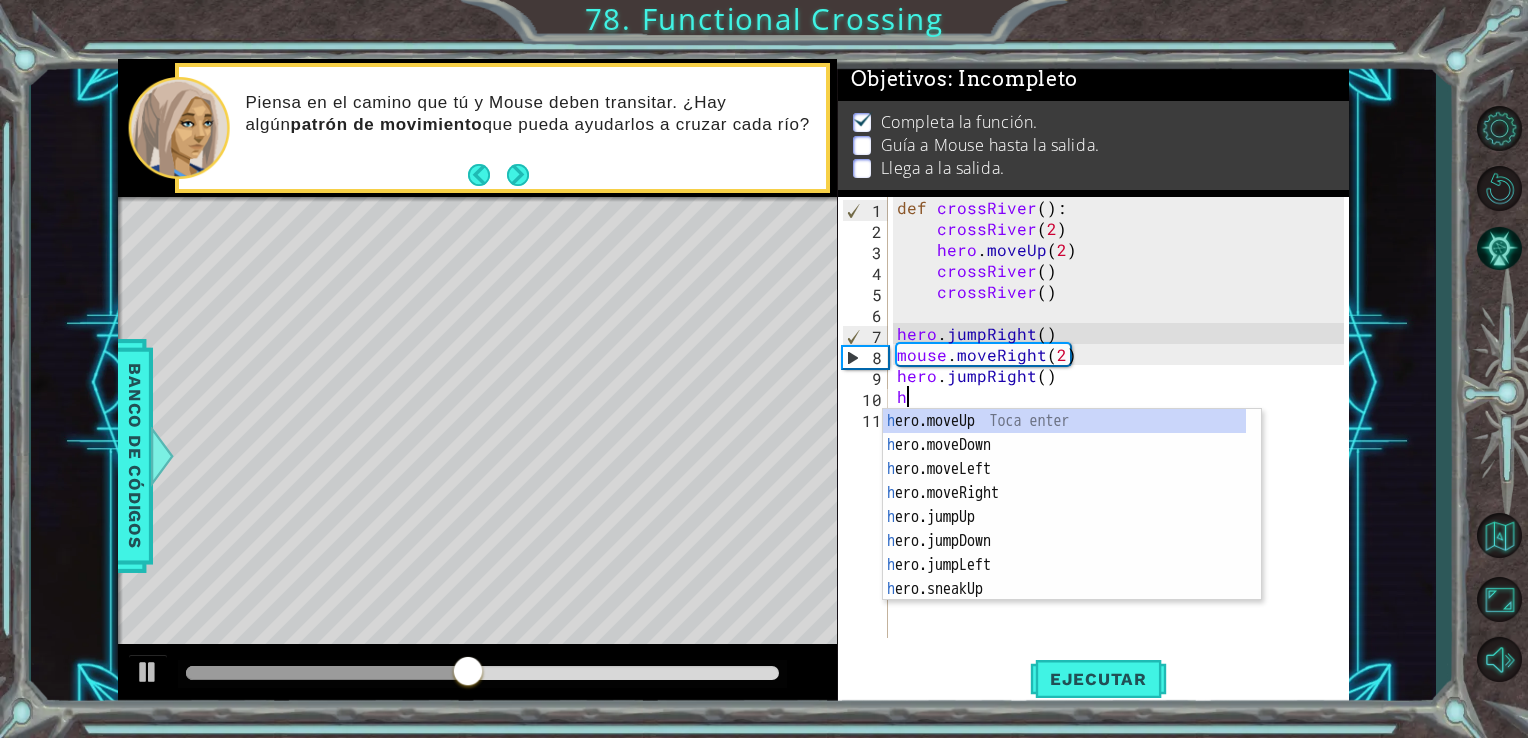 scroll, scrollTop: 0, scrollLeft: 0, axis: both 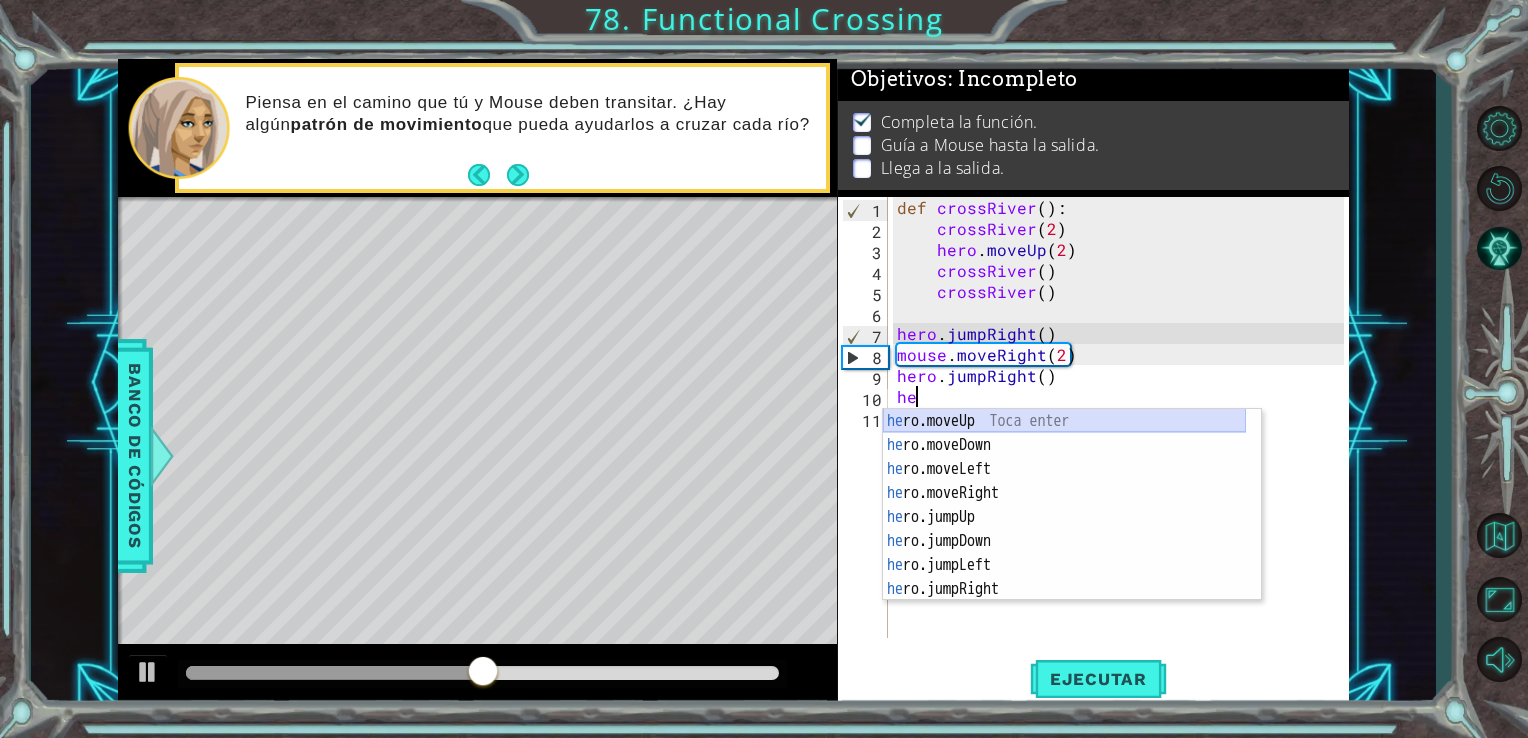 click on "he ro.moveUp Toca enter he ro.moveDown Toca enter he ro.moveLeft Toca enter he ro.moveRight Toca enter he ro.jumpUp Toca enter he ro.jumpDown Toca enter he ro.jumpLeft Toca enter he ro.jumpRight Toca enter he ro.sneakUp Toca enter" at bounding box center (1064, 529) 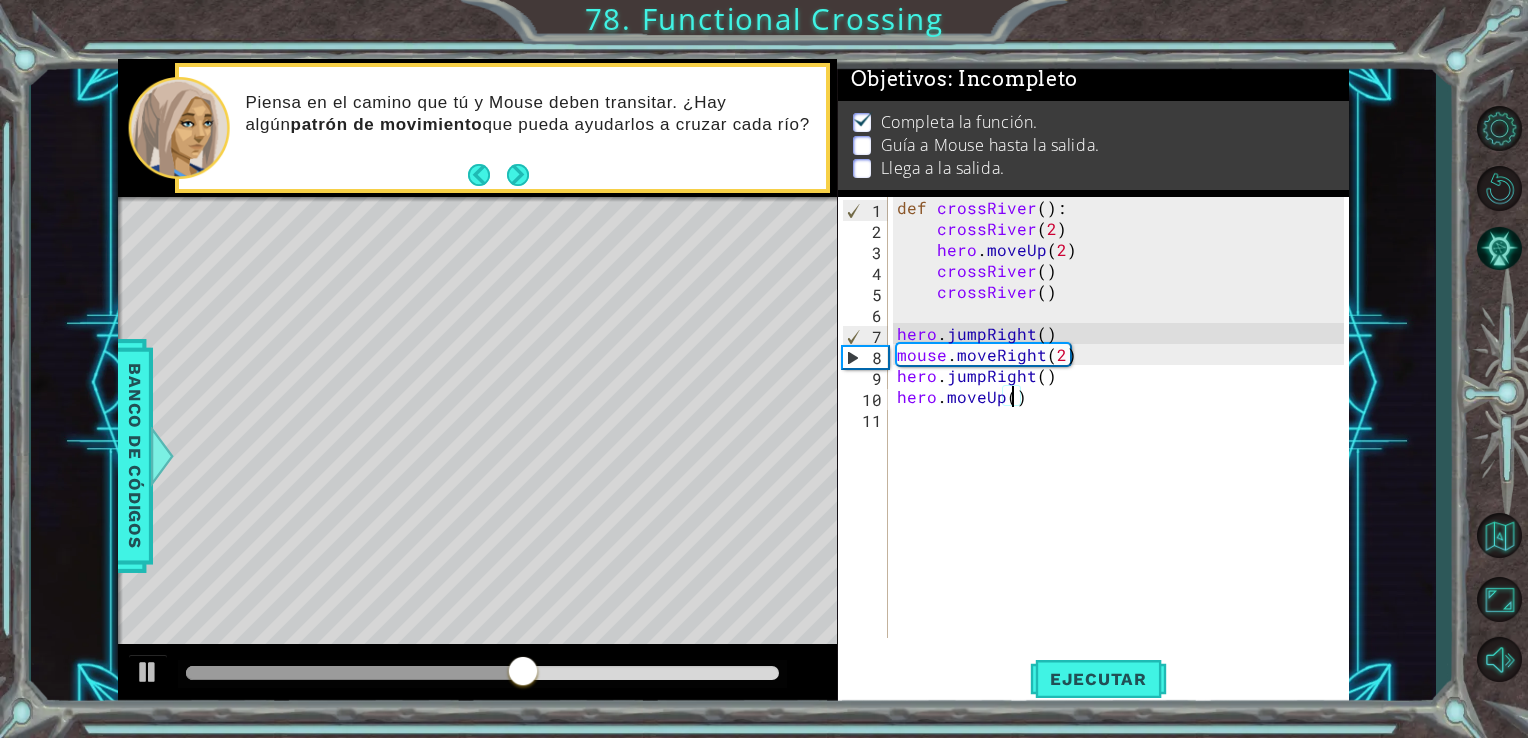 type on "hero.moveUp(2)" 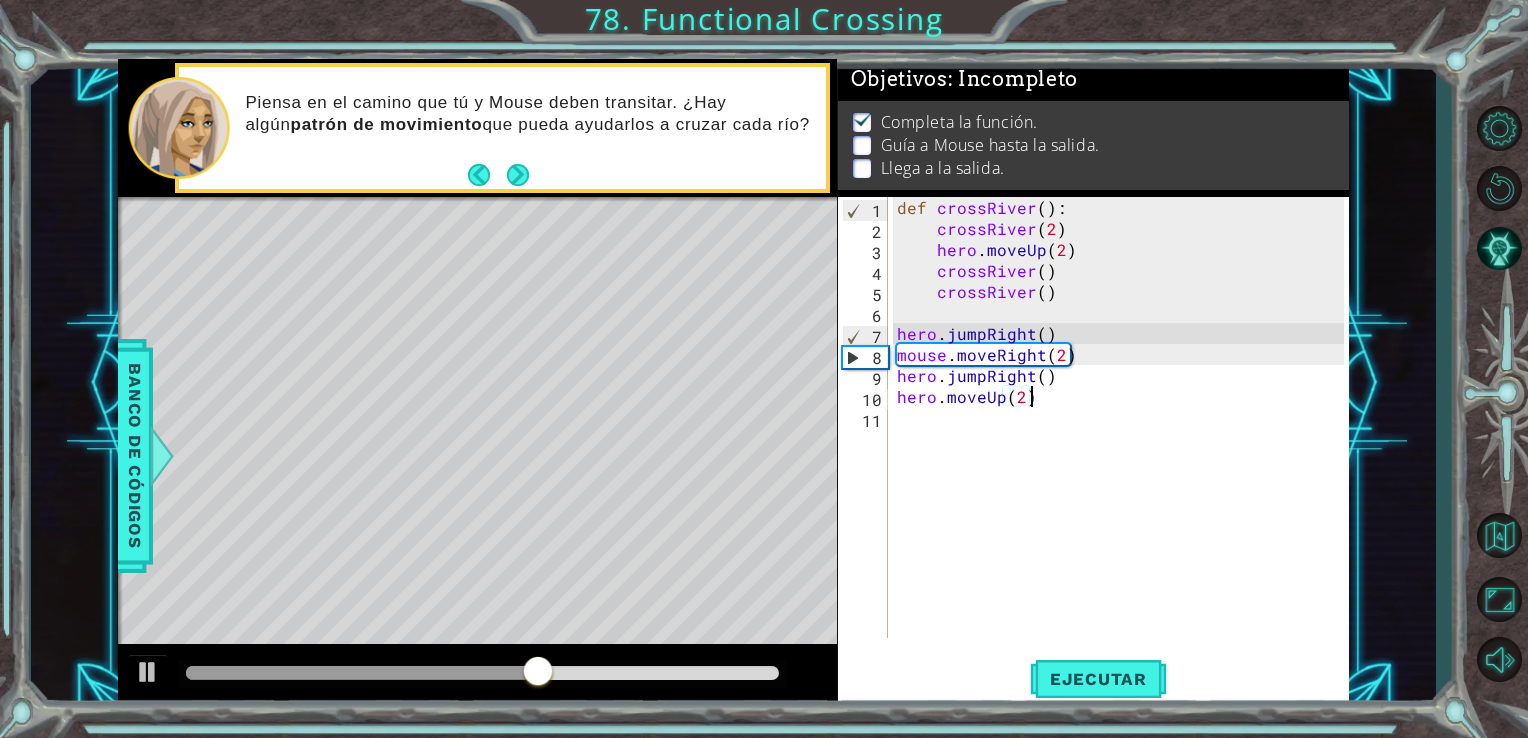 click on "def   crossRiver ( ) :      crossRiver ( 2 )      hero . moveUp ( 2 )      crossRiver ( )      crossRiver ( )      hero . jumpRight ( ) mouse . moveRight ( 2 ) hero . jumpRight ( ) hero . moveUp ( 2 )" at bounding box center [1124, 438] 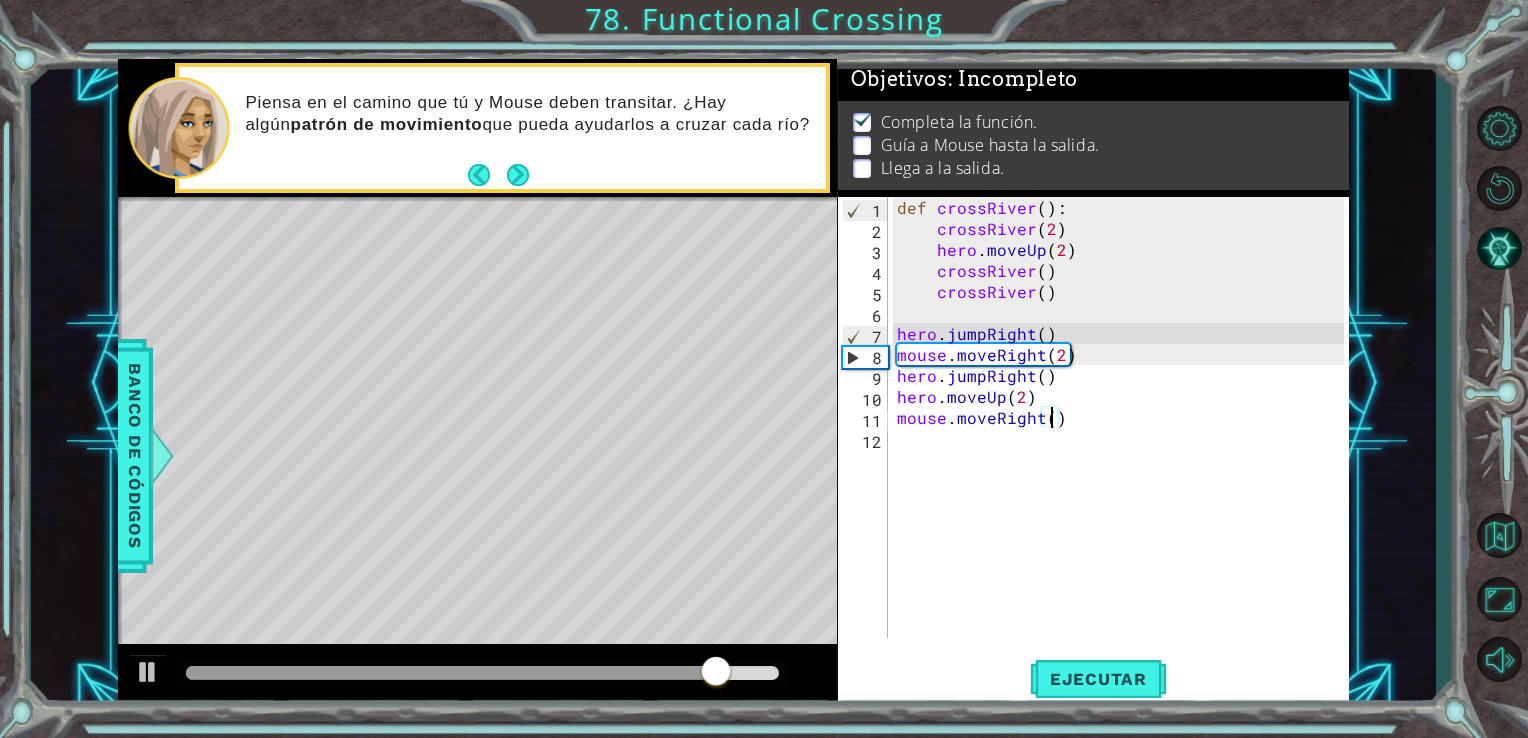 scroll, scrollTop: 0, scrollLeft: 9, axis: horizontal 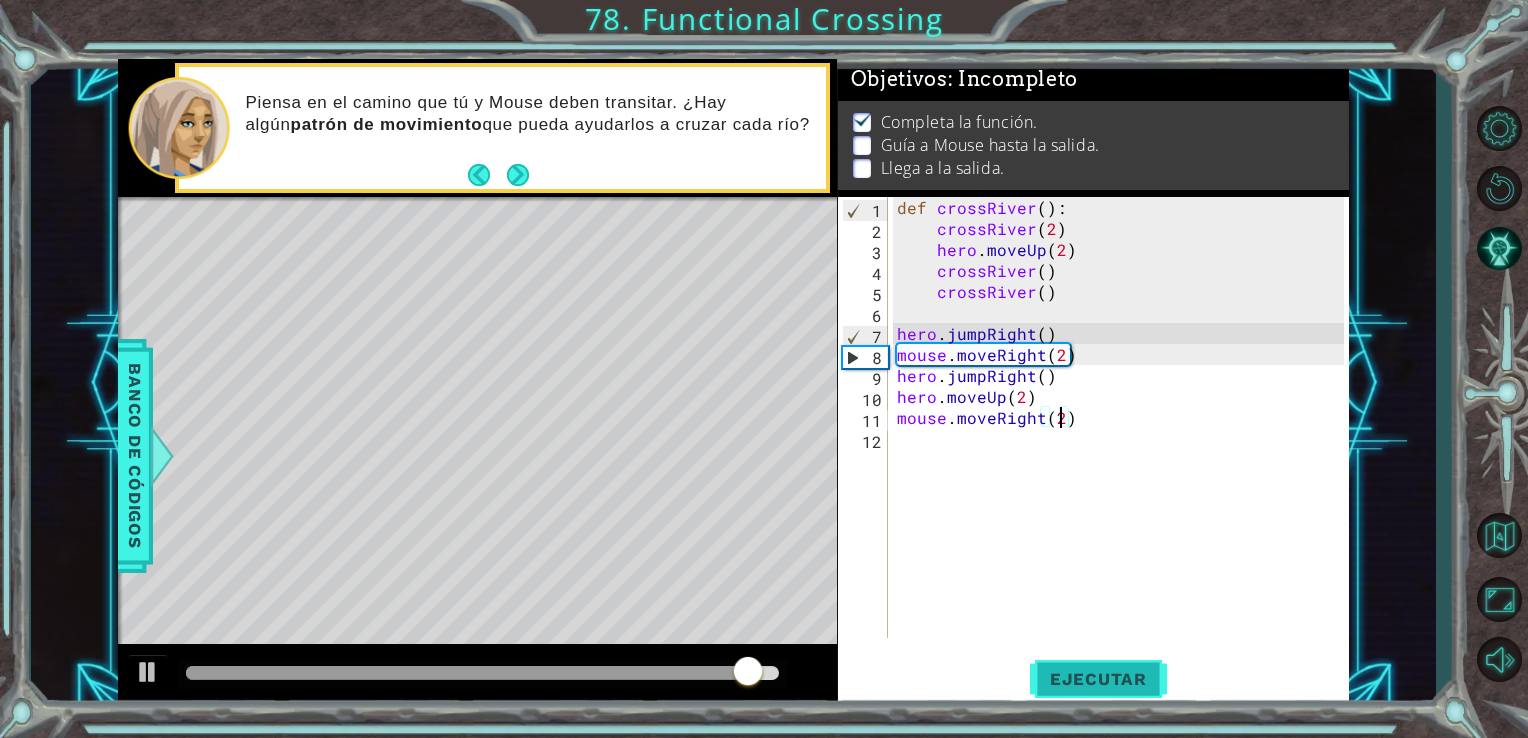 type on "mouse.moveRight(2)" 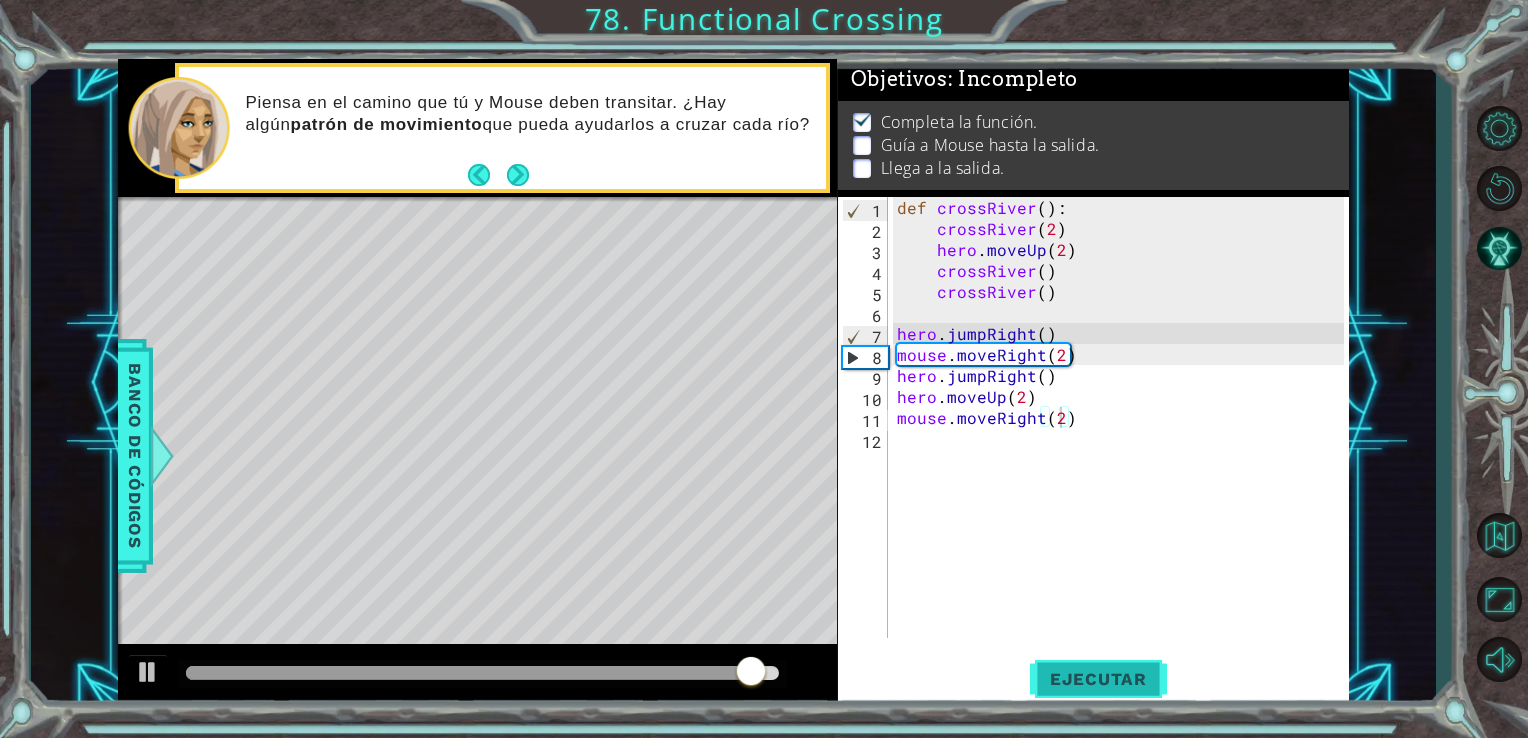 click on "Ejecutar" at bounding box center [1098, 679] 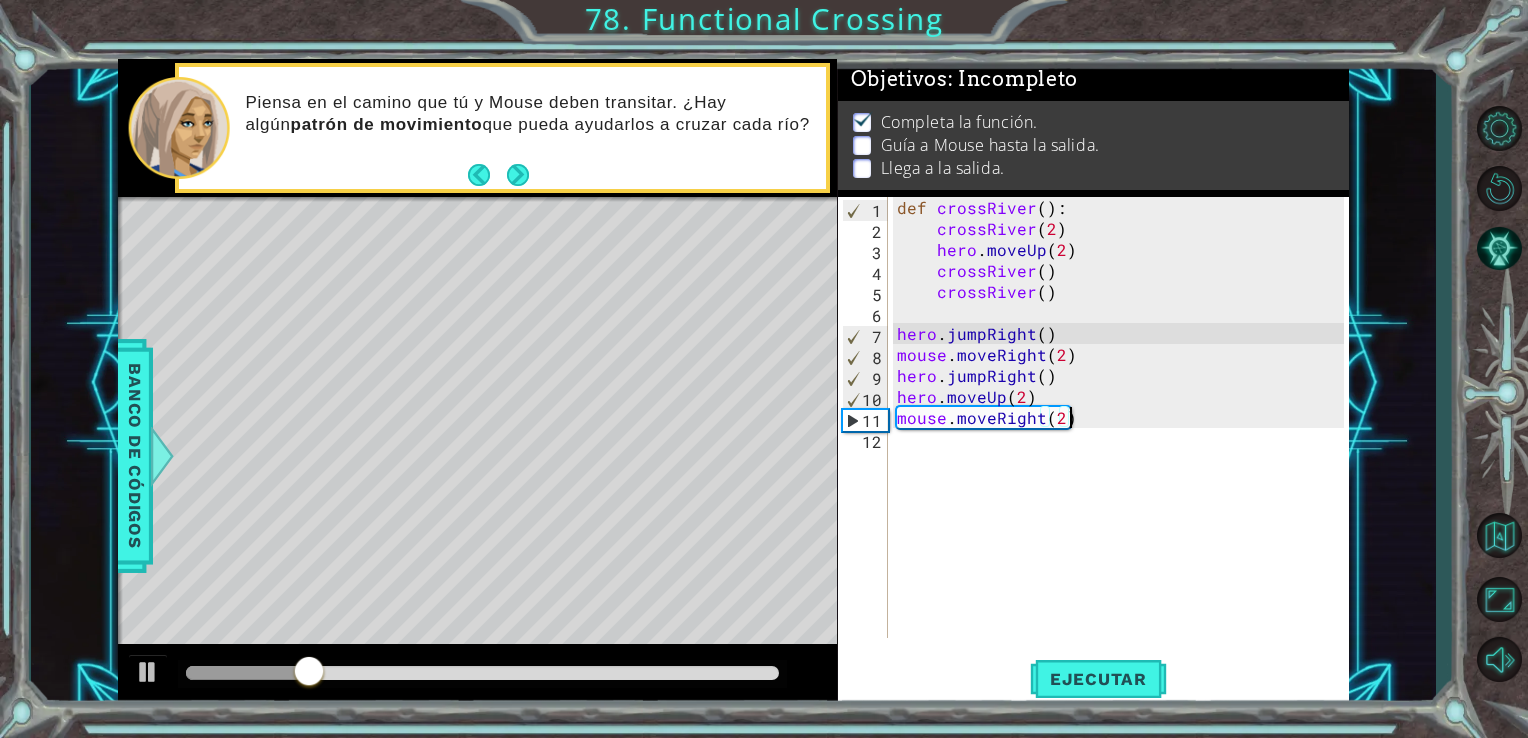 click on "def   crossRiver ( ) :      crossRiver ( 2 )      hero . moveUp ( 2 )      crossRiver ( )      crossRiver ( )      hero . jumpRight ( ) mouse . moveRight ( 2 ) hero . jumpRight ( ) hero . moveUp ( 2 ) mouse . moveRight ( 2 )" at bounding box center [1124, 438] 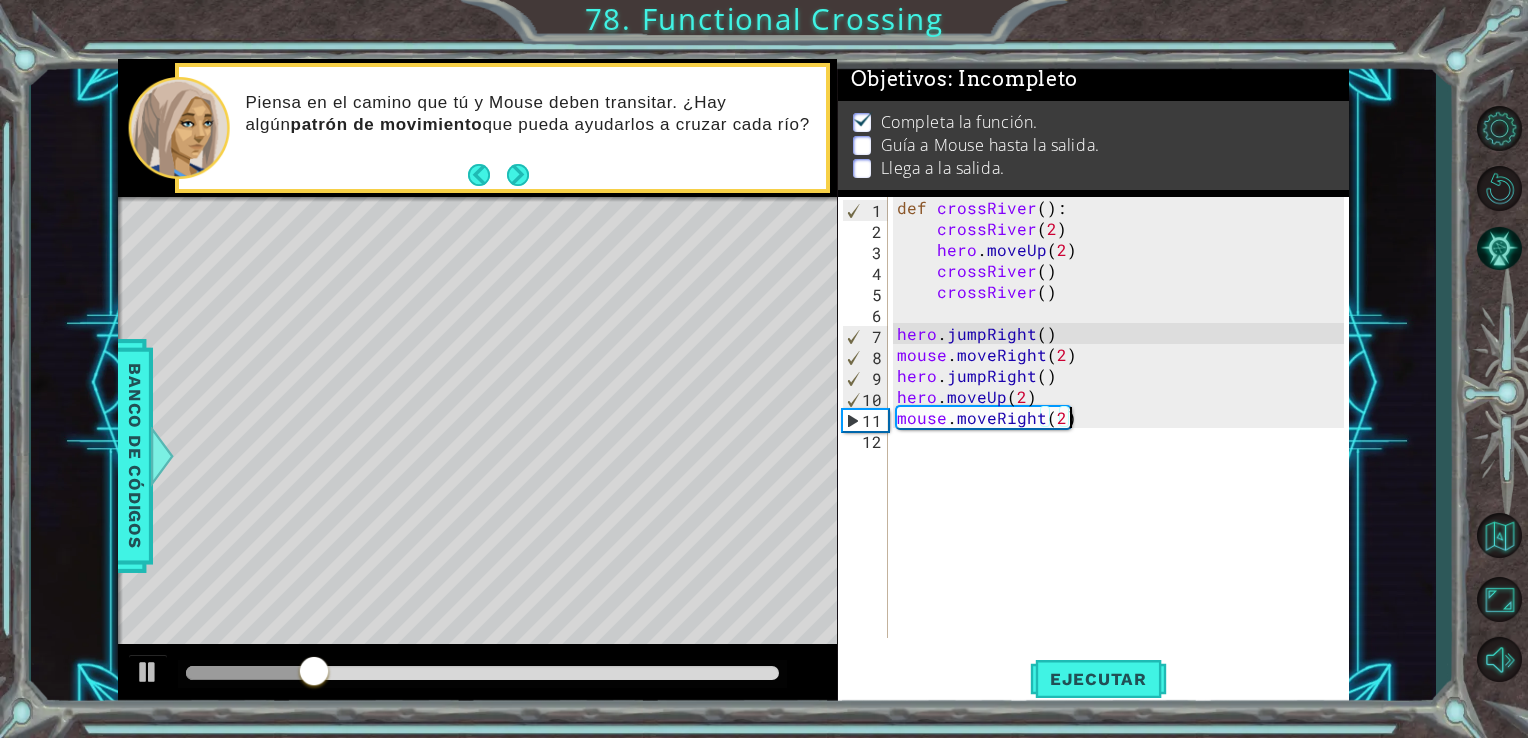scroll, scrollTop: 0, scrollLeft: 0, axis: both 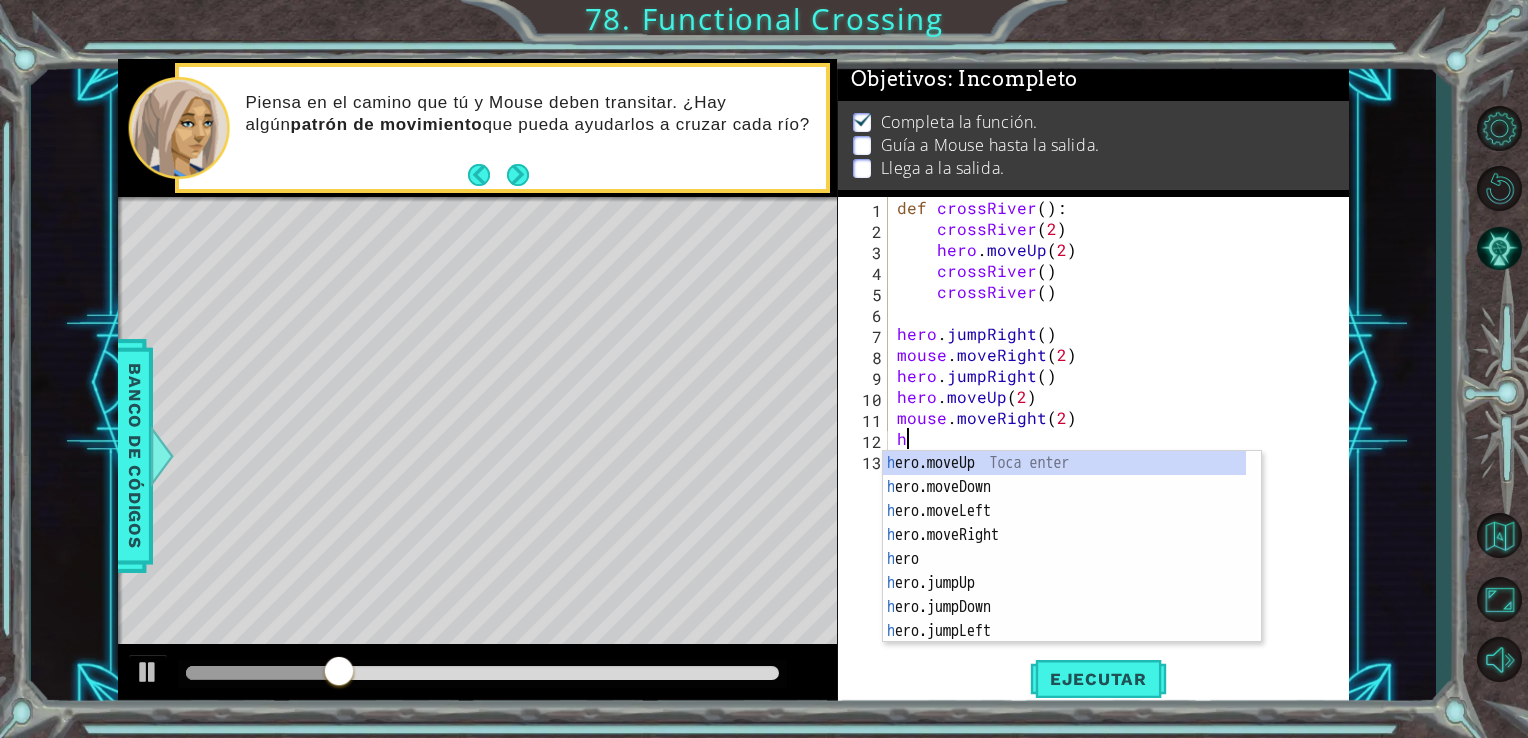 type on "he" 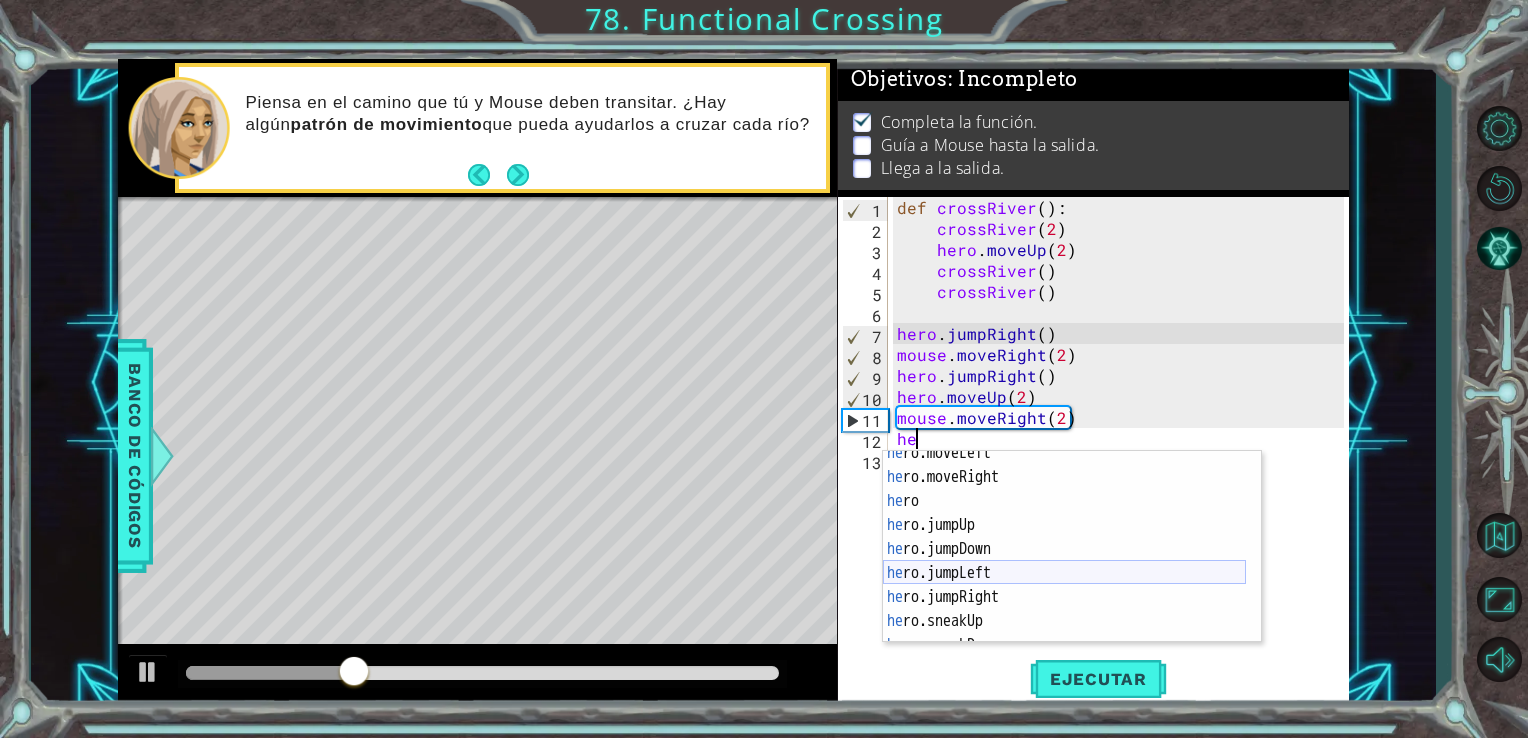 scroll, scrollTop: 62, scrollLeft: 0, axis: vertical 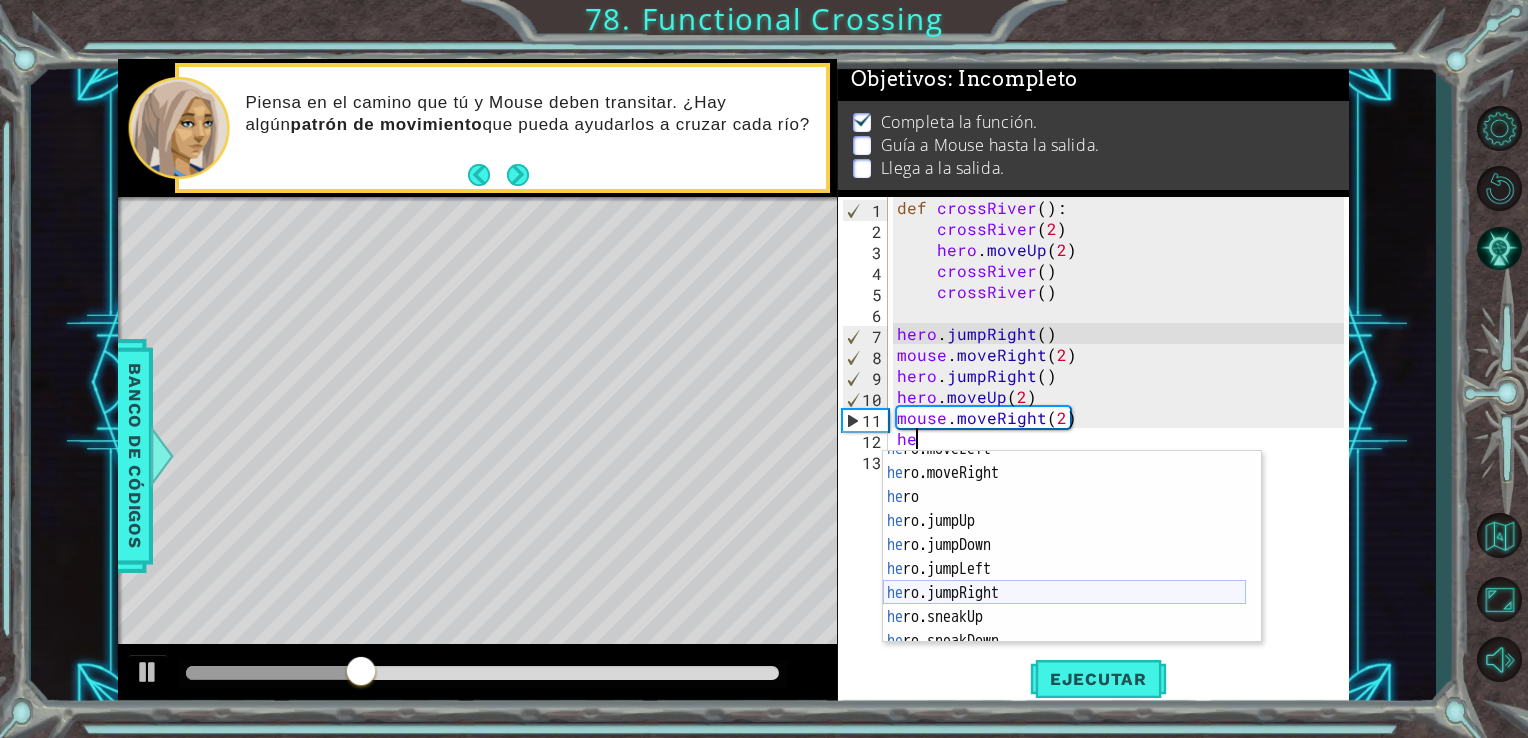 click on "he [NAME].moveLeft Toca enter he [NAME].moveRight Toca enter he [NAME] Toca enter he [NAME].jumpUp Toca enter he [NAME].jumpDown Toca enter he [NAME].jumpLeft Toca enter he [NAME].jumpRight Toca enter he [NAME].sneakUp Toca enter he [NAME].sneakDown Toca enter" at bounding box center (1064, 557) 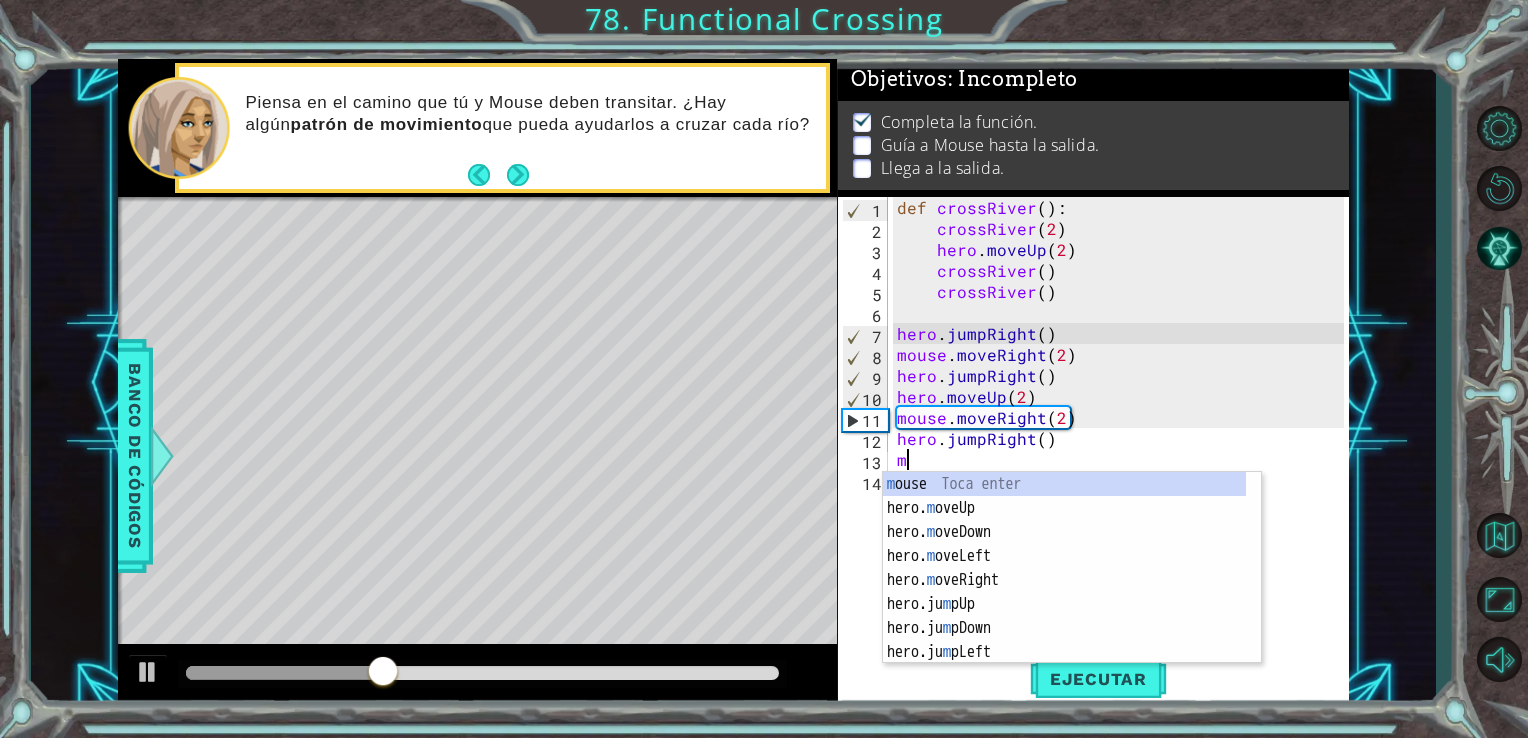 scroll, scrollTop: 0, scrollLeft: 0, axis: both 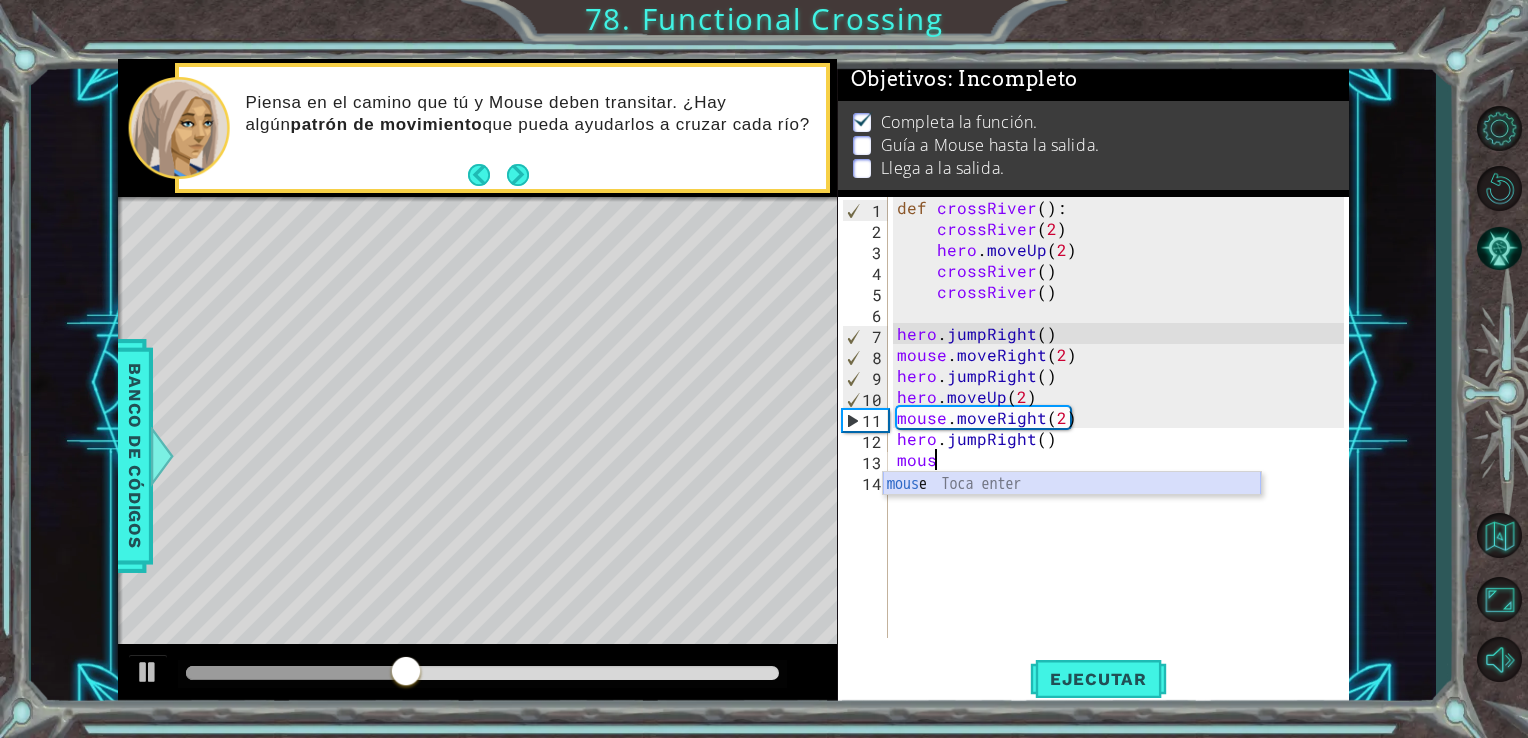 click on "mous e Toca enter" at bounding box center [1072, 508] 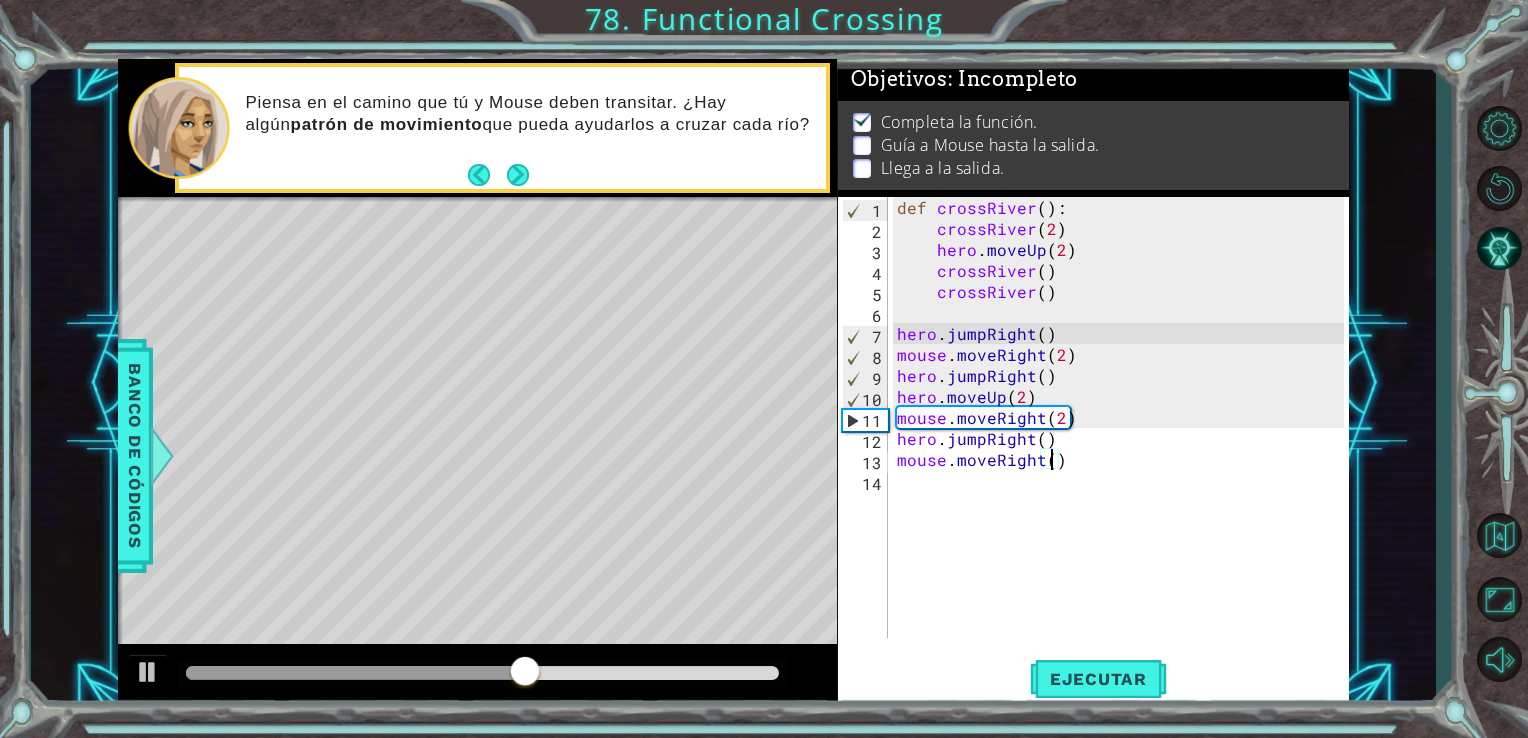 scroll, scrollTop: 0, scrollLeft: 9, axis: horizontal 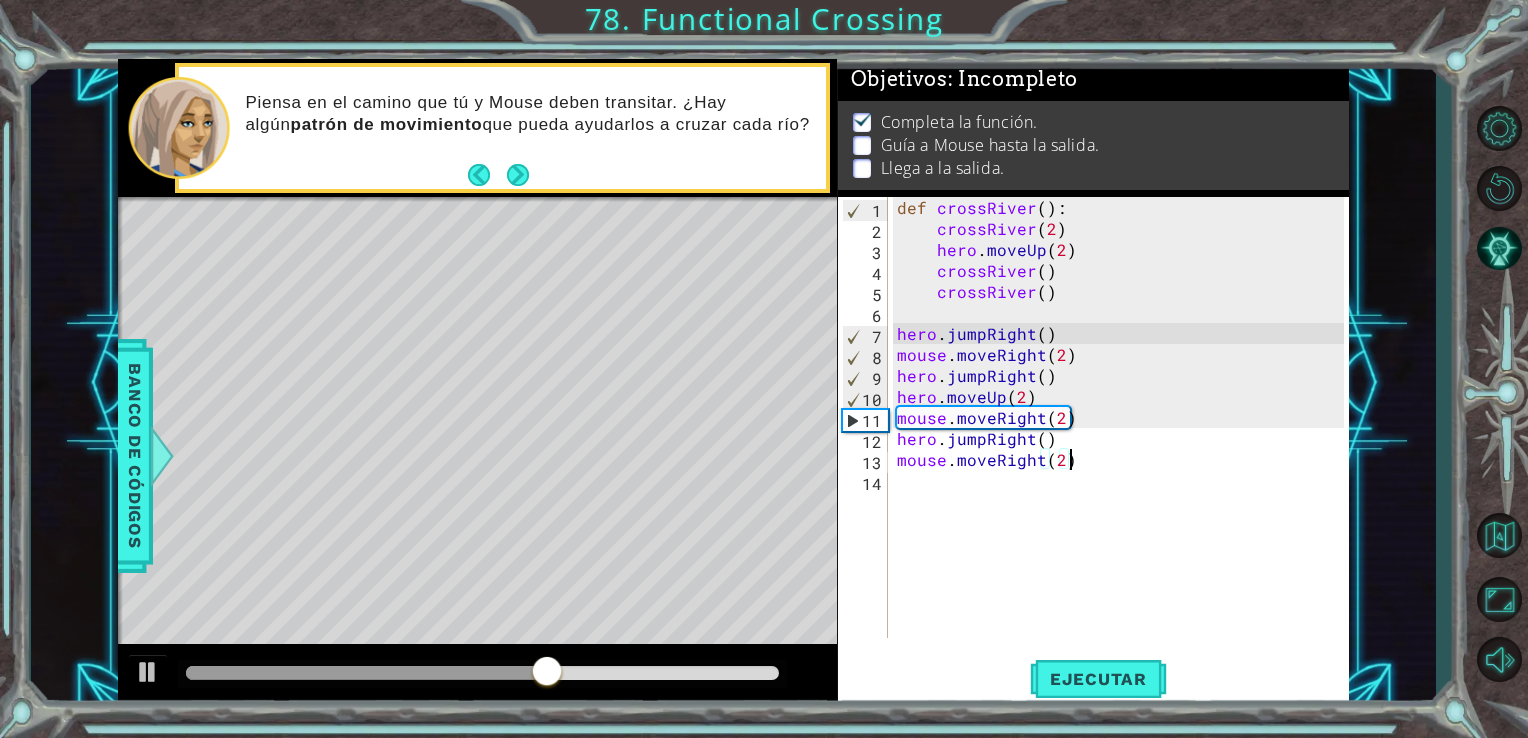 click on "def   crossRiver ( ) :      crossRiver ( 2 )      hero . moveUp ( 2 )      crossRiver ( )      crossRiver ( )      hero . jumpRight ( ) mouse . moveRight ( 2 ) hero . jumpRight ( ) hero . moveUp ( 2 ) mouse . moveRight ( 2 ) hero . jumpRight ( ) mouse . moveRight ( 2 )" at bounding box center (1124, 438) 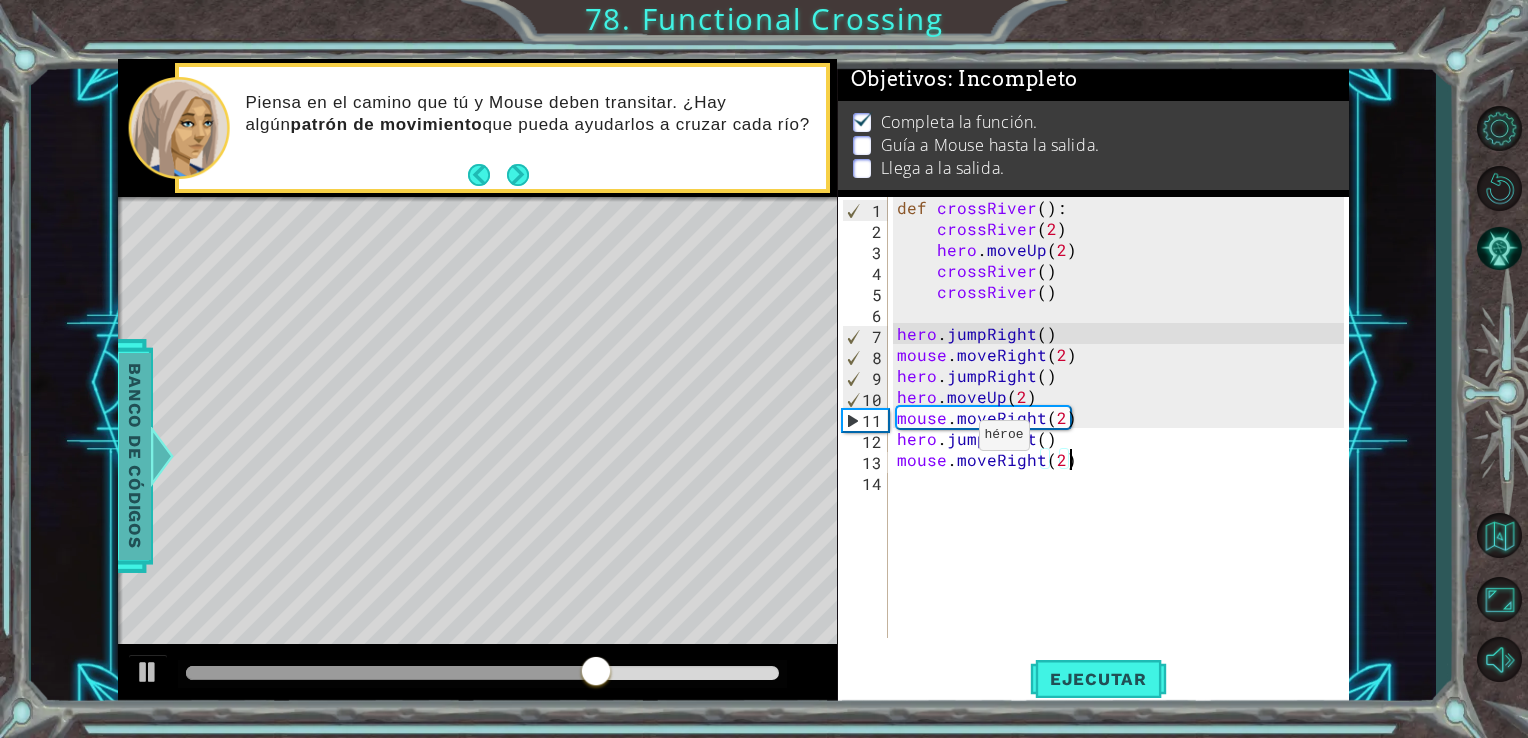 type on "mouse.moveRight(2)" 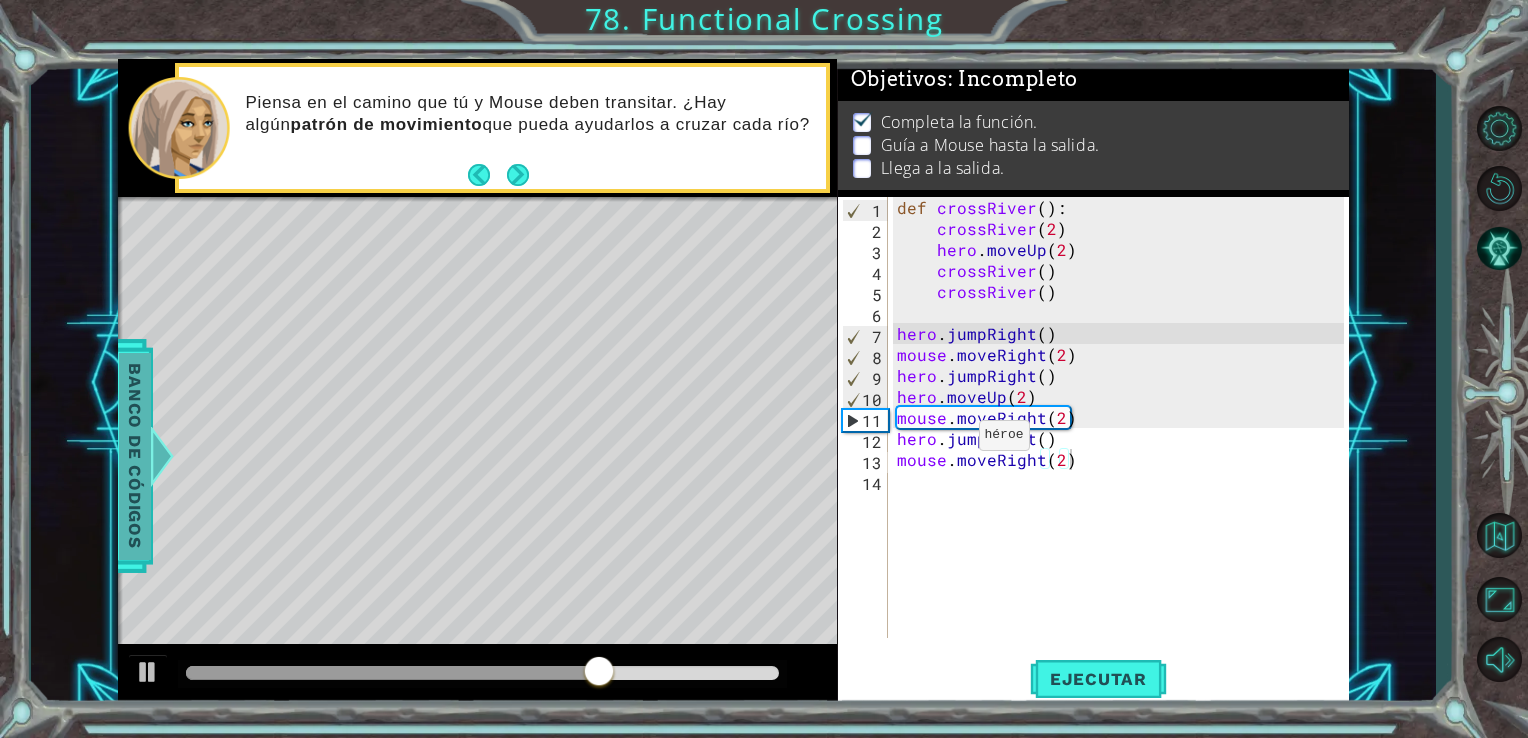 click on "Banco de códigos" at bounding box center (135, 455) 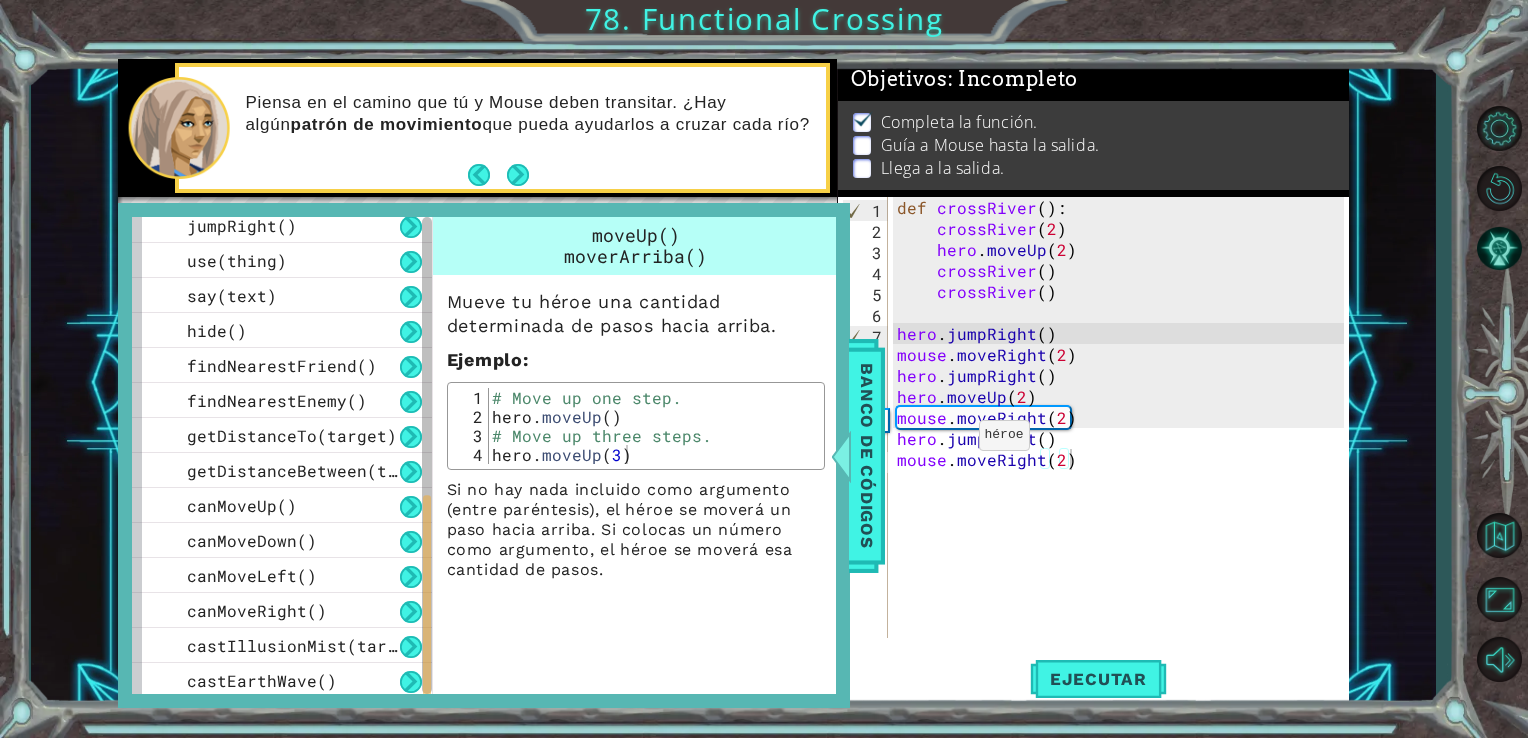 scroll, scrollTop: 746, scrollLeft: 0, axis: vertical 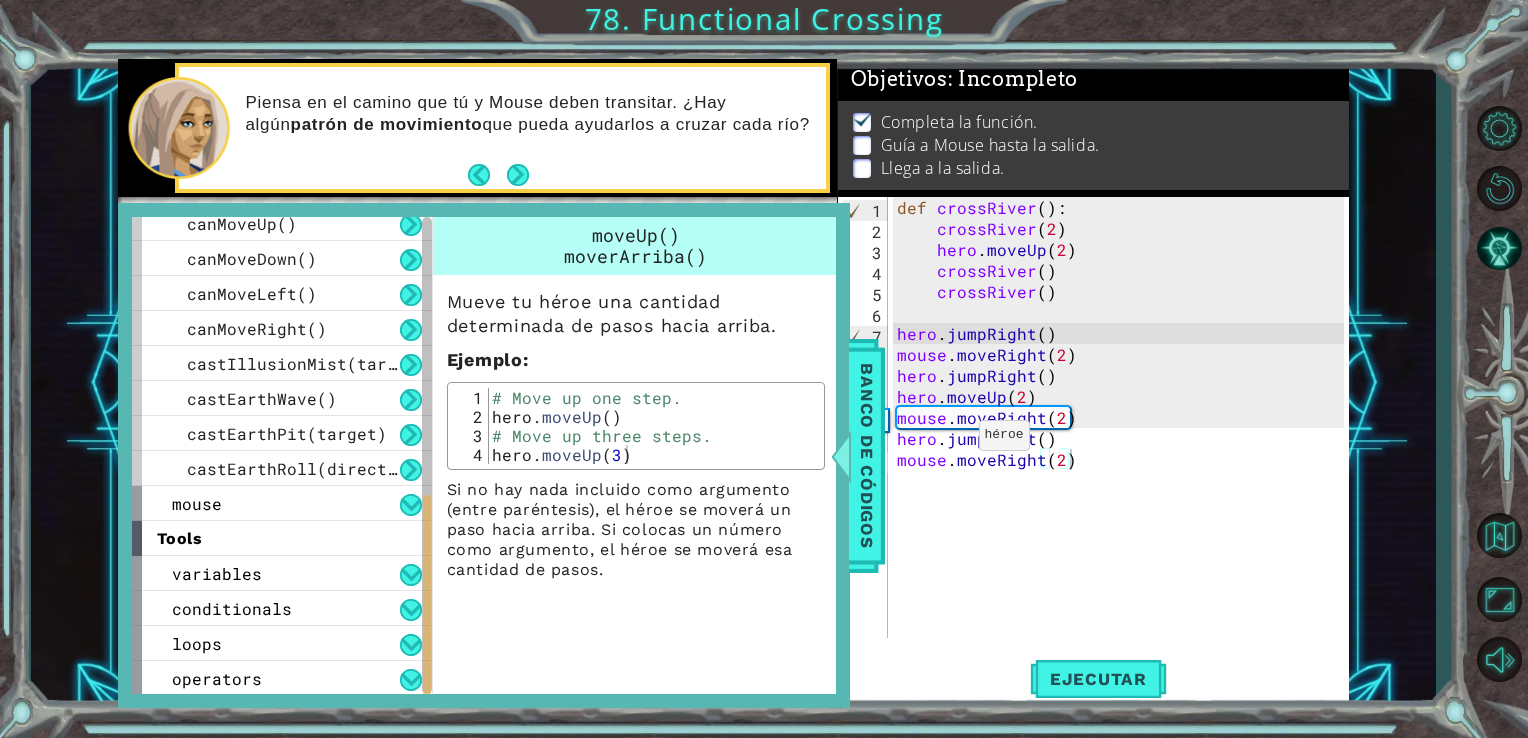 click on "tools" at bounding box center [282, 538] 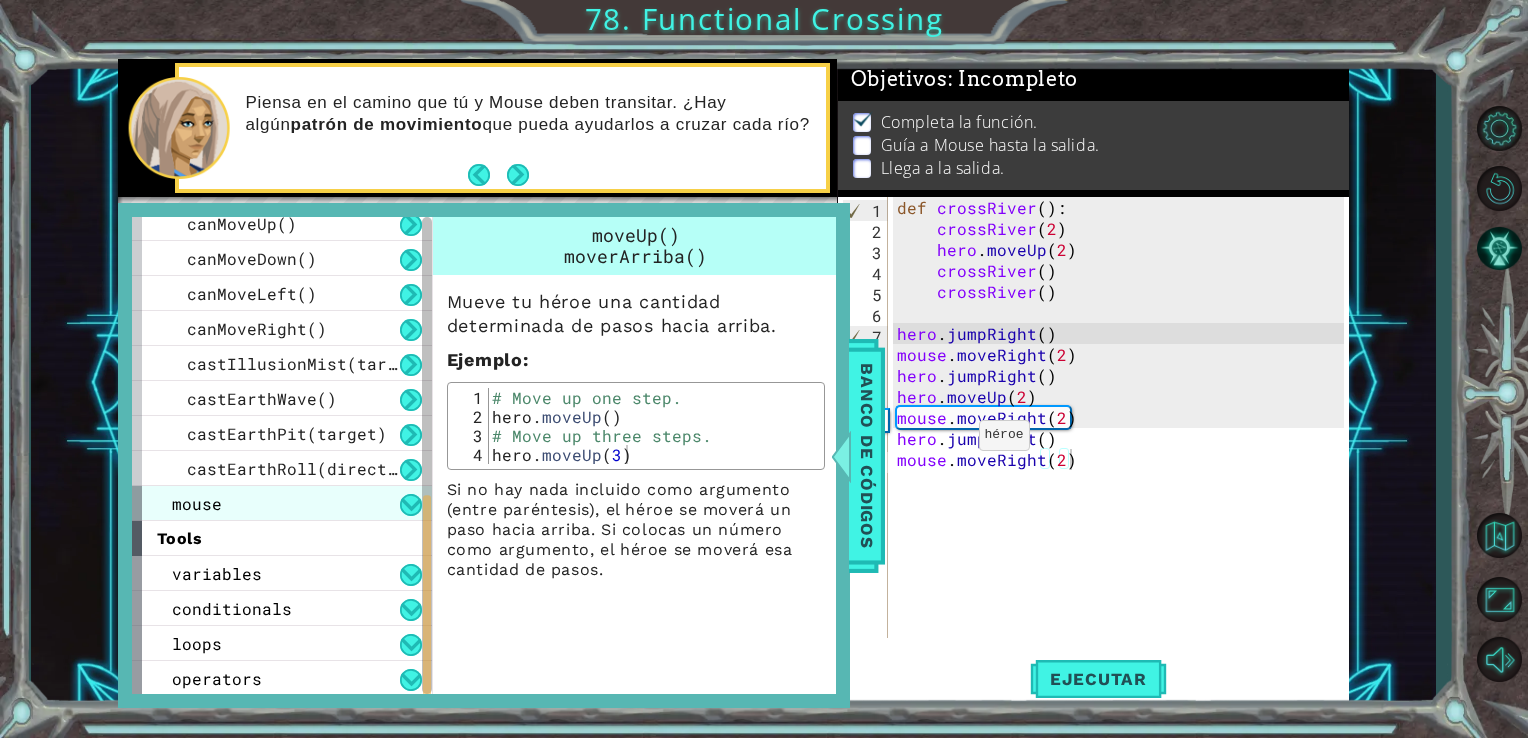 click on "mouse" at bounding box center [282, 503] 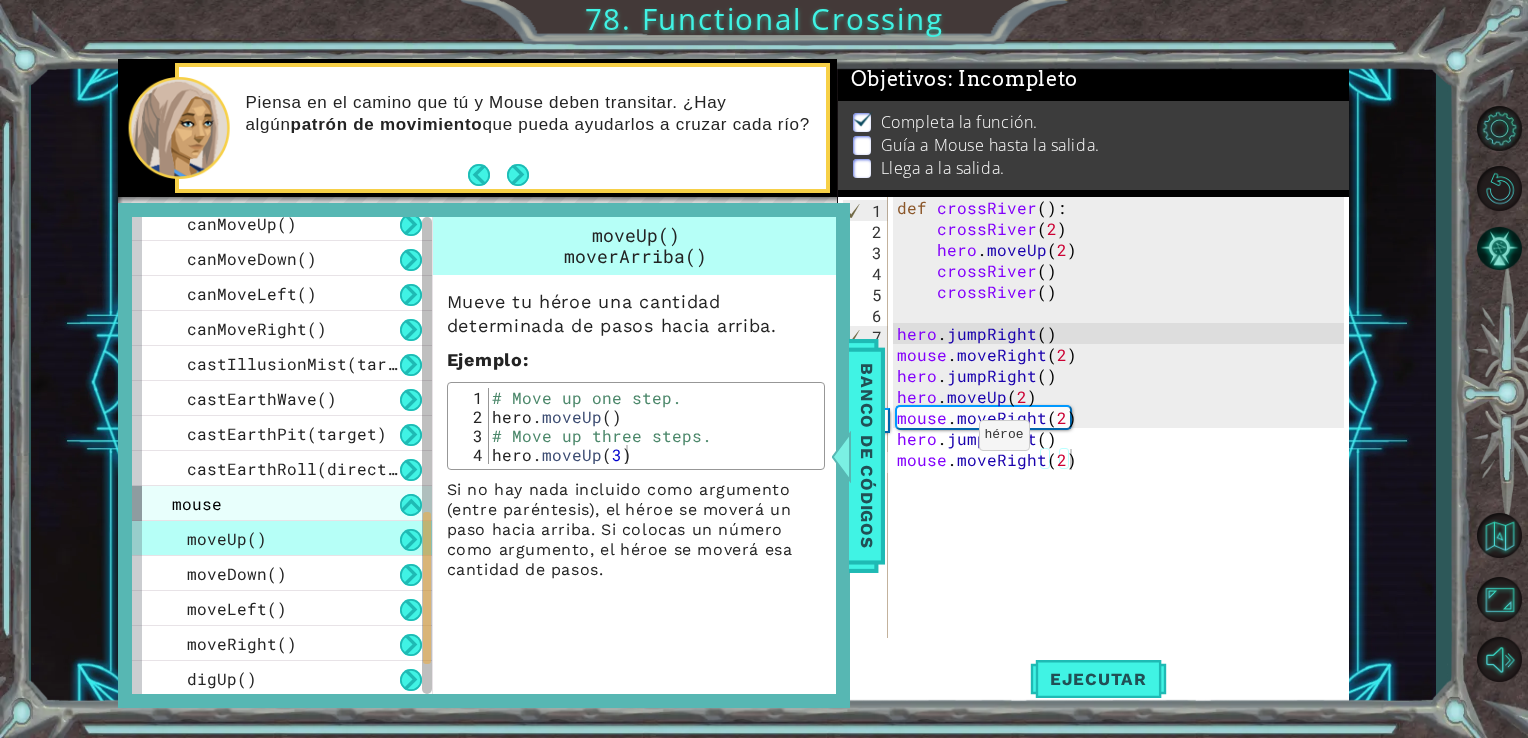scroll, scrollTop: 1061, scrollLeft: 0, axis: vertical 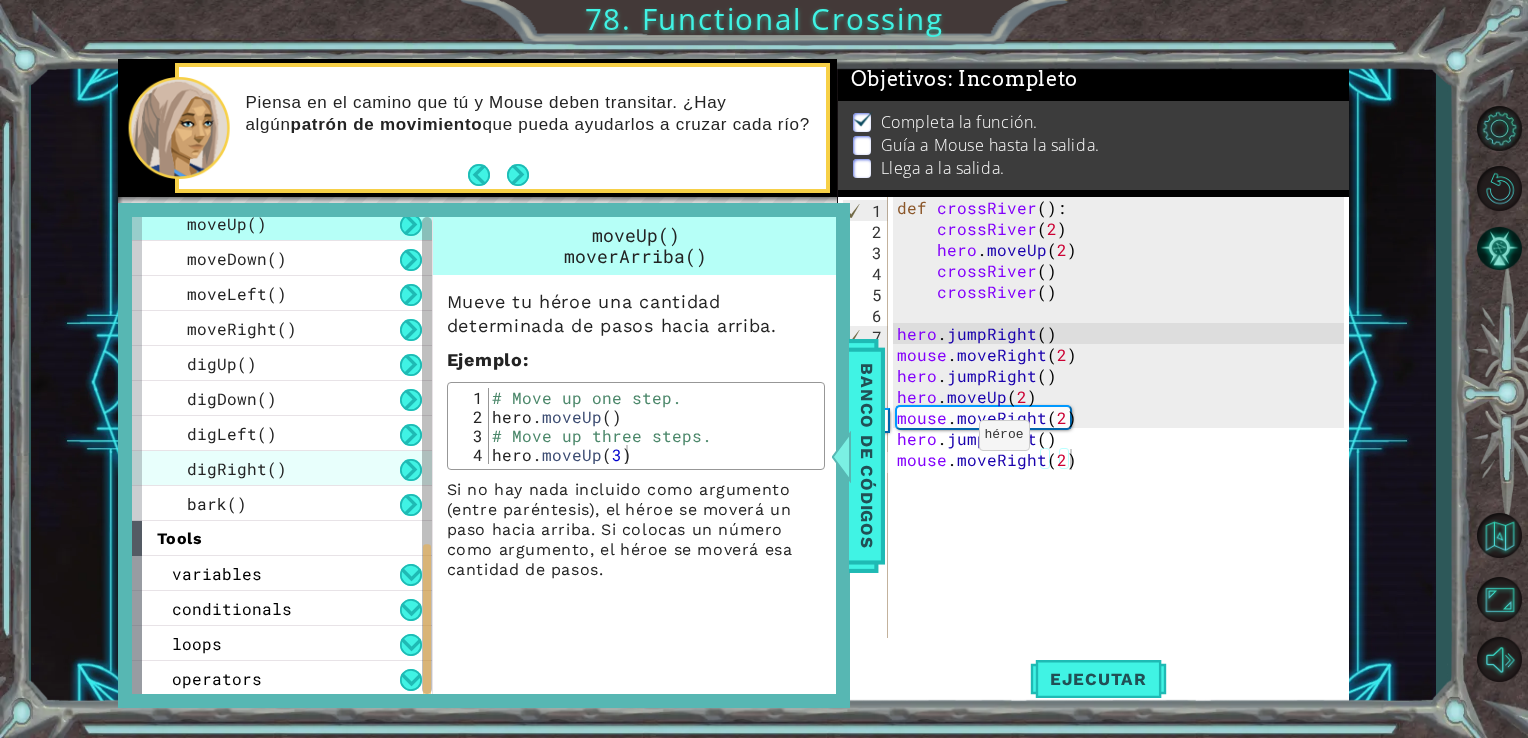 click on "digRight()" at bounding box center (237, 468) 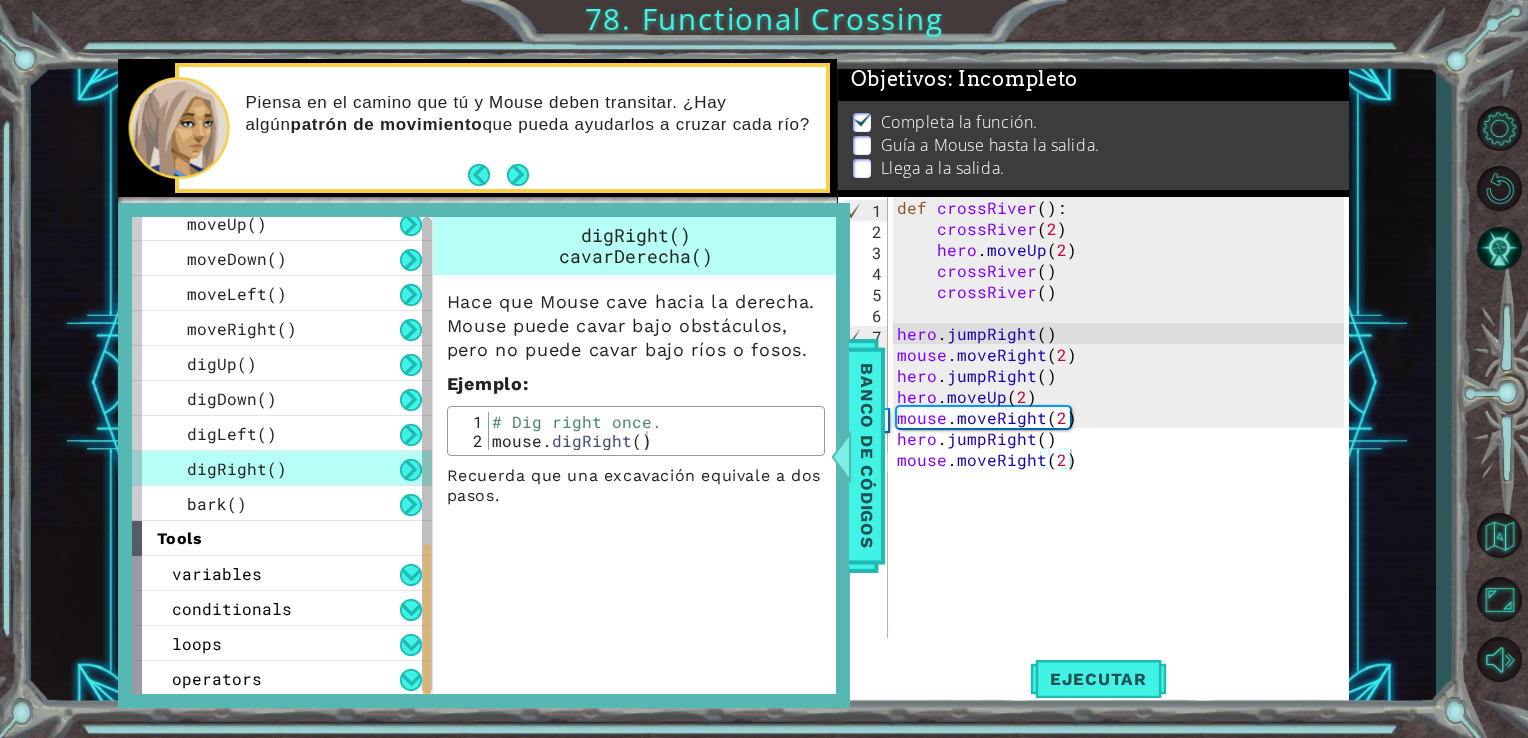 scroll, scrollTop: 0, scrollLeft: 0, axis: both 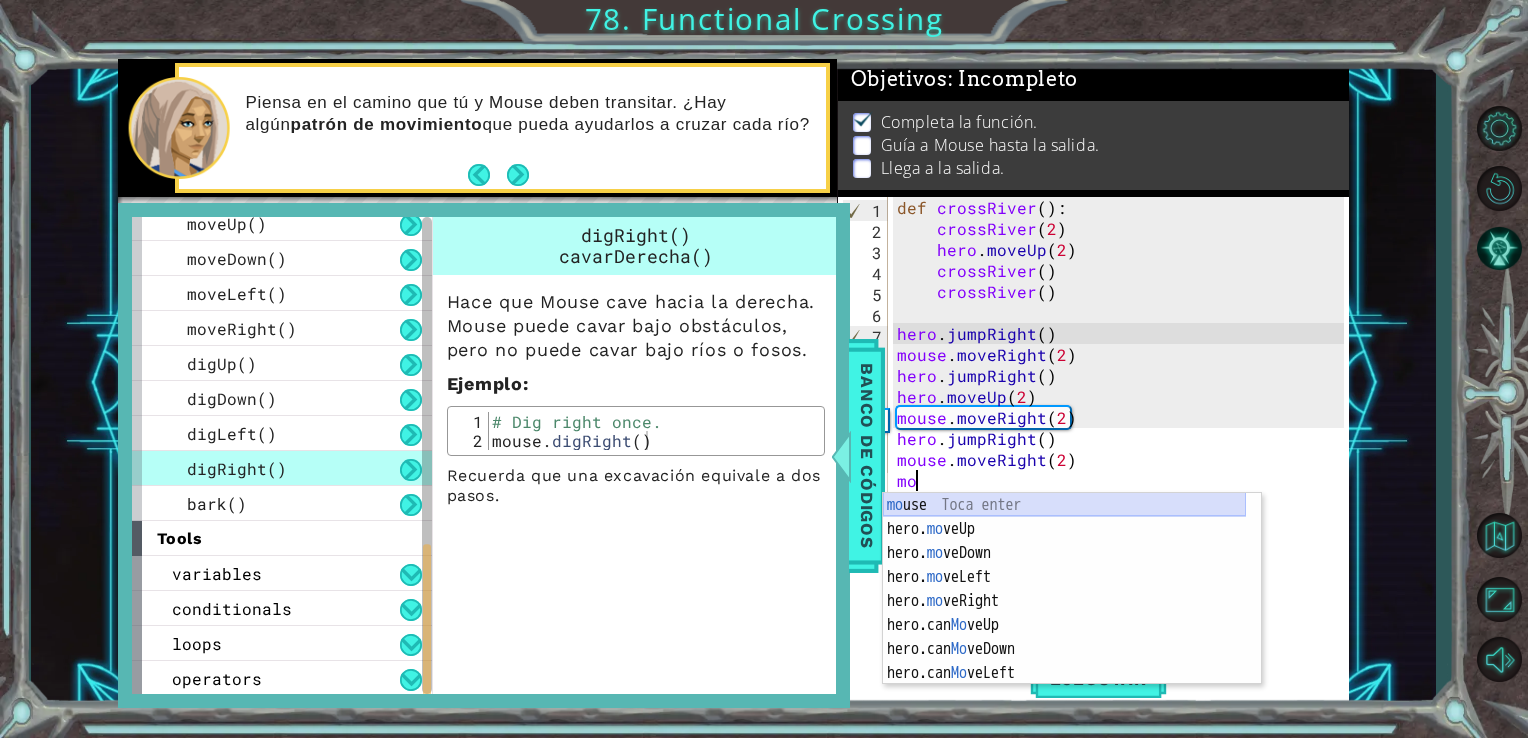 click on "mous e Toca enter hero. mo veUp Toca enter hero. mo veDown Toca enter hero. mo veLeft Toca enter hero. mo veRight Toca enter hero.can Mo veUp Toca enter hero.can Mo veDown Toca enter hero.can Mo veLeft Toca enter hero.can Mo veRight Toca enter" at bounding box center [1064, 613] 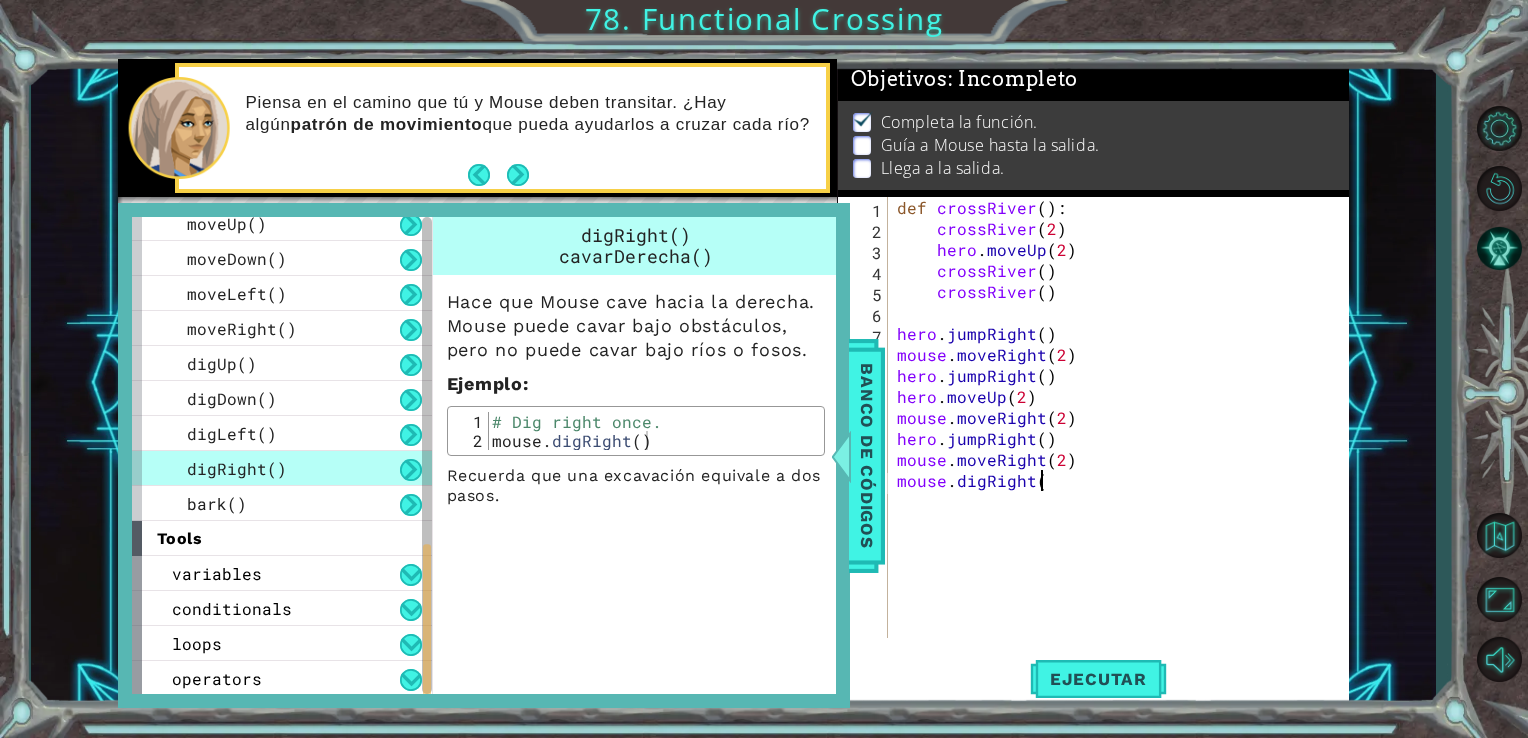 scroll, scrollTop: 0, scrollLeft: 8, axis: horizontal 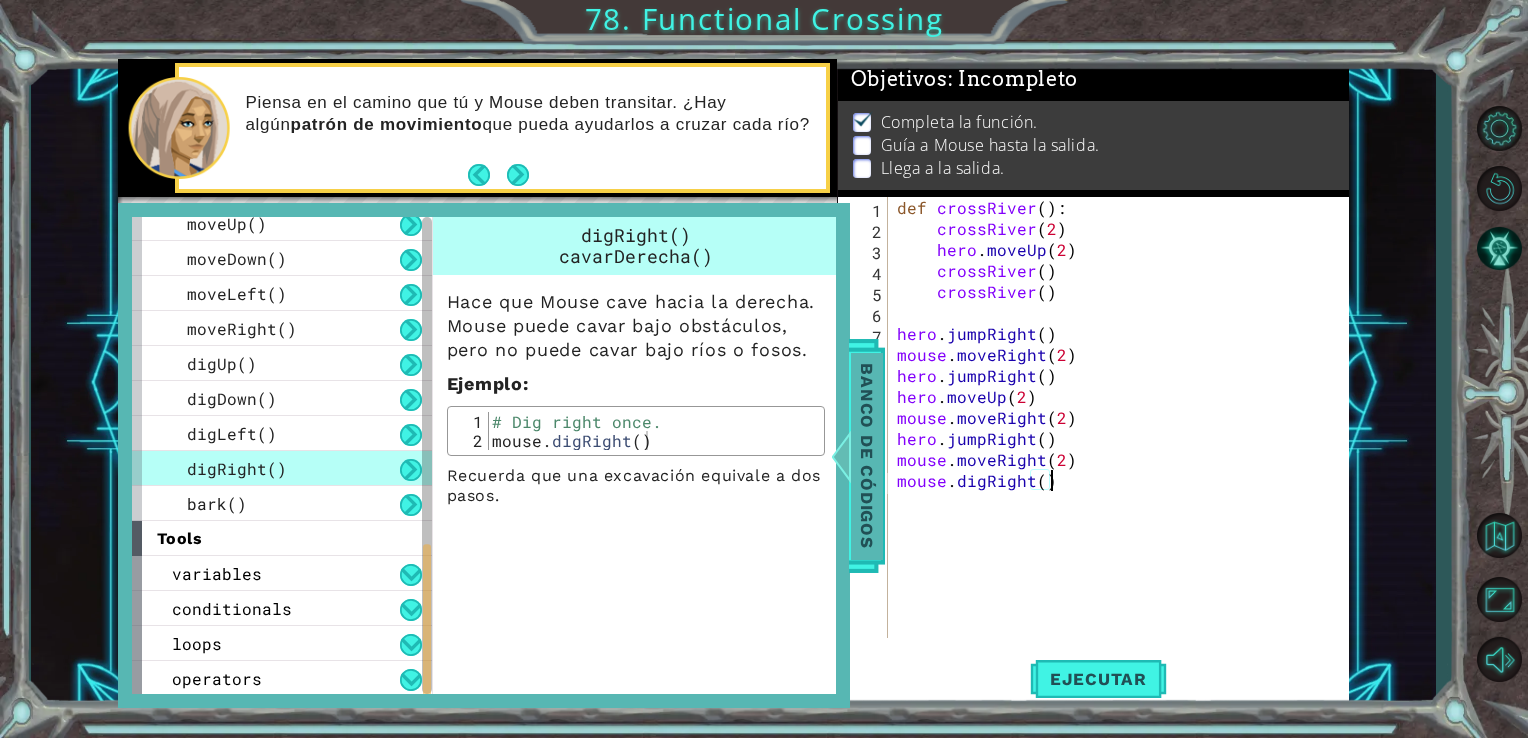type on "mouse.digRight()" 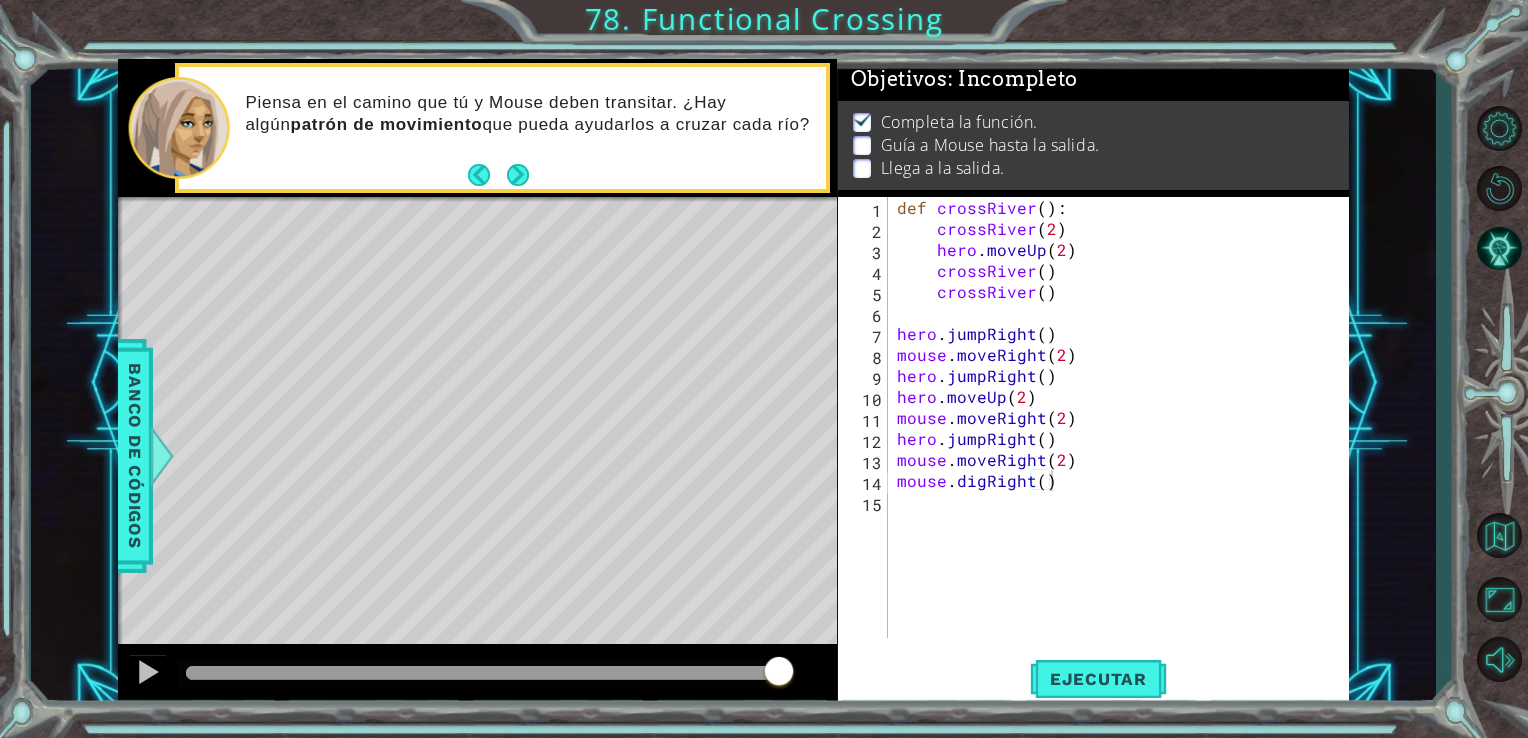 click on "def   crossRiver ( ) :      crossRiver ( 2 )      hero . moveUp ( 2 )      crossRiver ( )      crossRiver ( )      hero . jumpRight ( ) mouse . moveRight ( 2 ) hero . jumpRight ( ) hero . moveUp ( 2 ) mouse . moveRight ( 2 ) hero . jumpRight ( ) mouse . moveRight ( 2 ) mouse . digRight ( )" at bounding box center [1124, 438] 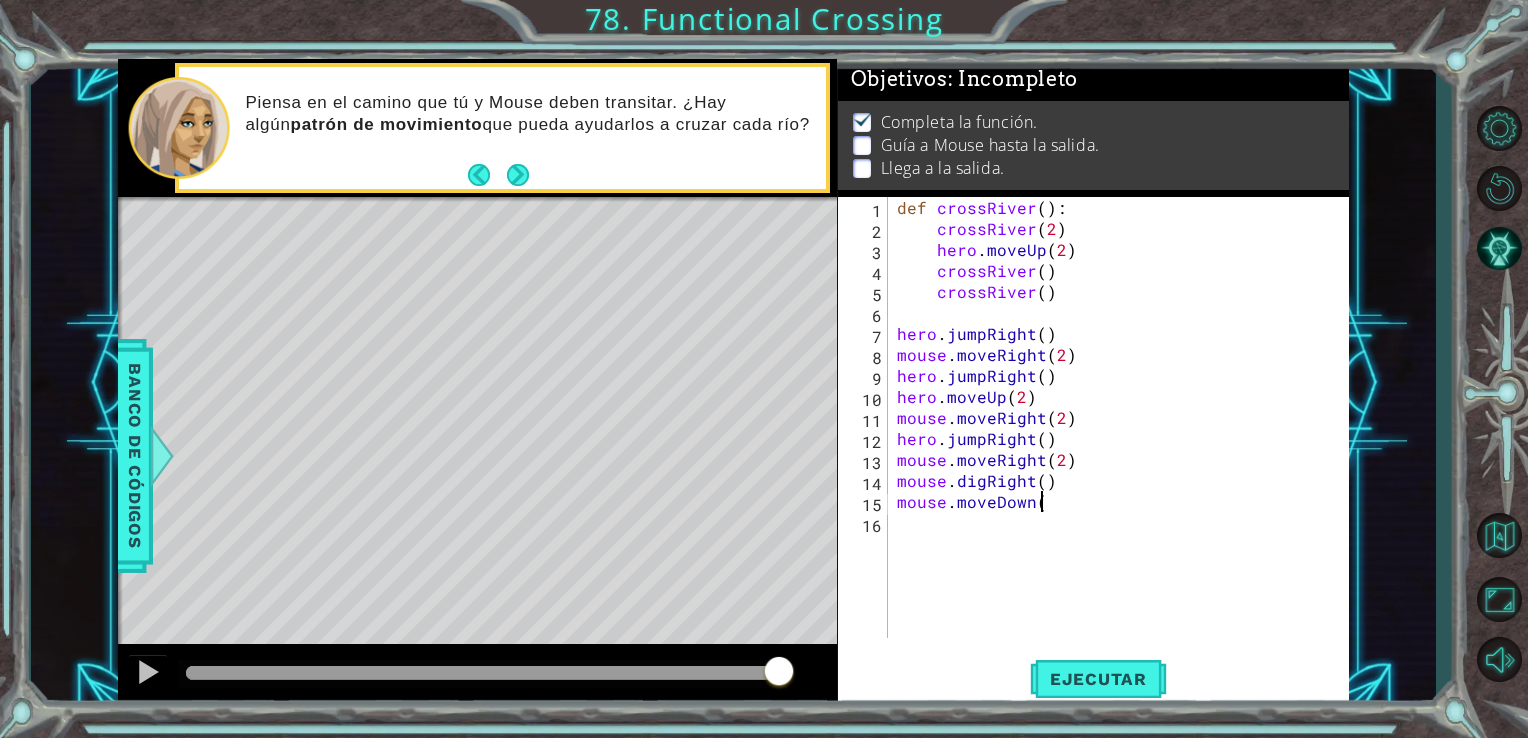 scroll, scrollTop: 0, scrollLeft: 8, axis: horizontal 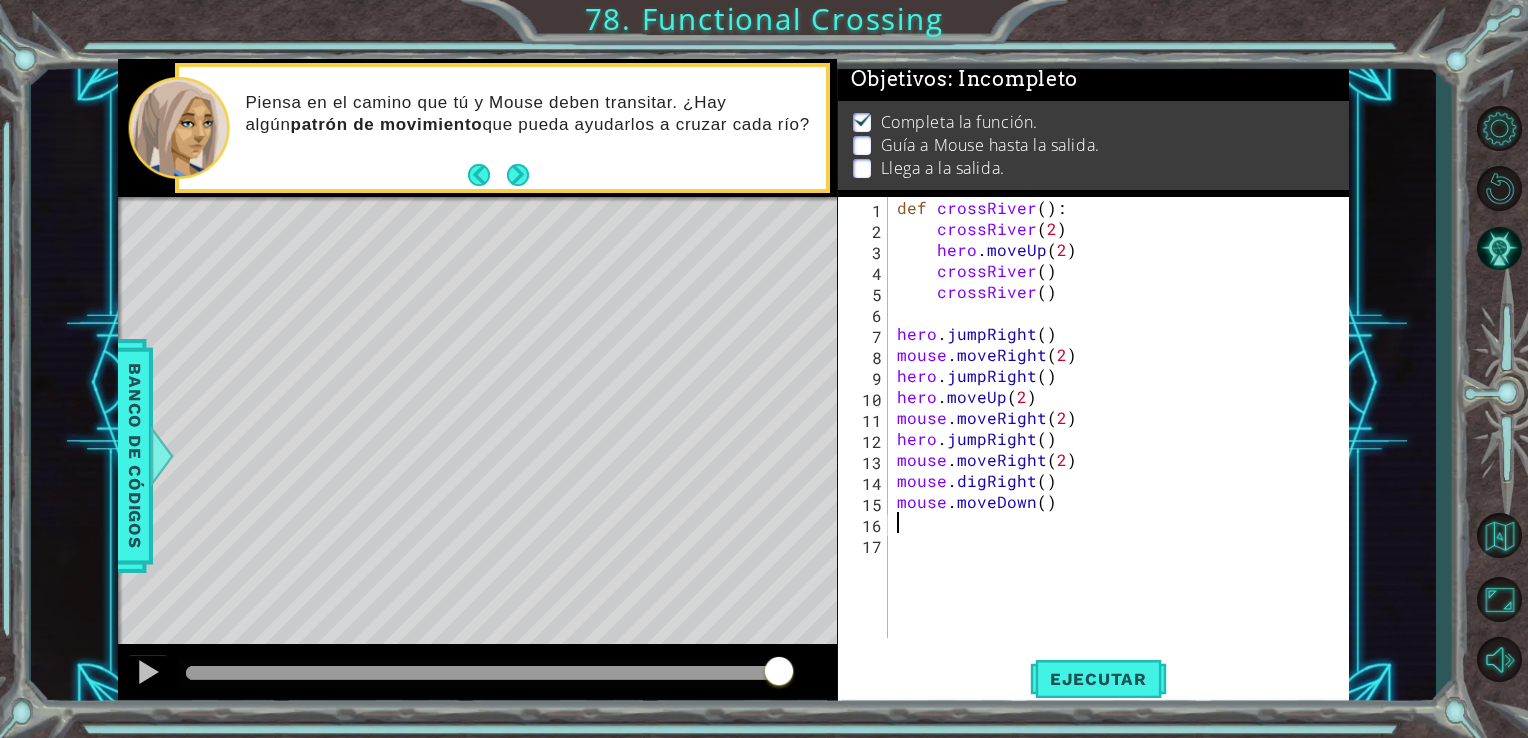 type on "d" 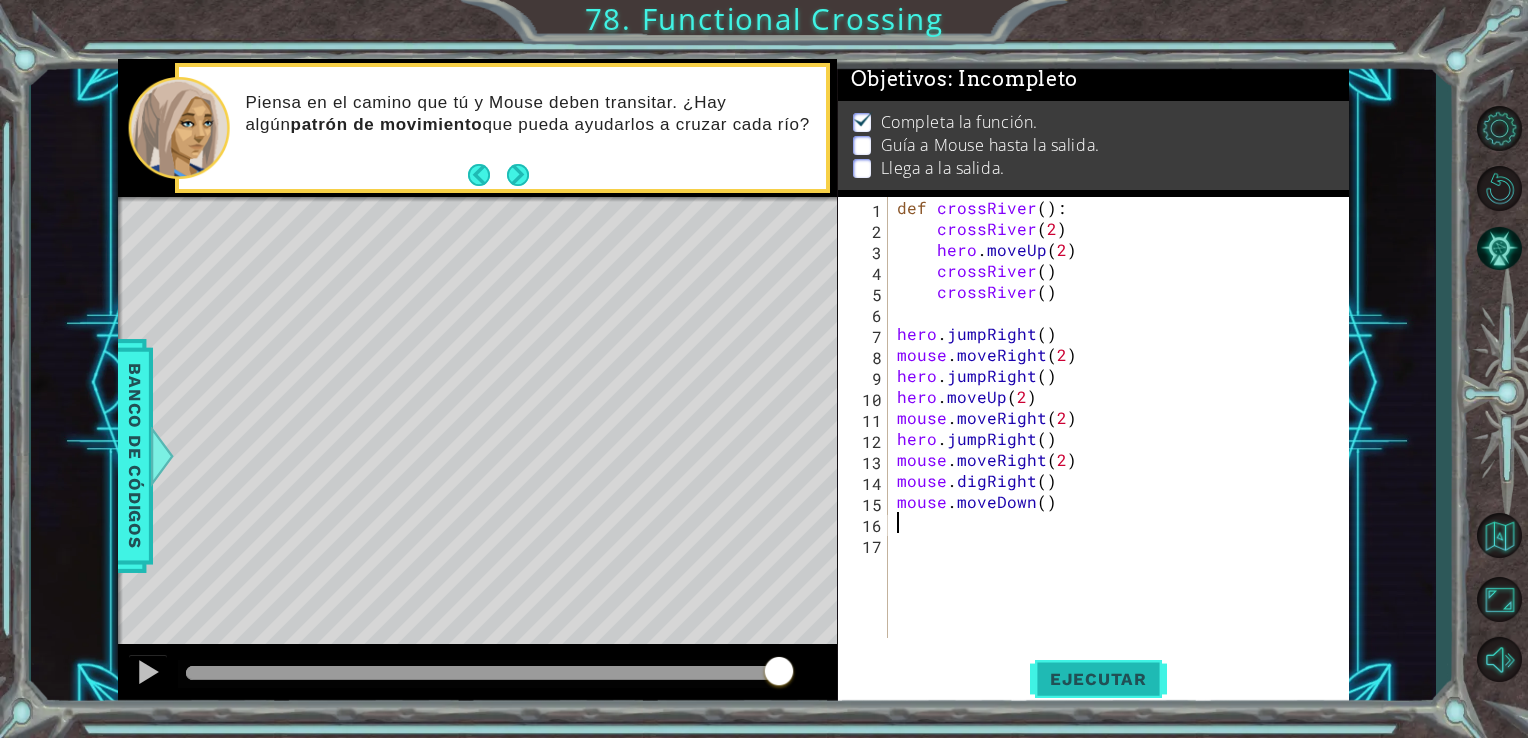 click on "Ejecutar" at bounding box center (1098, 678) 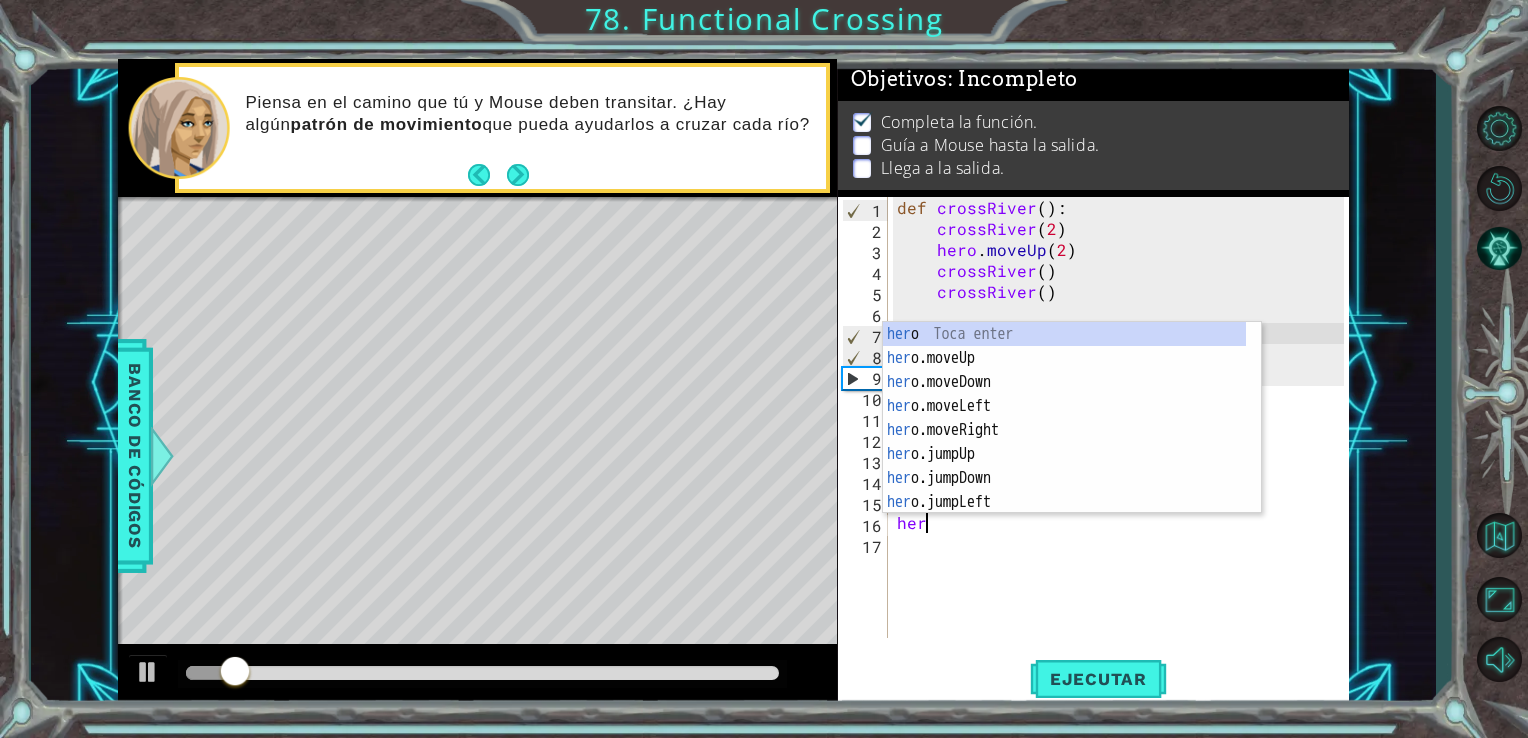 scroll, scrollTop: 0, scrollLeft: 0, axis: both 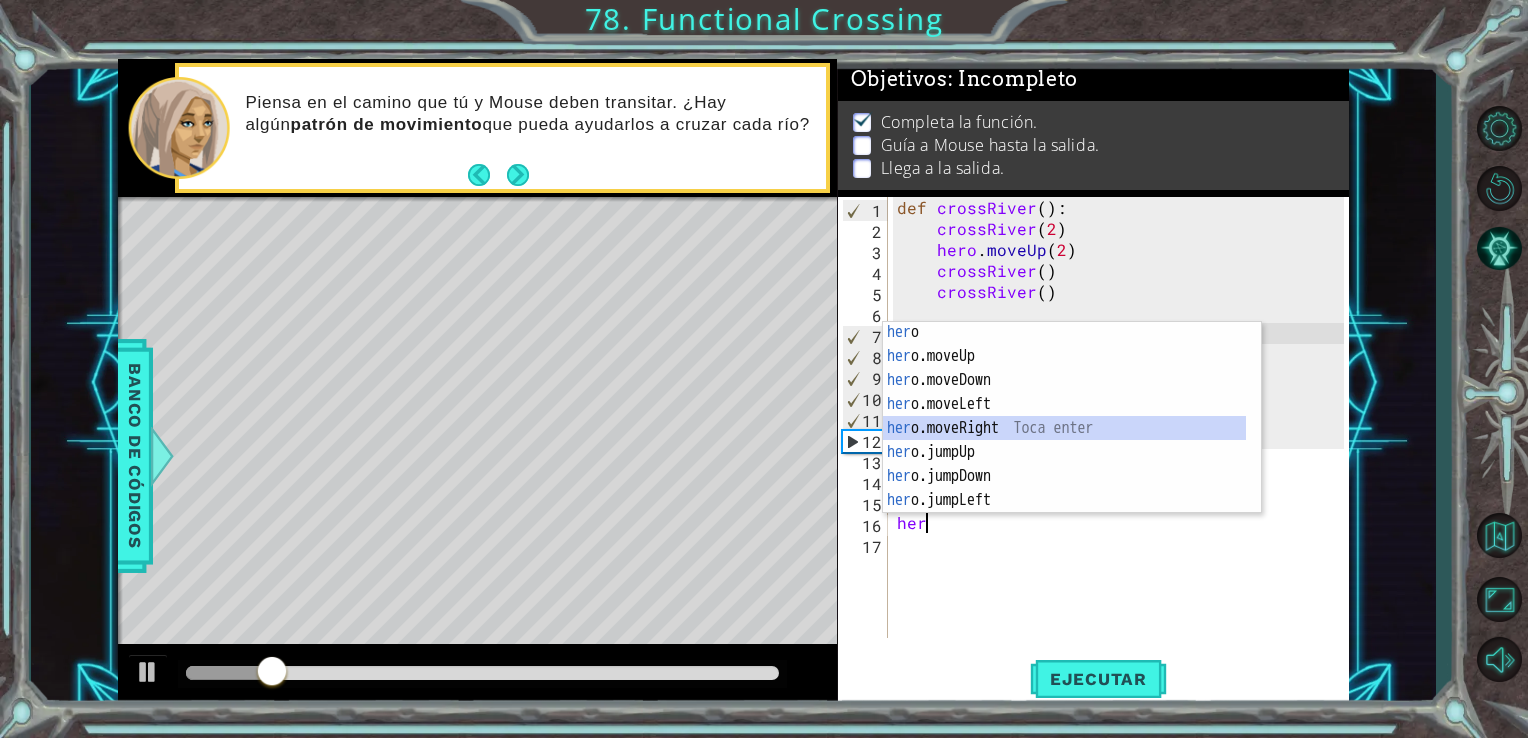 click on "her o Toca enter her o.moveUp Toca enter her o.moveDown Toca enter her o.moveLeft Toca enter her o.moveRight Toca enter her o.jumpUp Toca enter her o.jumpDown Toca enter her o.jumpLeft Toca enter her o.jumpRight Toca enter" at bounding box center (1064, 440) 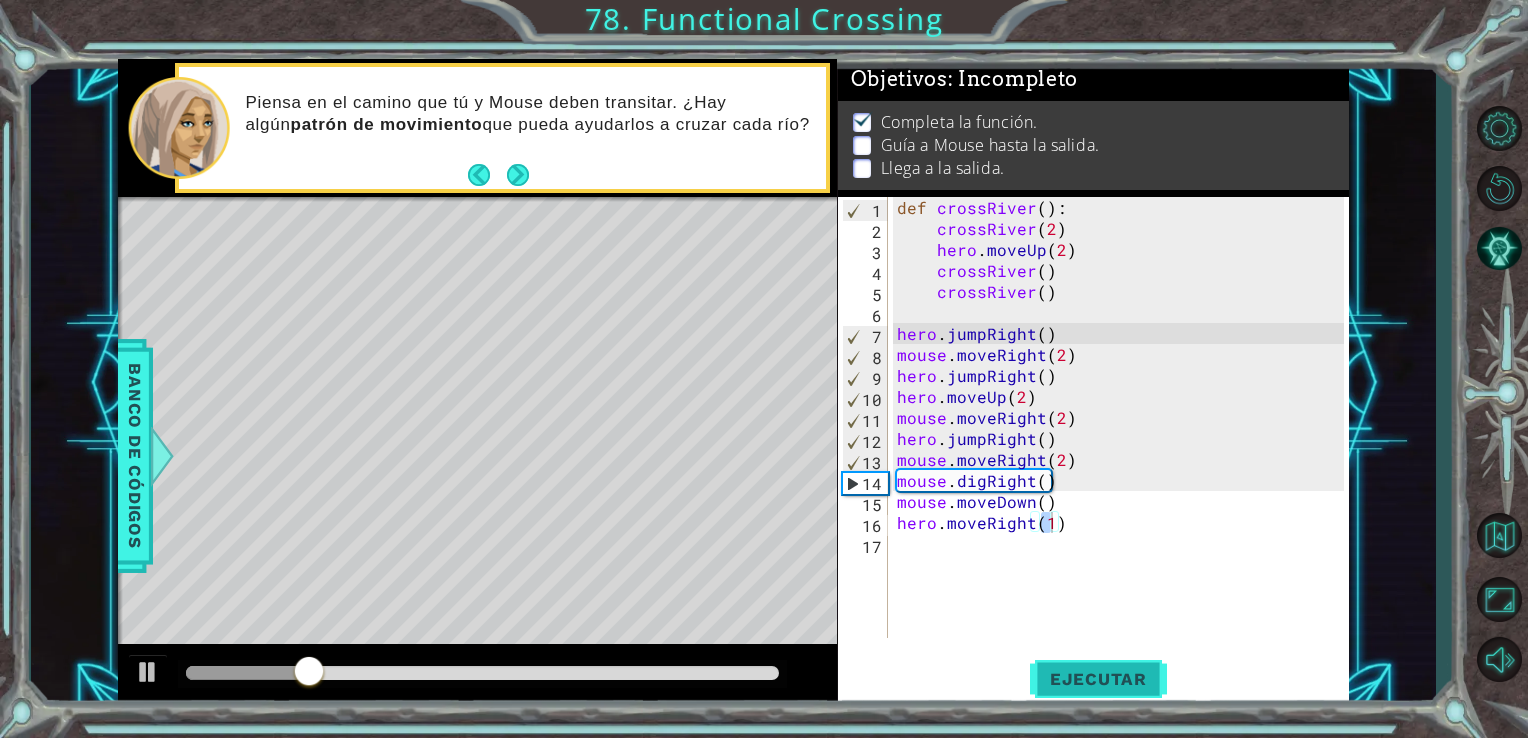 click on "Ejecutar" at bounding box center (1098, 679) 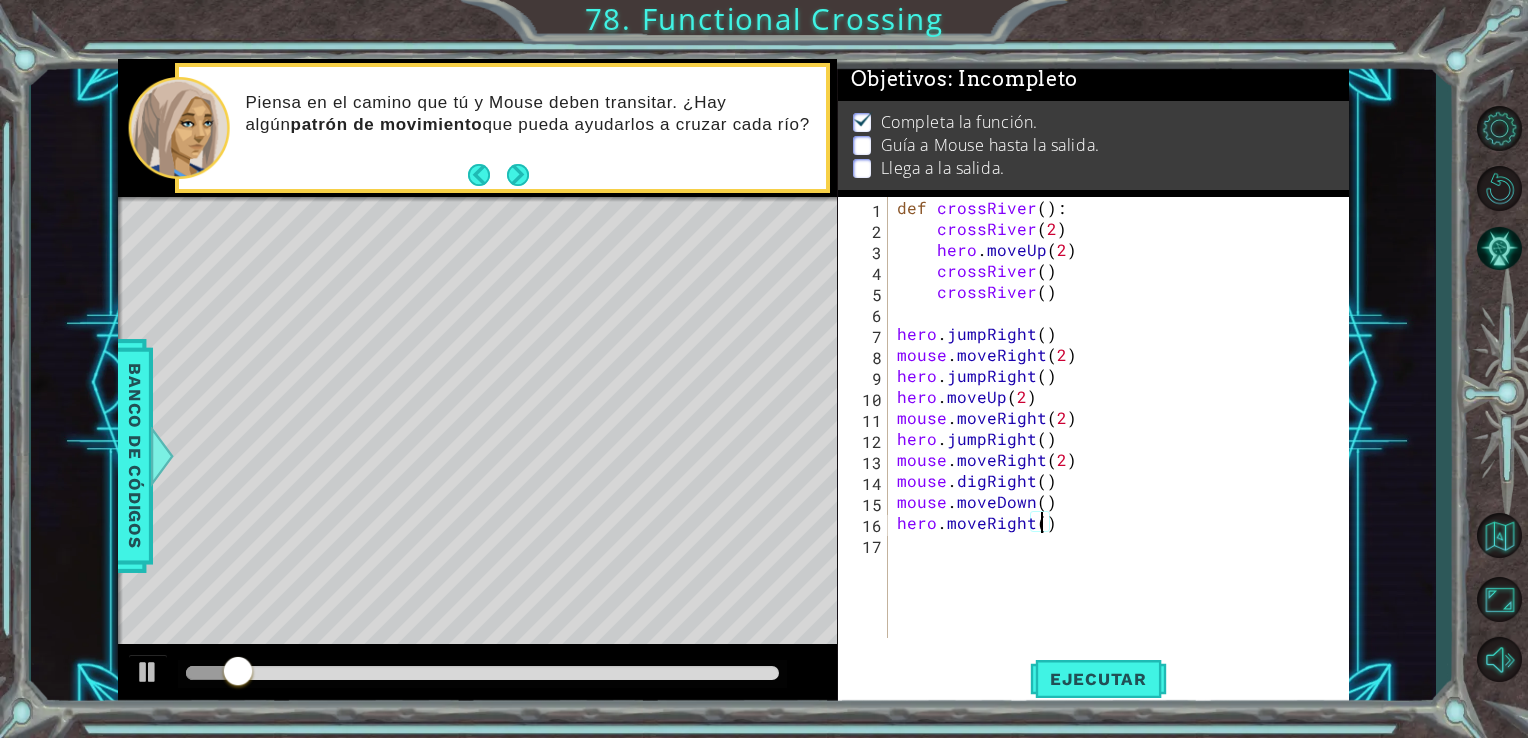 type on "hero.moveRight(2)" 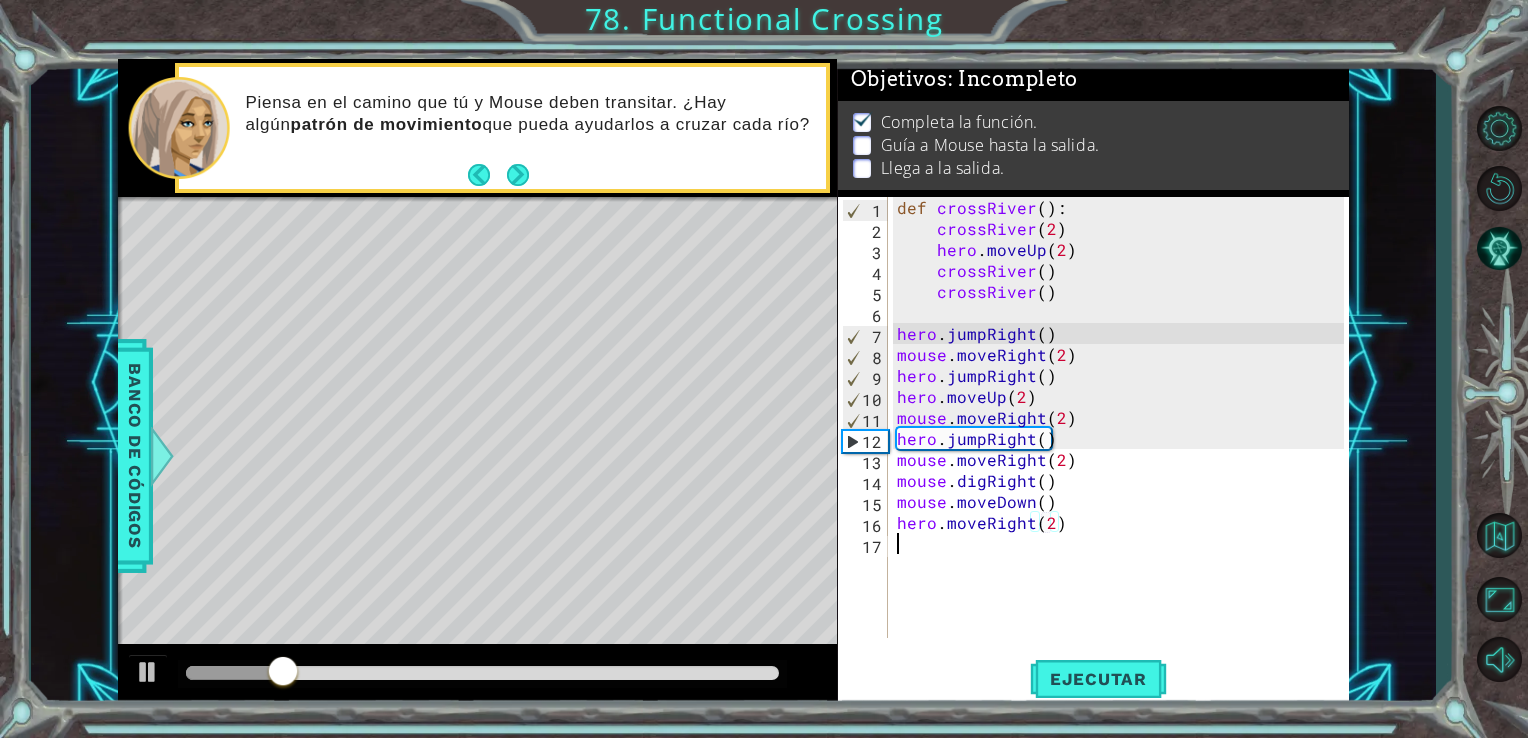 click on "def   crossRiver ( ) :      crossRiver ( 2 )      hero . moveUp ( 2 )      crossRiver ( )      crossRiver ( )      hero . jumpRight ( ) mouse . moveRight ( 2 ) hero . jumpRight ( ) hero . moveUp ( 2 ) mouse . moveRight ( 2 ) hero . jumpRight ( ) mouse . moveRight ( 2 ) mouse . digRight ( ) mouse . moveDown ( ) hero . moveRight ( 2 )" at bounding box center (1124, 438) 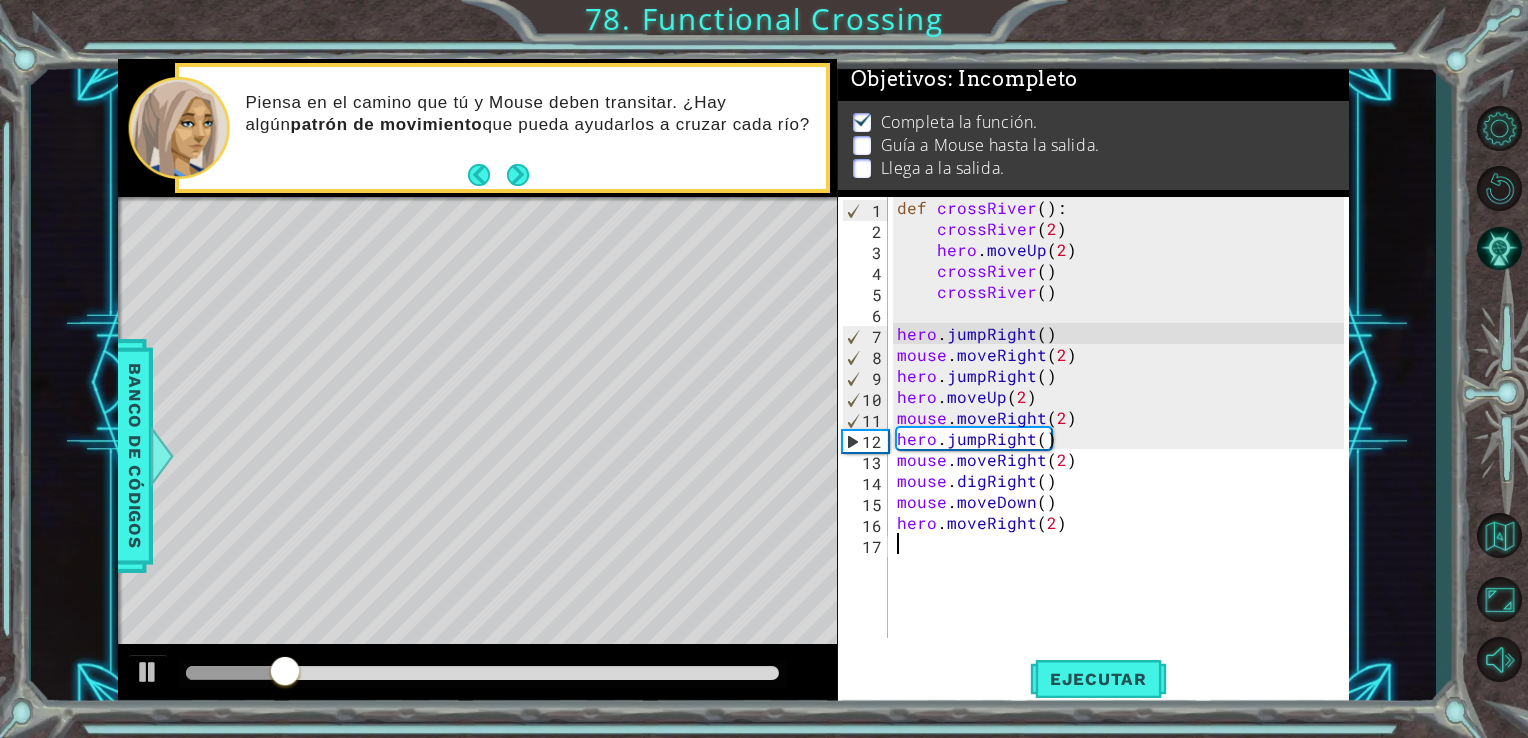 scroll, scrollTop: 0, scrollLeft: 0, axis: both 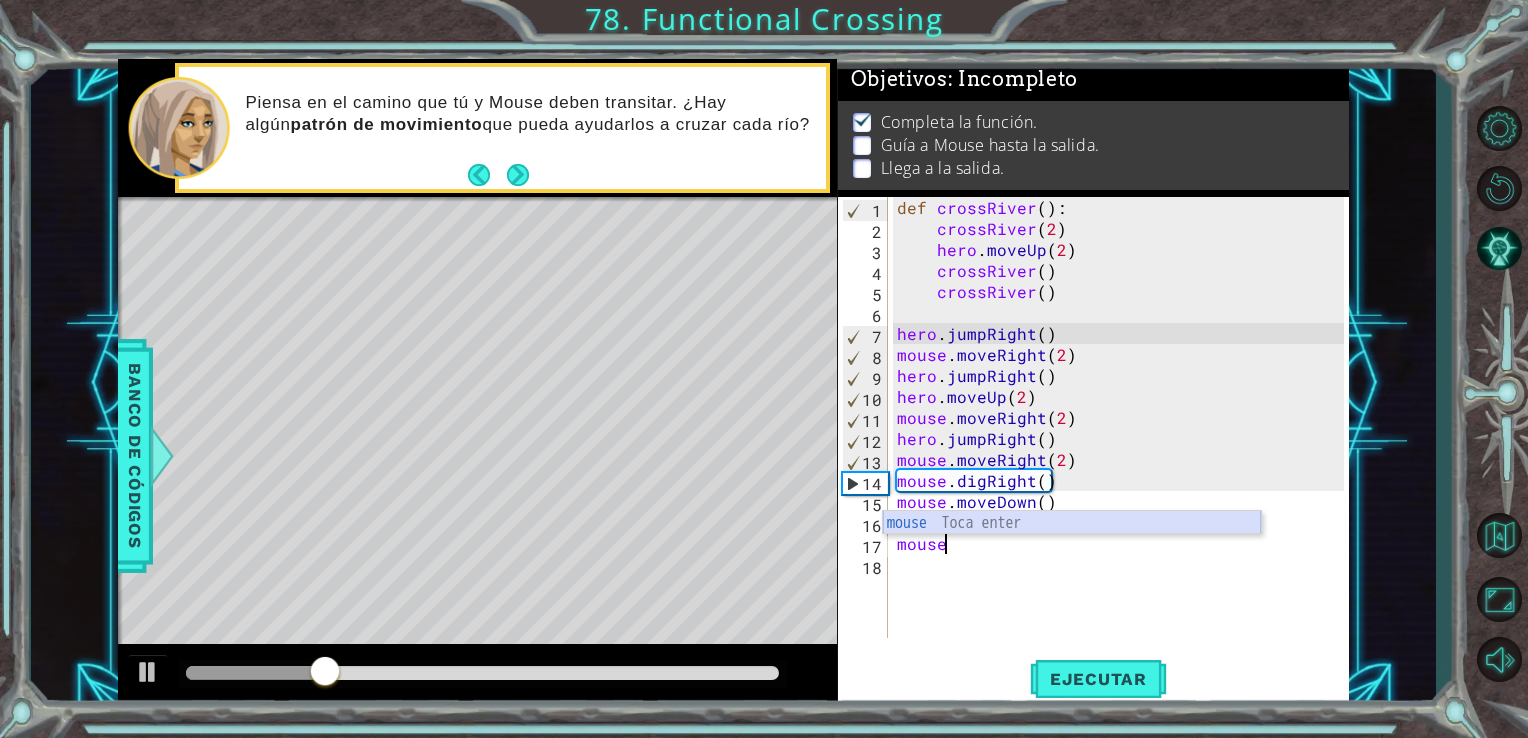 click on "mouse Toca enter" at bounding box center [1072, 547] 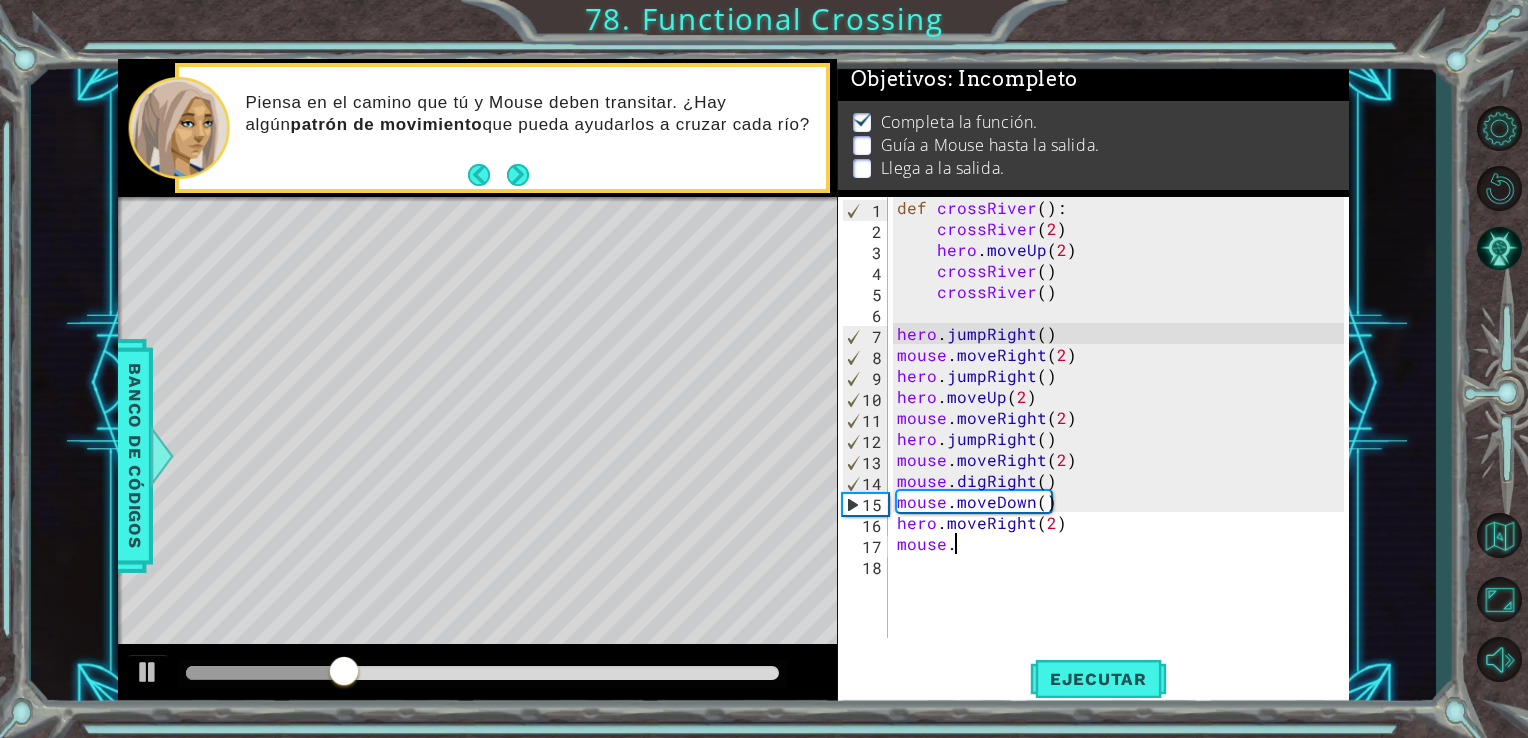scroll, scrollTop: 0, scrollLeft: 2, axis: horizontal 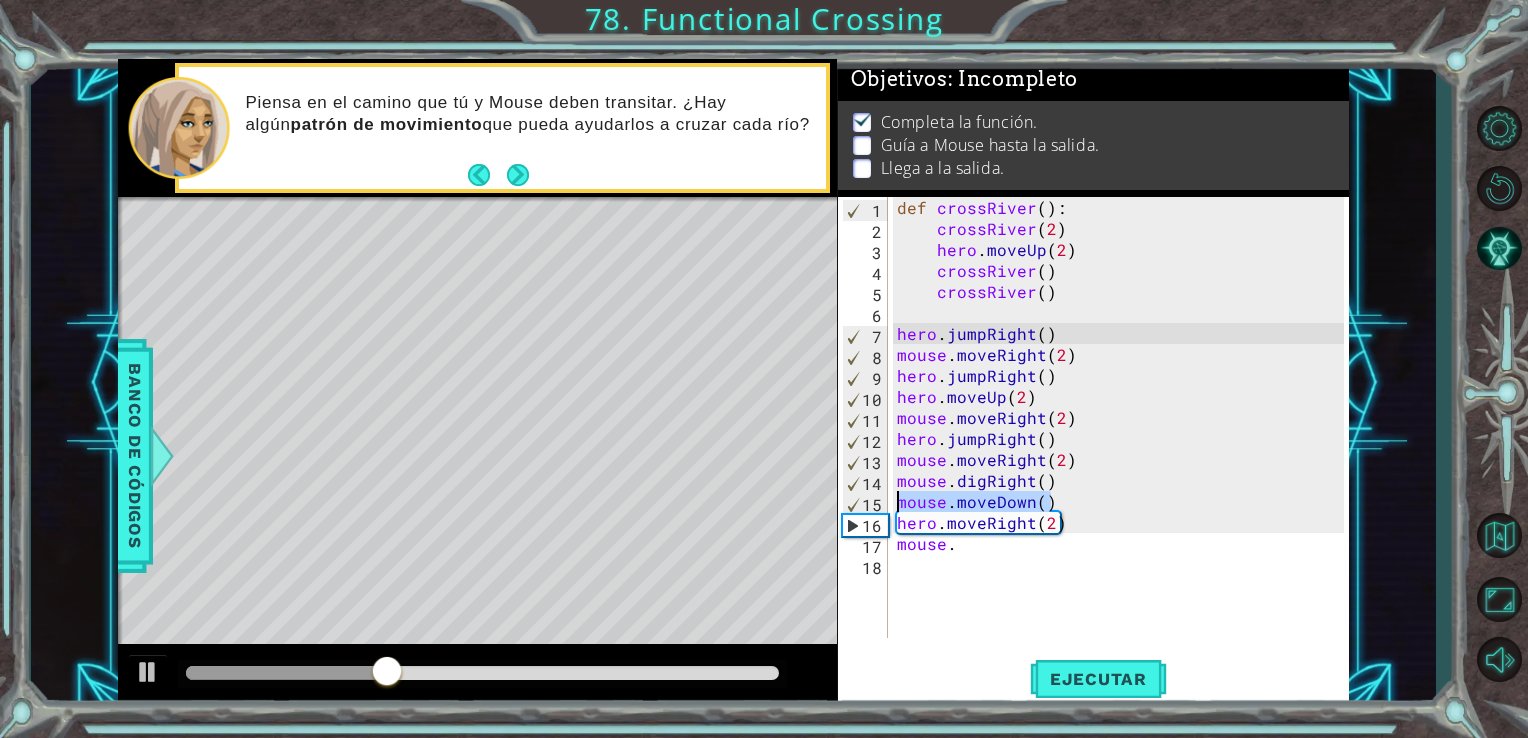 drag, startPoint x: 1056, startPoint y: 503, endPoint x: 893, endPoint y: 500, distance: 163.0276 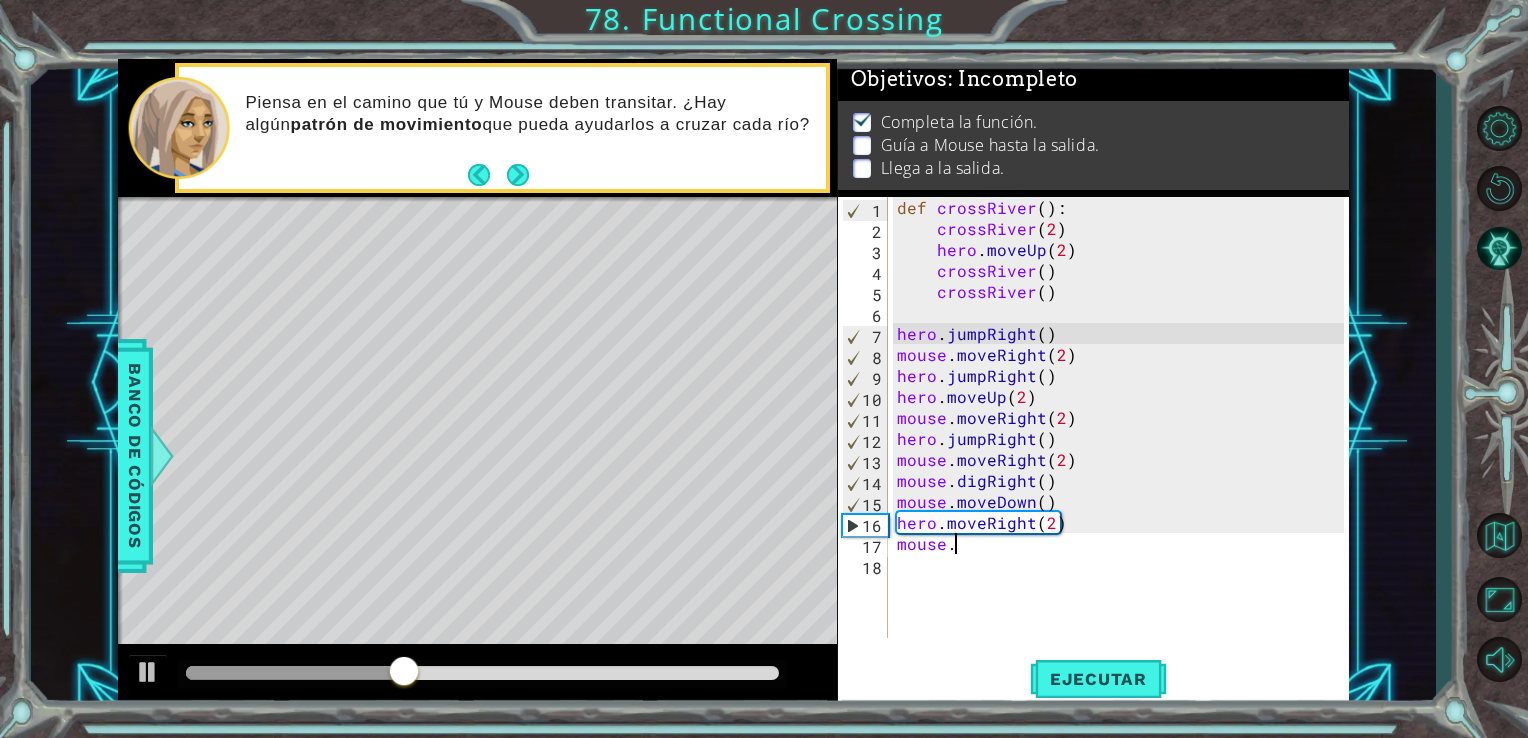 click on "def   crossRiver ( ) :      crossRiver ( 2 )      hero . moveUp ( 2 )      crossRiver ( )      crossRiver ( )      hero . jumpRight ( ) mouse . moveRight ( 2 ) hero . jumpRight ( ) hero . moveUp ( 2 ) mouse . moveRight ( 2 ) hero . jumpRight ( ) mouse . moveRight ( 2 ) mouse . digRight ( ) mouse . moveDown ( ) hero . moveRight ( 2 ) mouse ." at bounding box center [1124, 438] 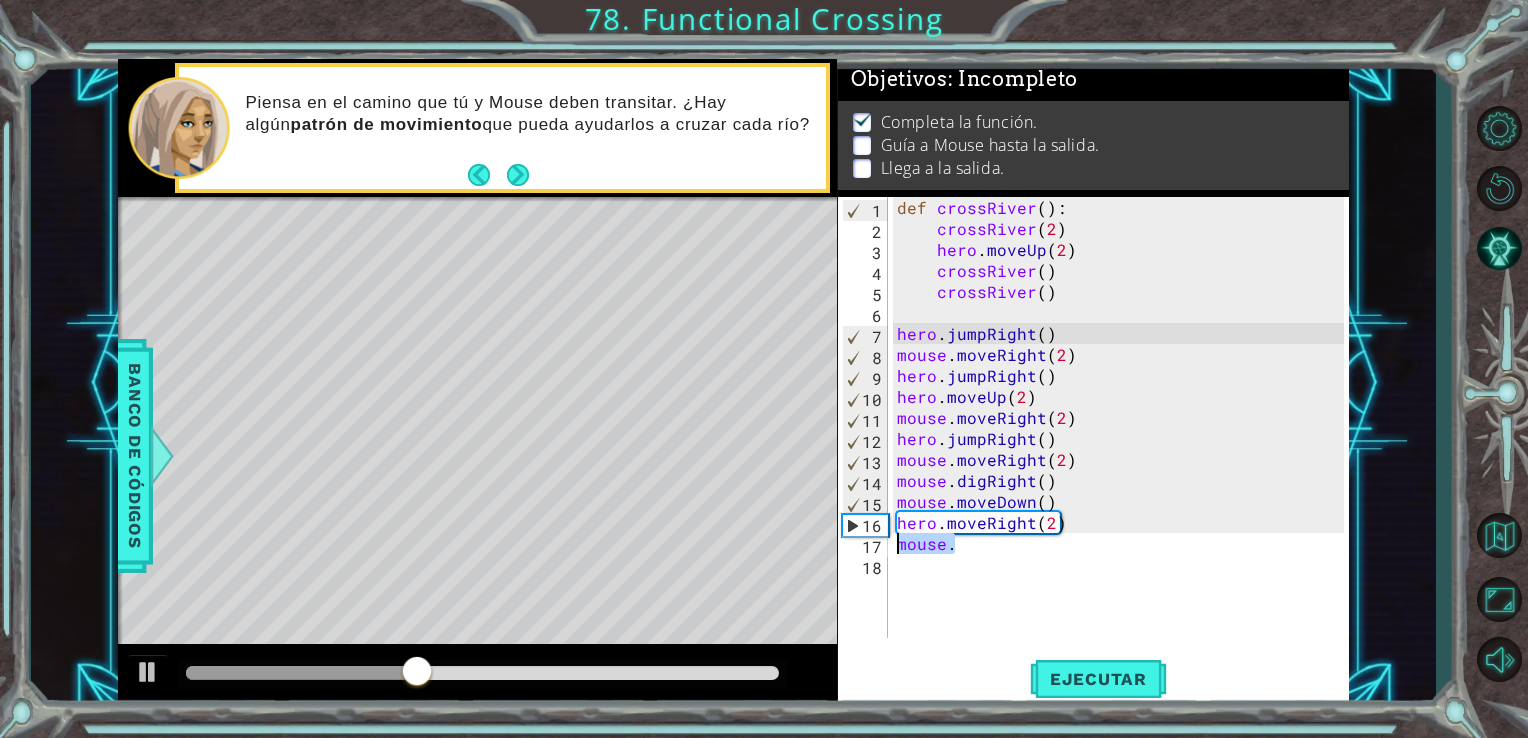 drag, startPoint x: 991, startPoint y: 551, endPoint x: 888, endPoint y: 546, distance: 103.121284 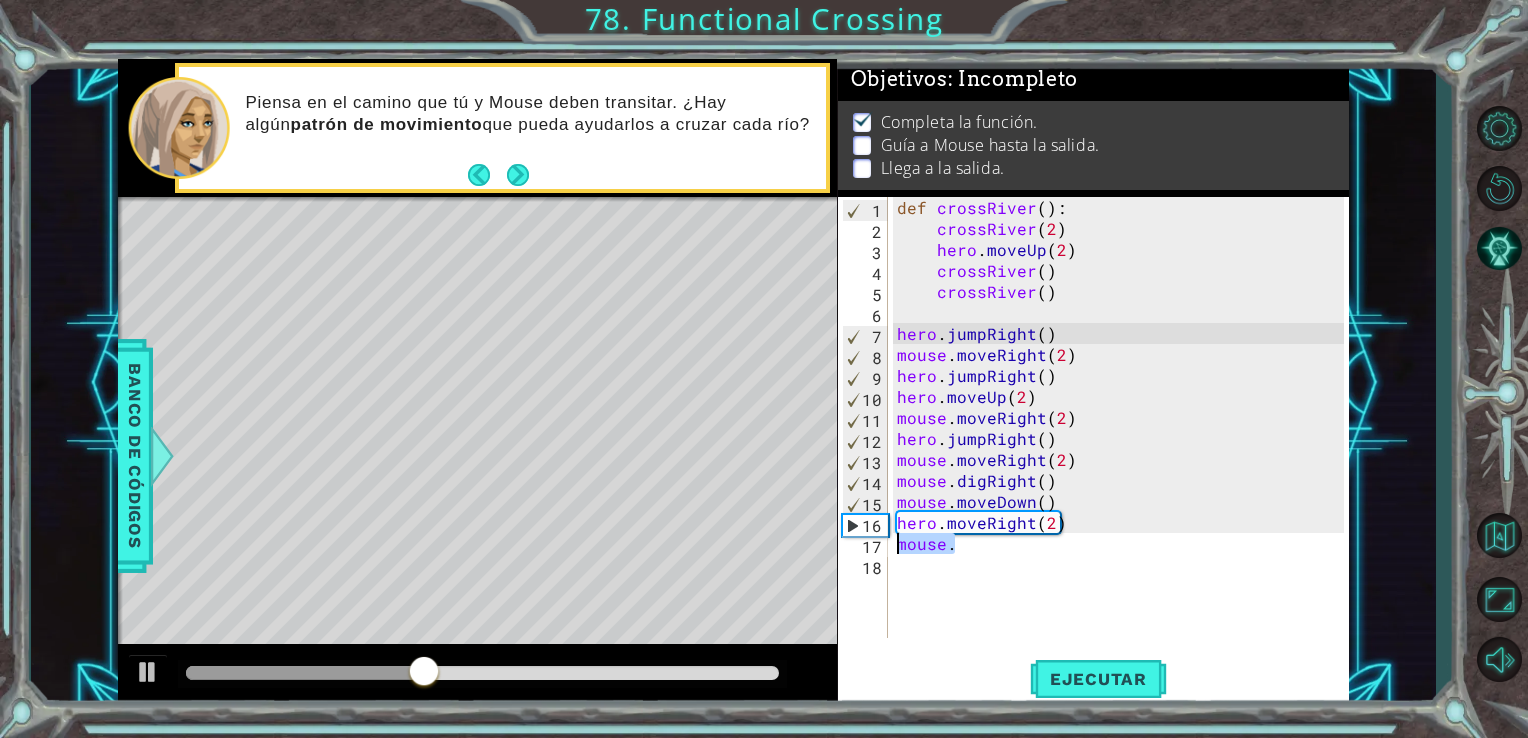 paste on "moveDown()" 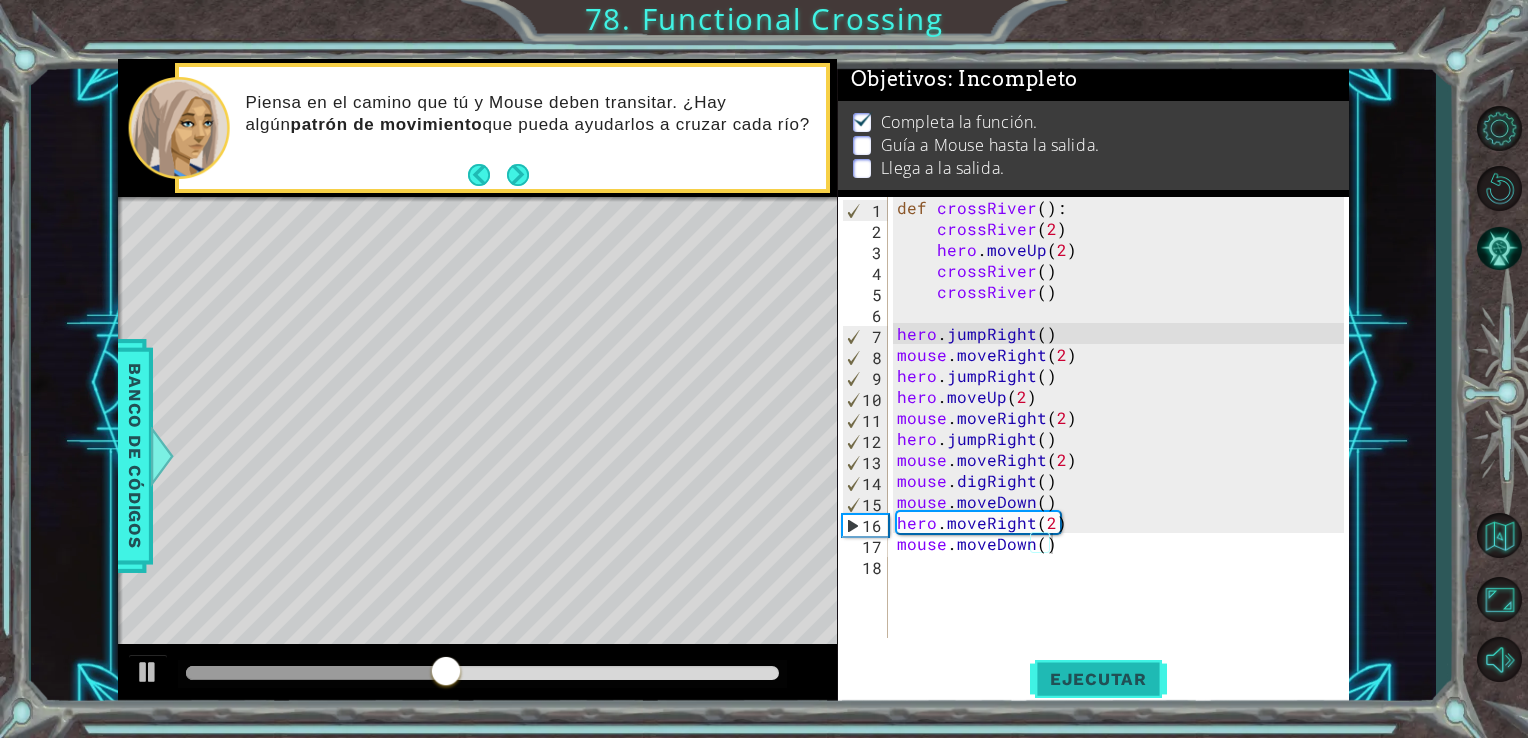click on "Ejecutar" at bounding box center [1098, 678] 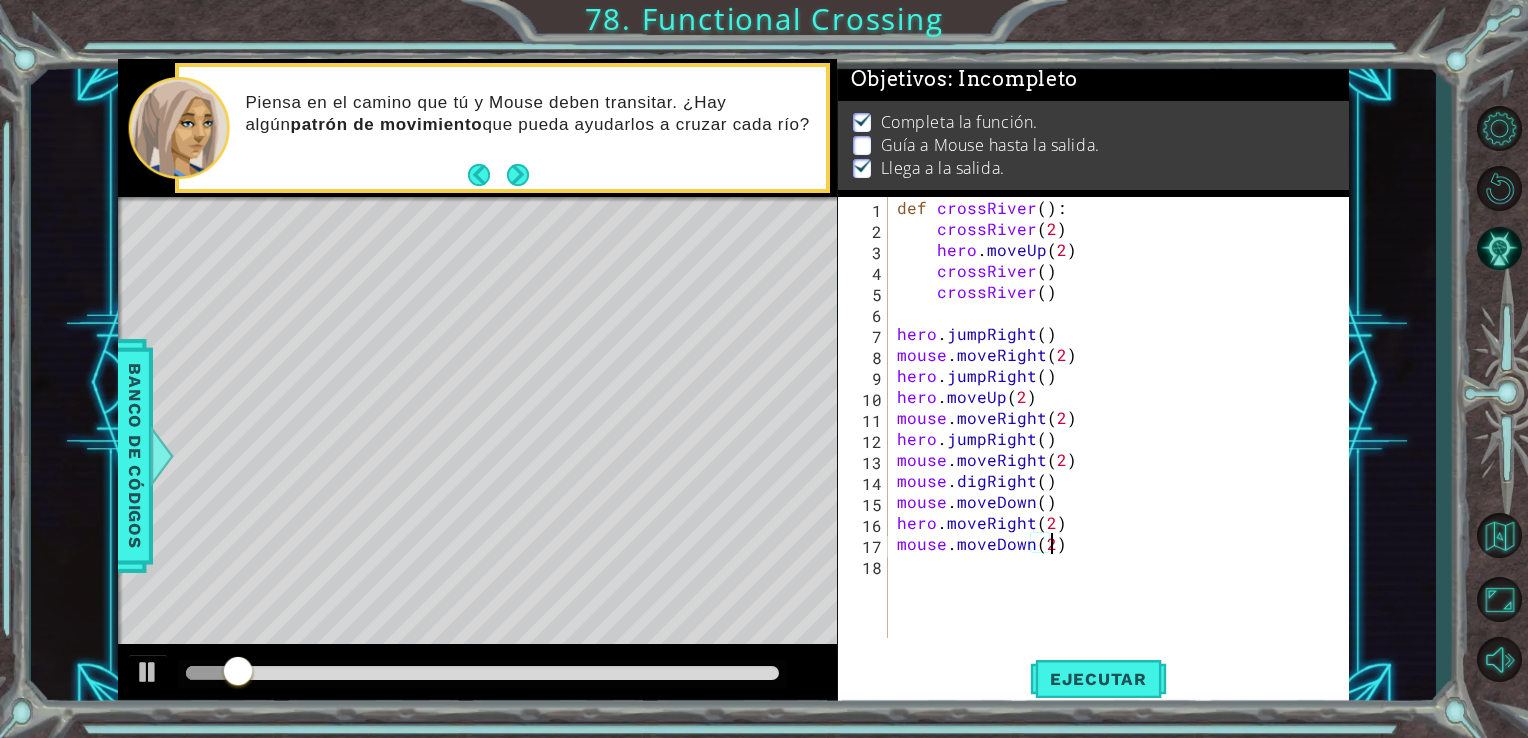 scroll, scrollTop: 0, scrollLeft: 8, axis: horizontal 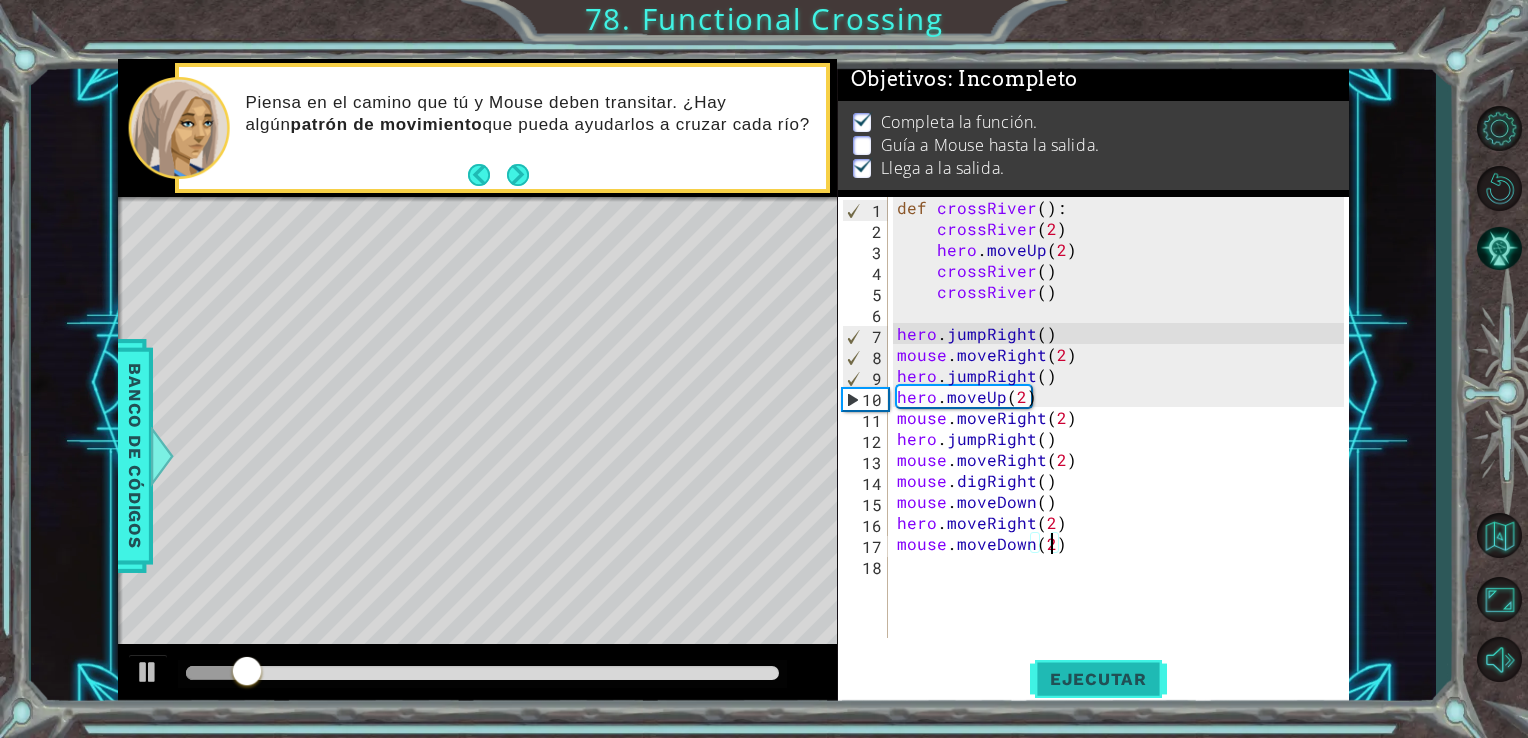 type on "mouse.moveDown(2)" 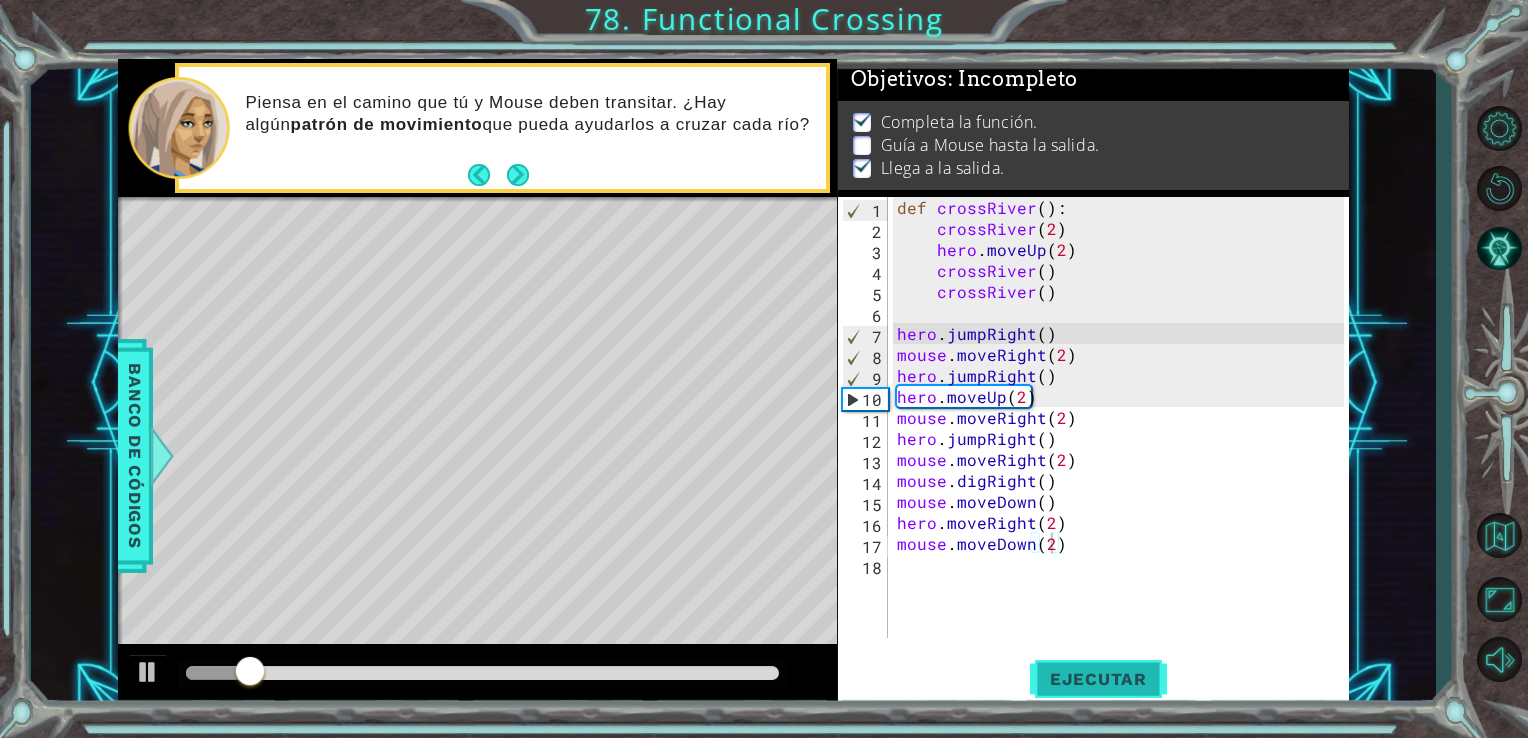 click on "Ejecutar" at bounding box center (1098, 678) 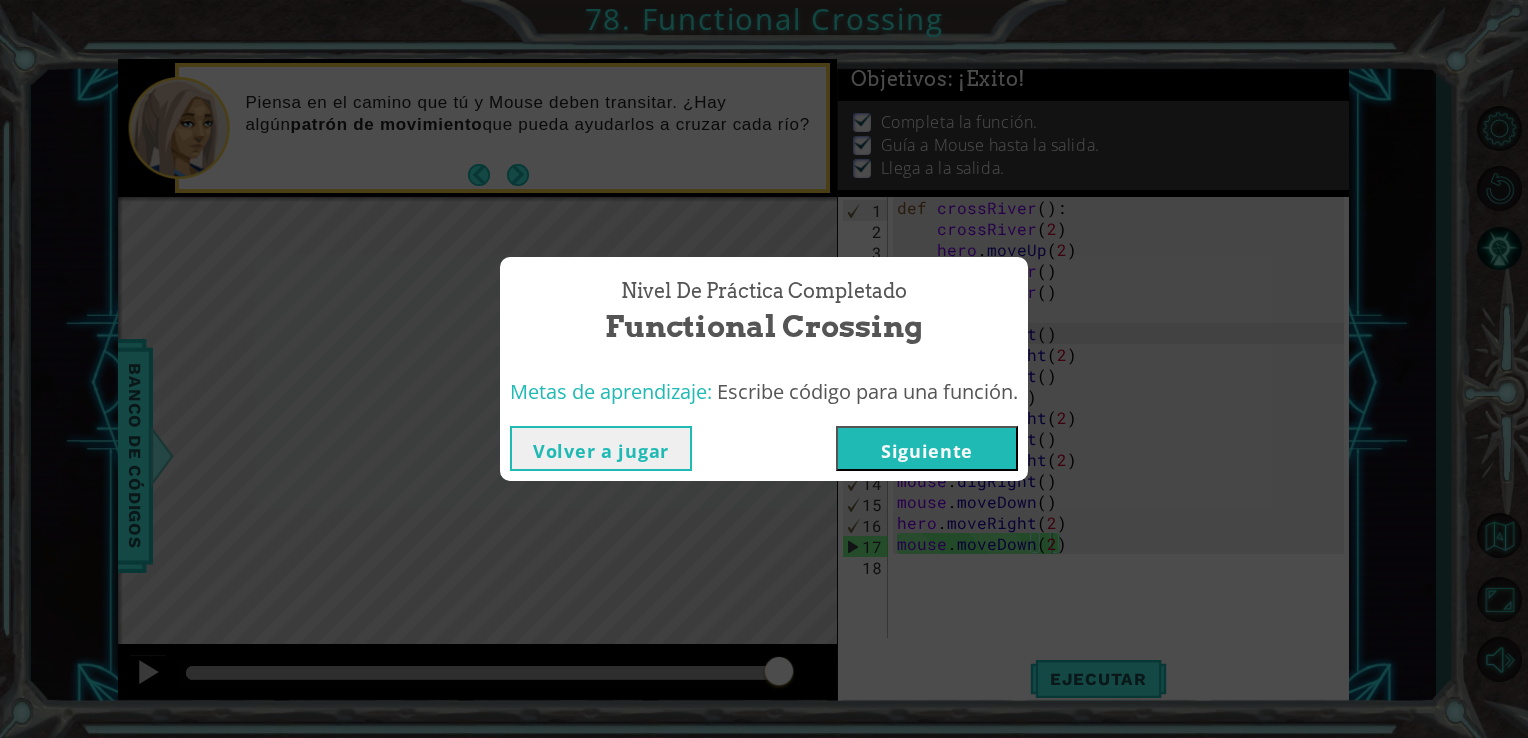 click on "Siguiente" at bounding box center [927, 448] 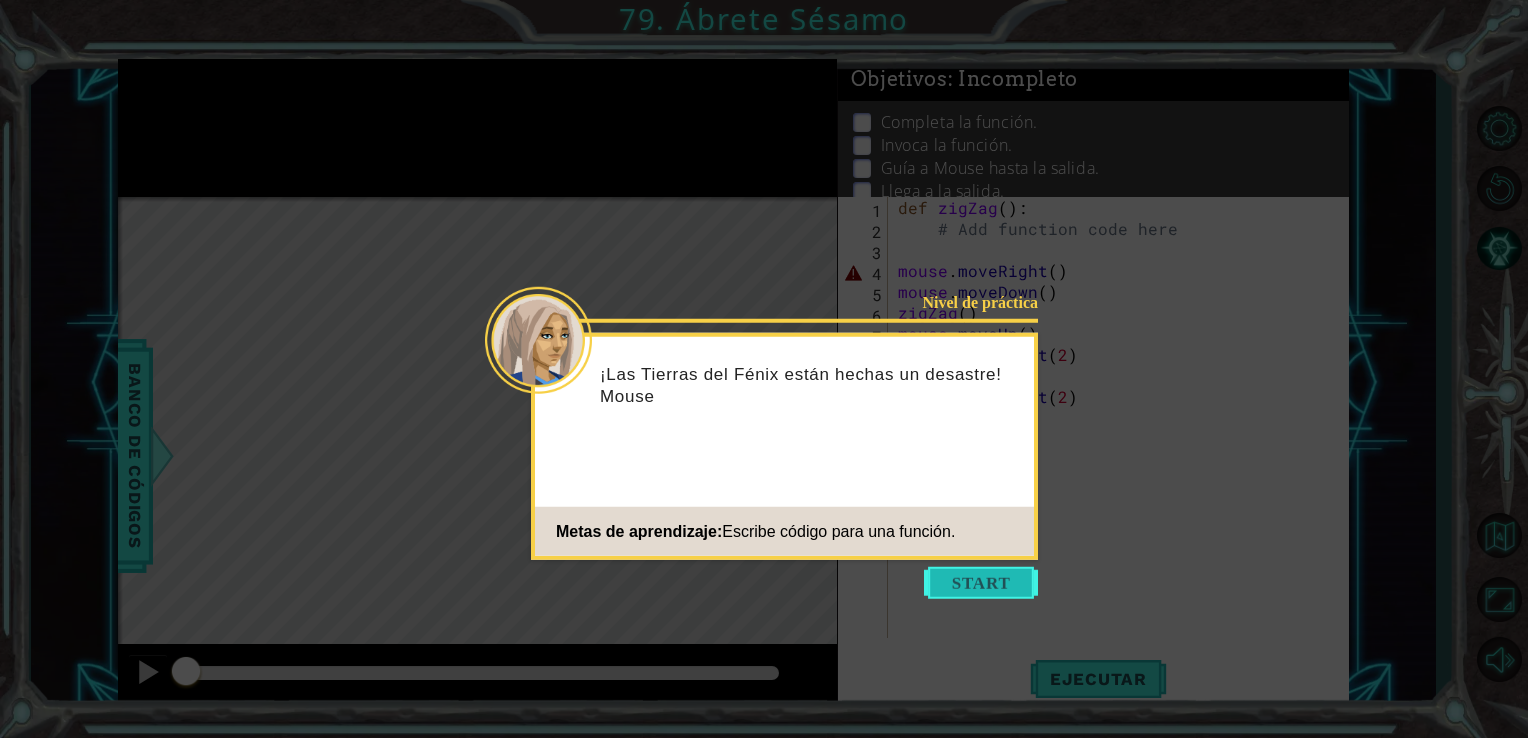 click at bounding box center (981, 583) 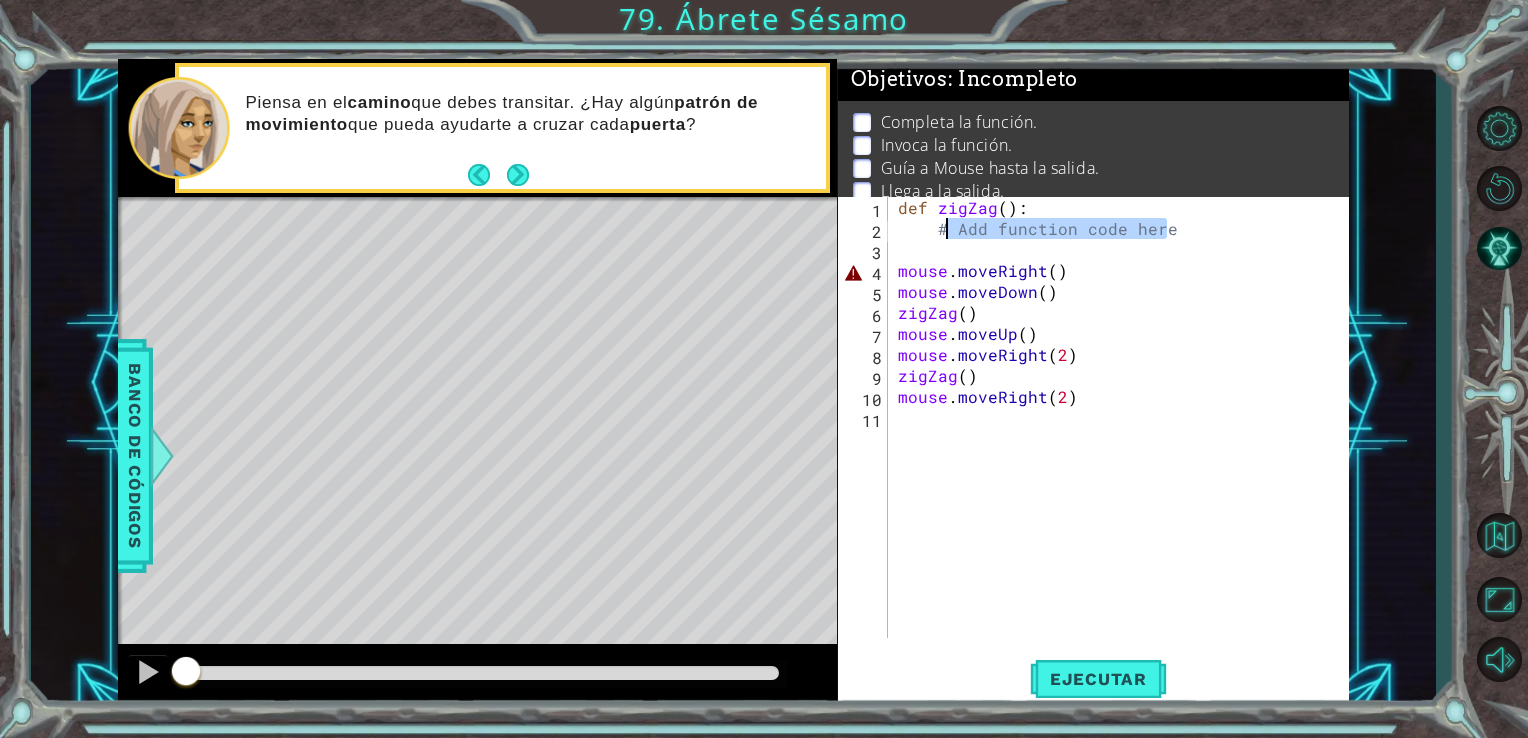 drag, startPoint x: 1166, startPoint y: 232, endPoint x: 944, endPoint y: 233, distance: 222.00226 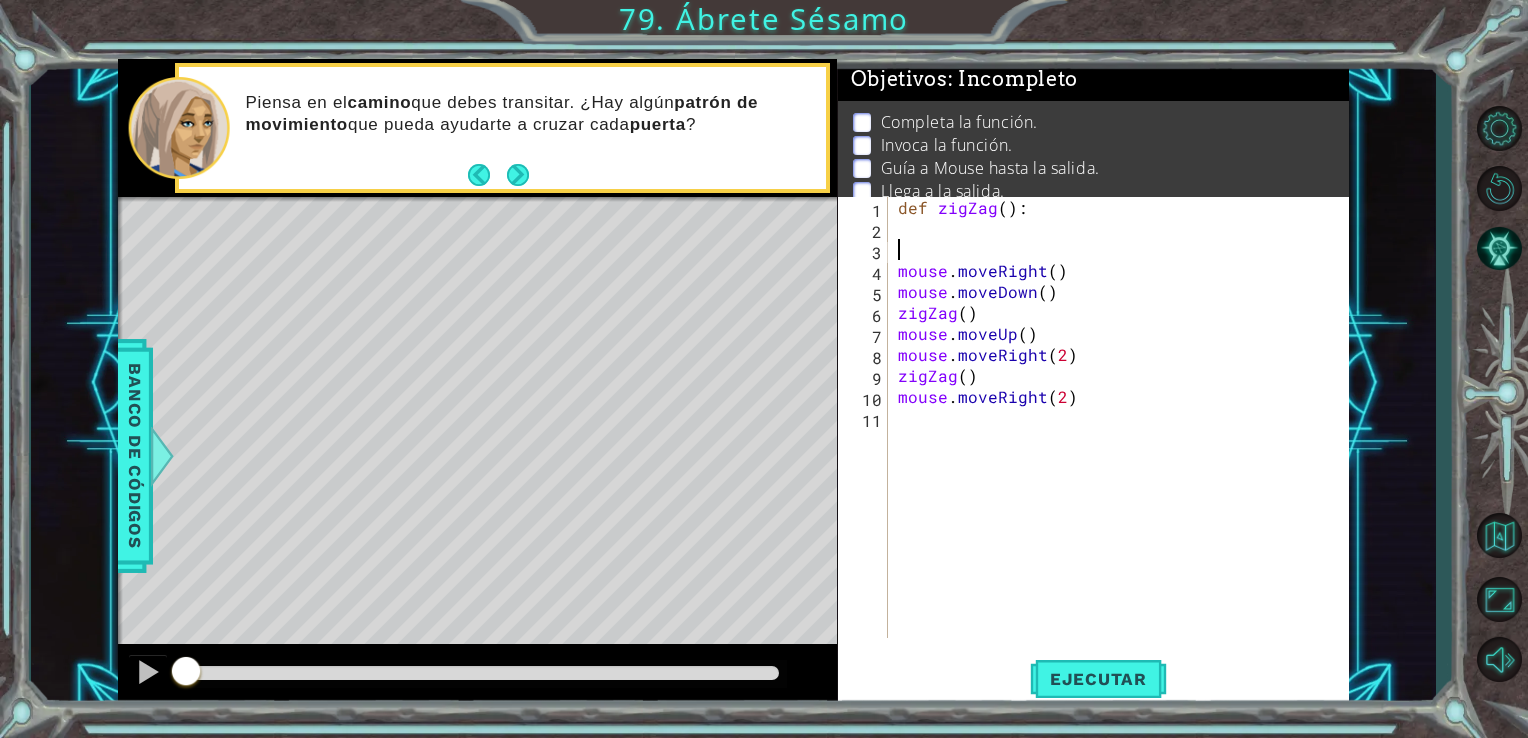 click on "def   zigZag ( ) :      mouse . moveRight ( ) mouse . moveDown ( ) zigZag ( ) mouse . moveUp ( ) mouse . moveRight ( 2 ) zigZag ( ) mouse . moveRight ( 2 )" at bounding box center [1124, 438] 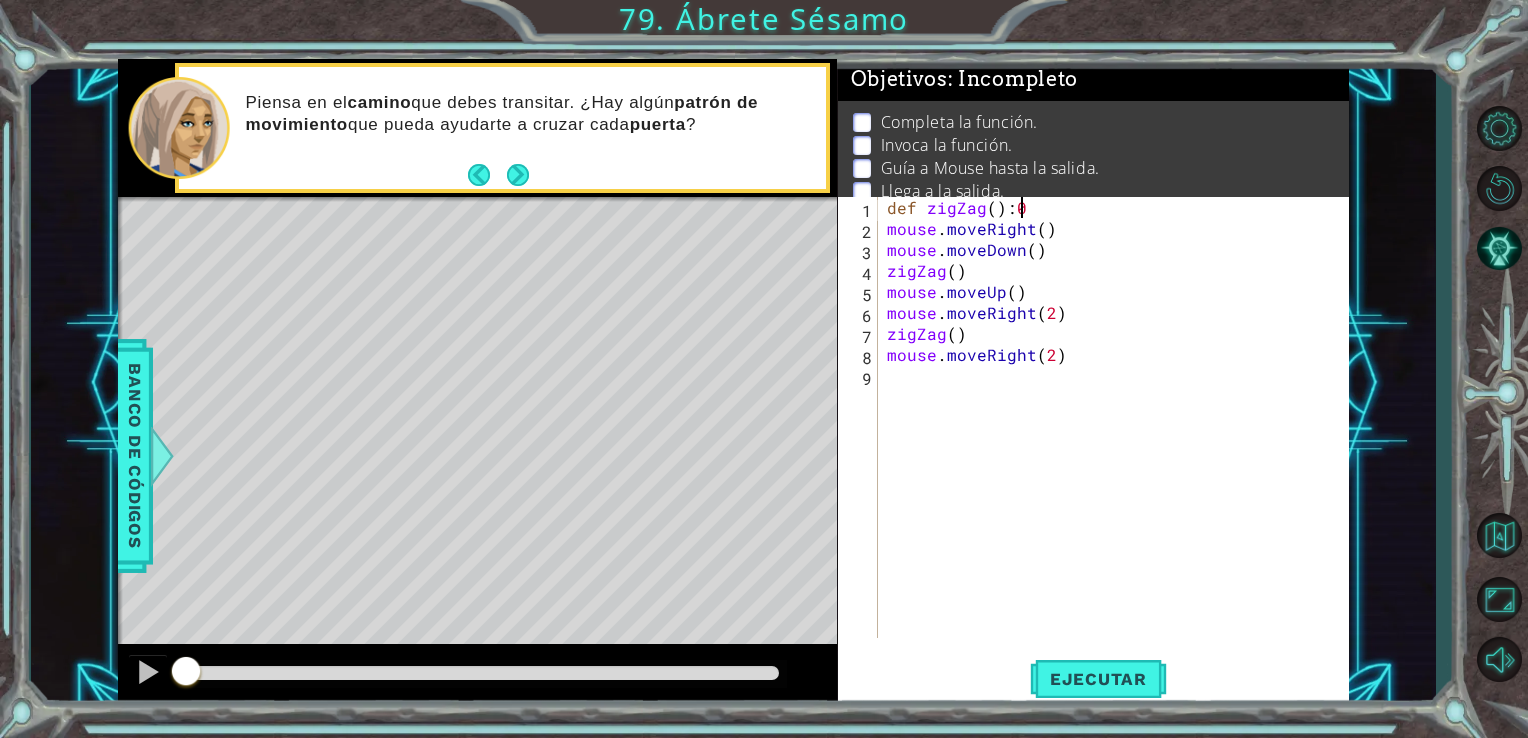 scroll, scrollTop: 0, scrollLeft: 6, axis: horizontal 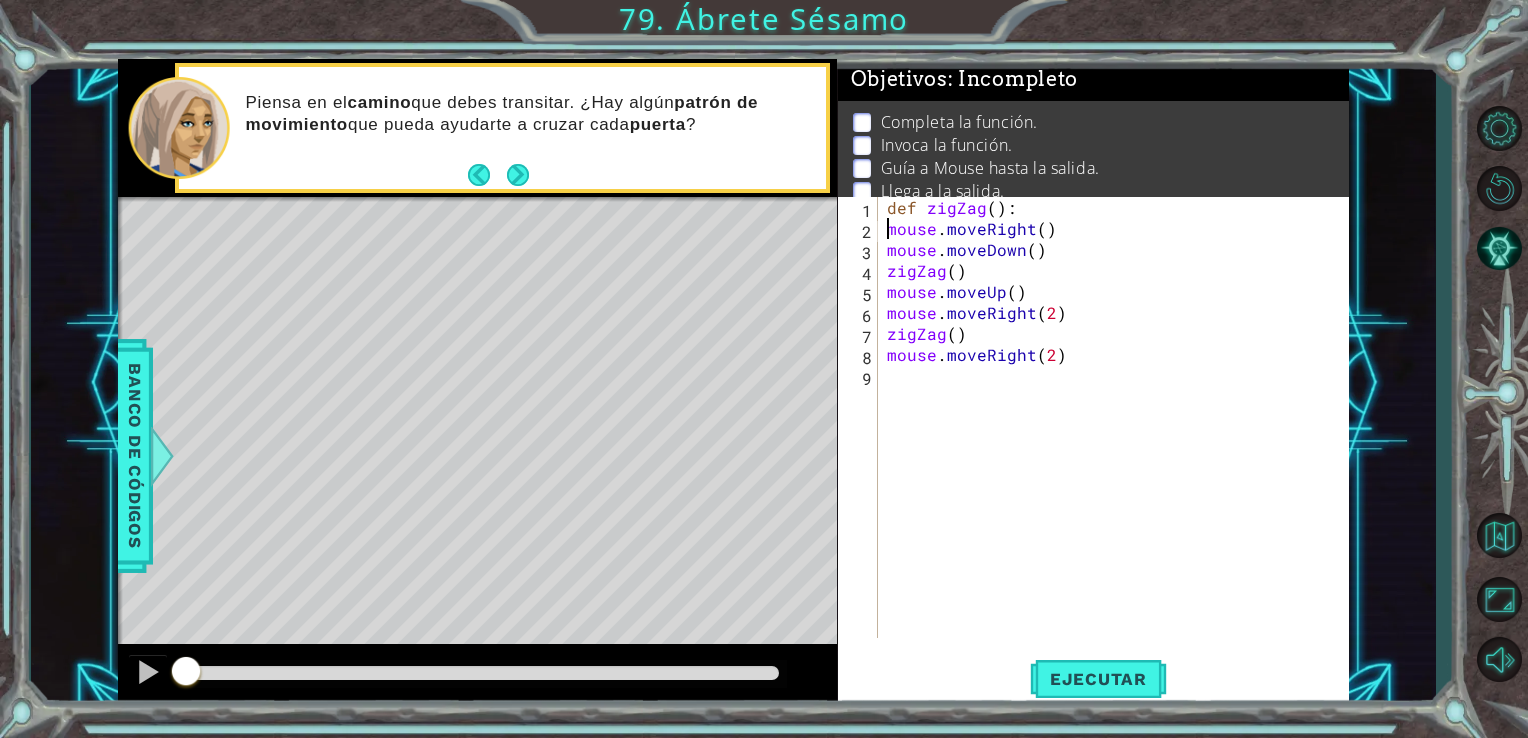 click on "def   zigZag ( ) : mouse . moveRight ( ) mouse . moveDown ( ) zigZag ( ) mouse . moveUp ( ) mouse . moveRight ( 2 ) zigZag ( ) mouse . moveRight ( 2 )" at bounding box center (1118, 438) 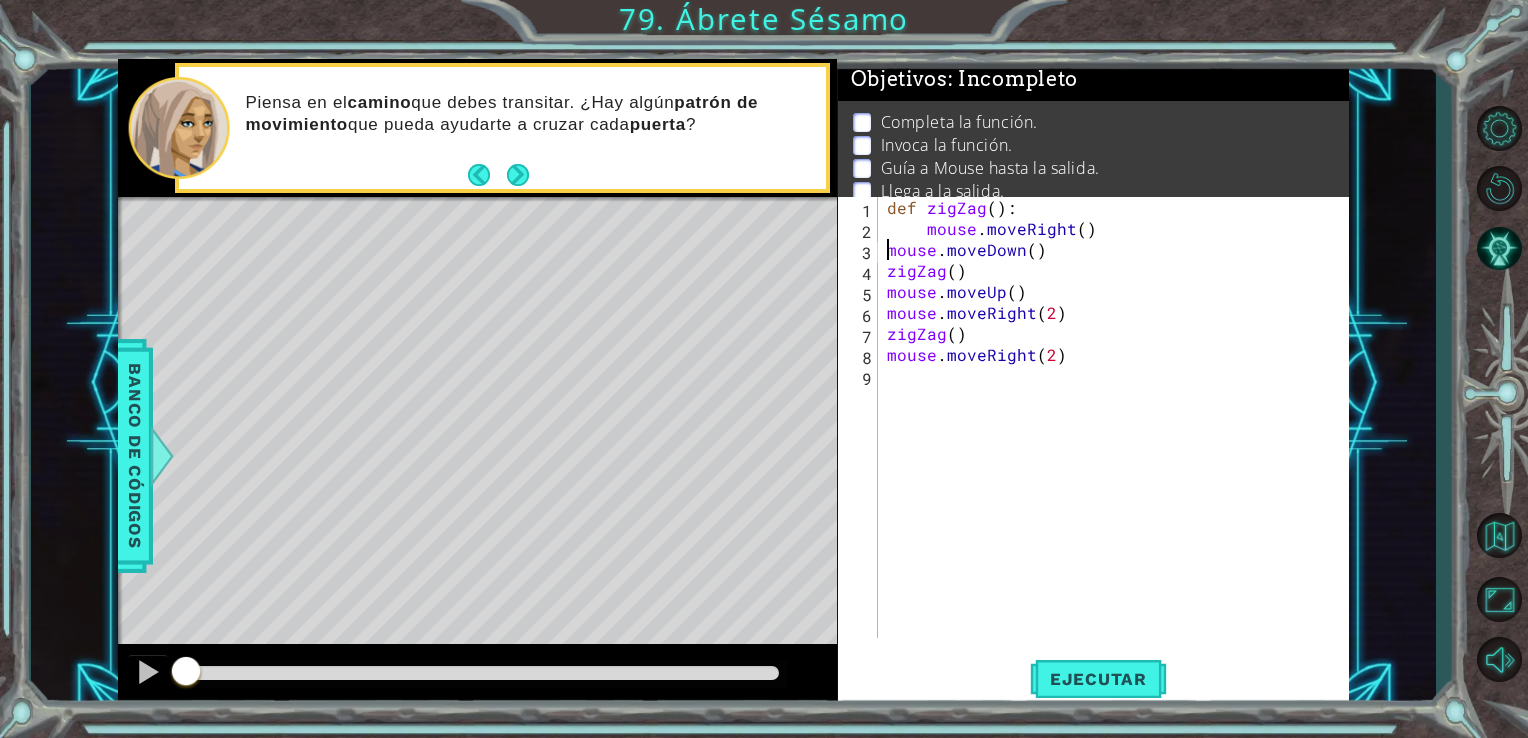 click on "def   zigZag ( ) :      mouse . moveRight ( ) mouse . moveDown ( ) zigZag ( ) mouse . moveUp ( ) mouse . moveRight ( 2 ) zigZag ( ) mouse . moveRight ( 2 )" at bounding box center [1118, 438] 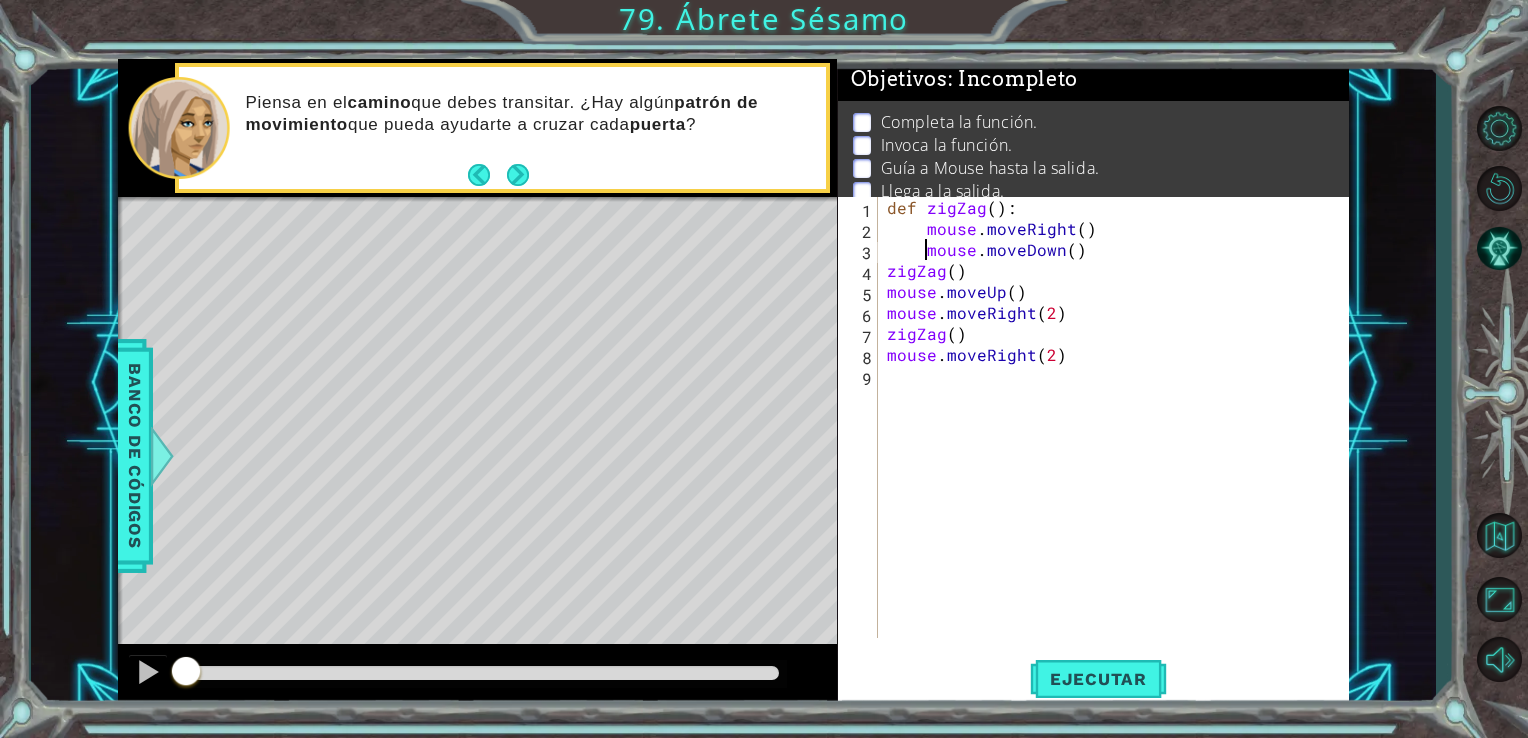 scroll, scrollTop: 0, scrollLeft: 3, axis: horizontal 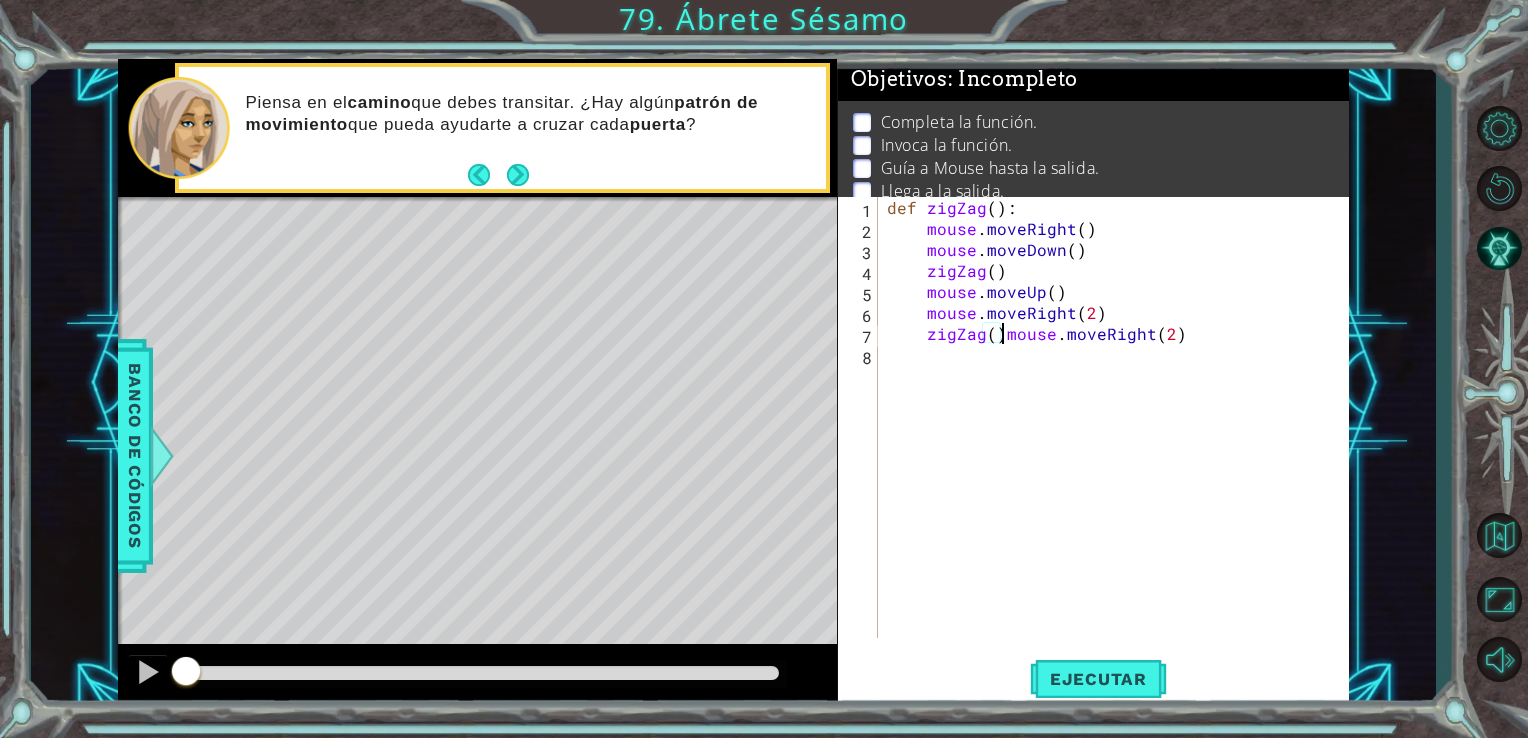 type on "mouse.moveRight(2)" 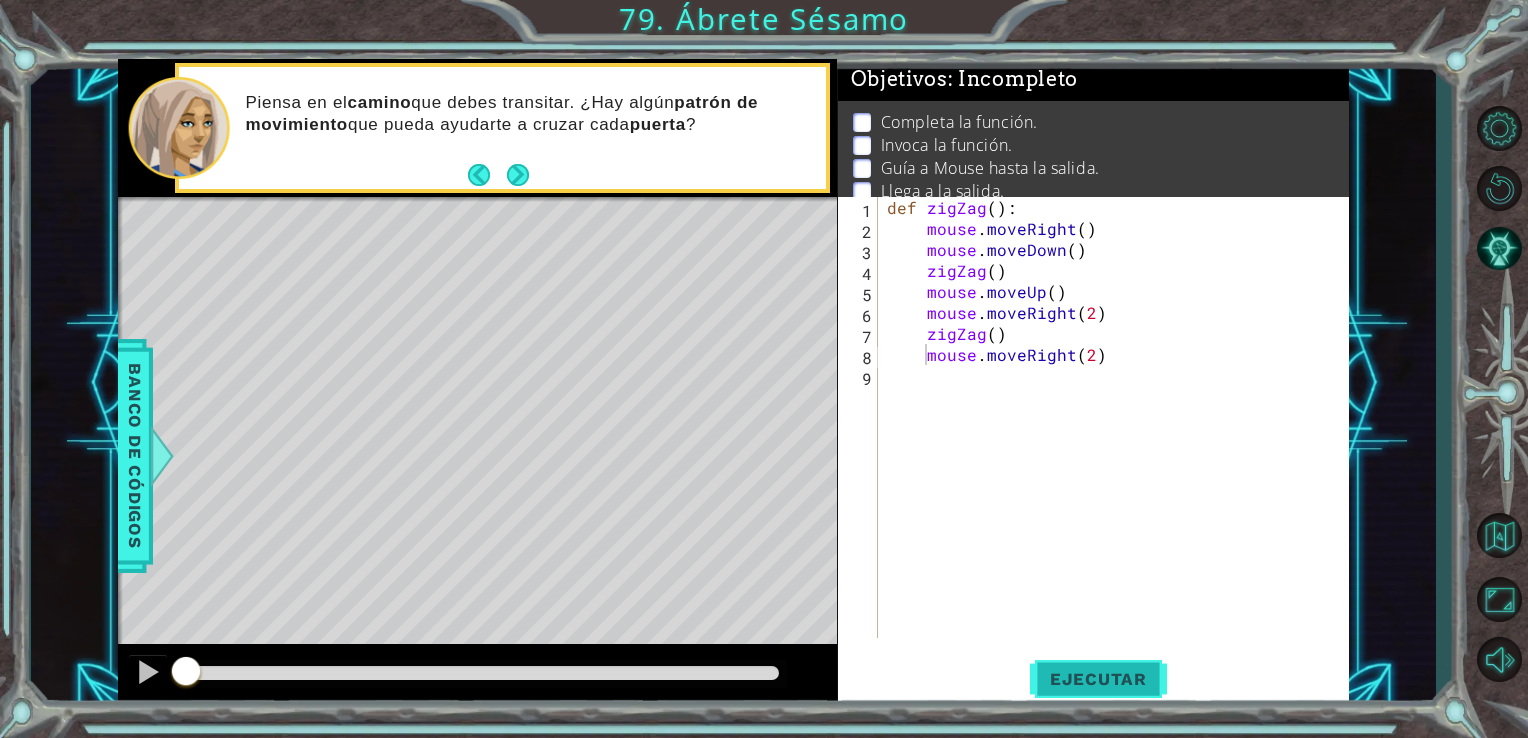 click on "Ejecutar" at bounding box center (1098, 679) 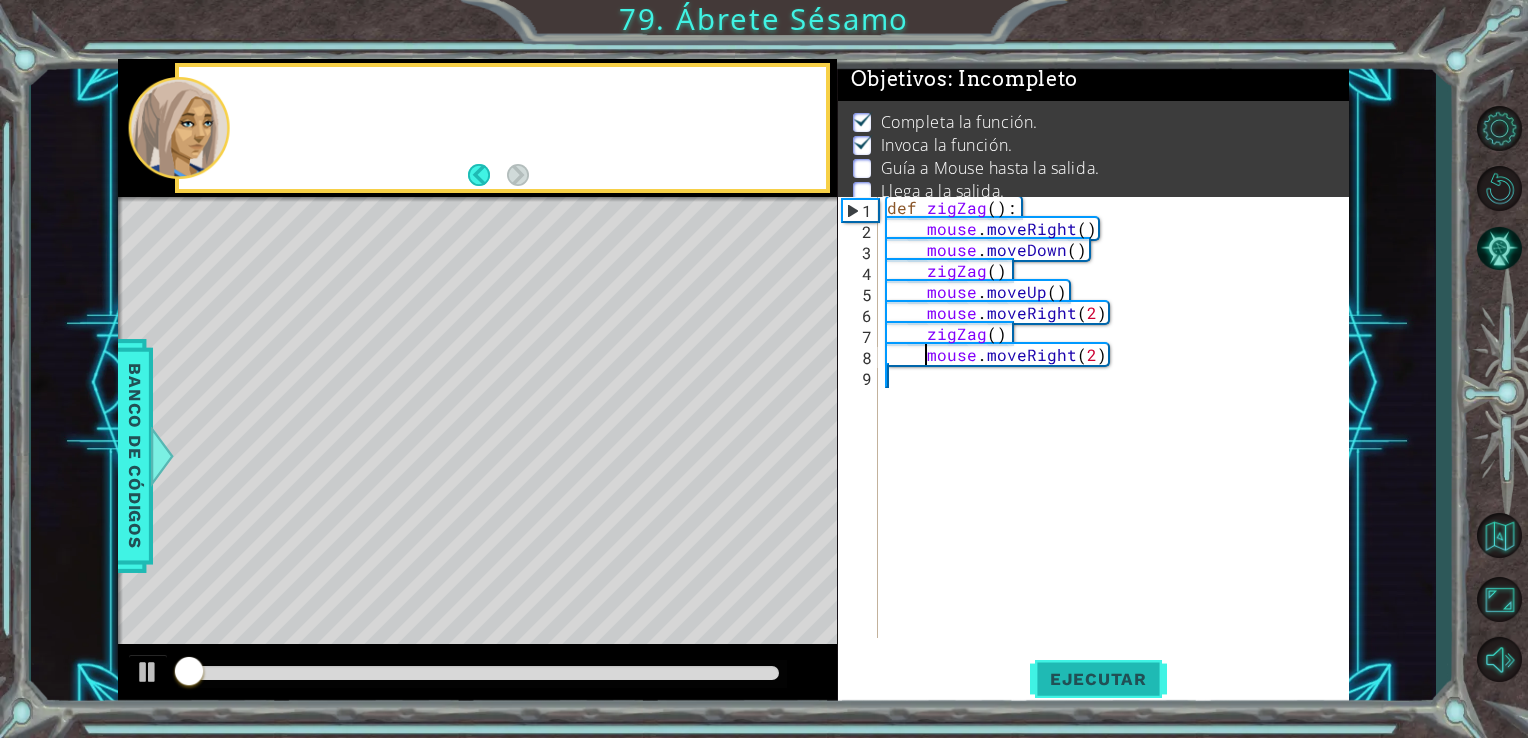 scroll, scrollTop: 20, scrollLeft: 0, axis: vertical 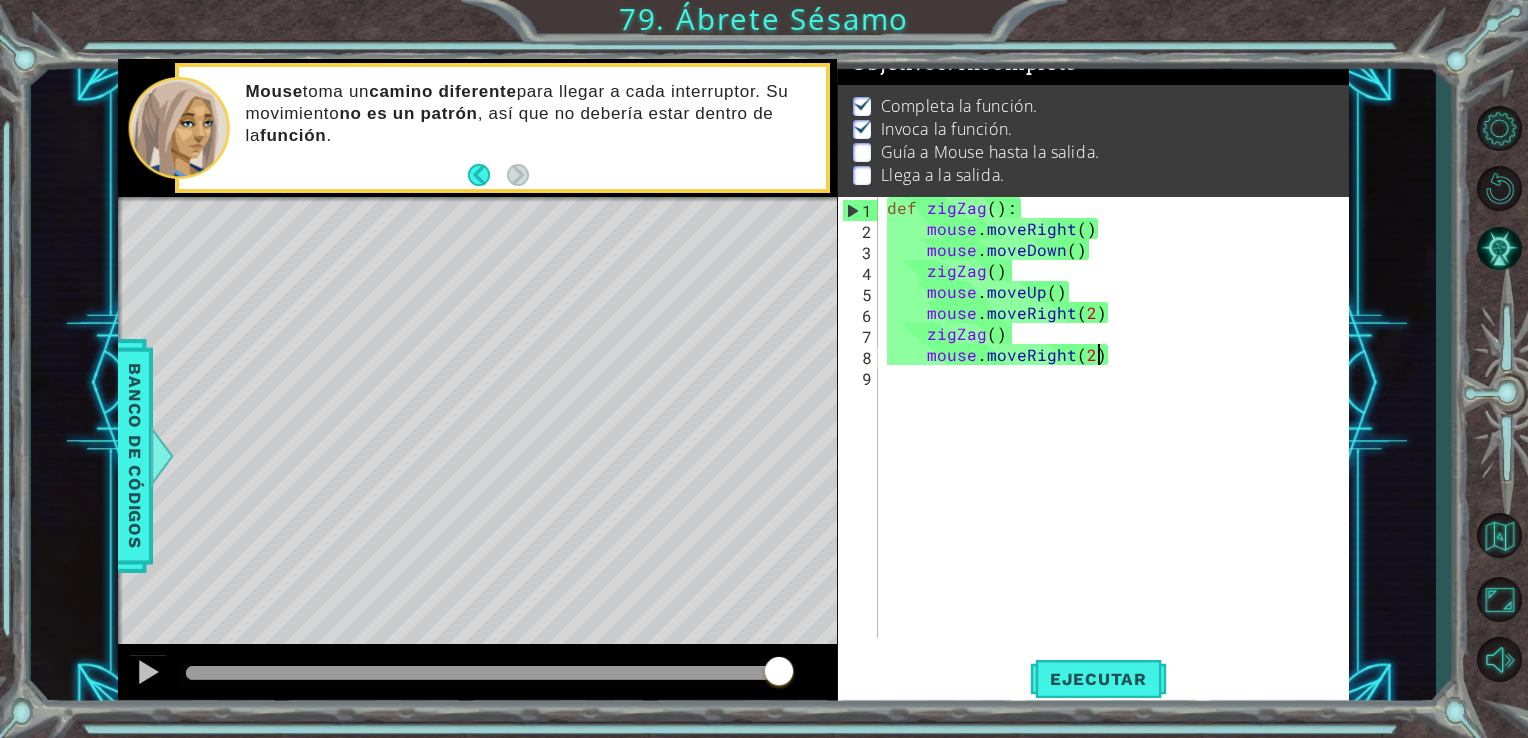click on "def   zigZag ( ) :      mouse . moveRight ( )      mouse . moveDown ( )      zigZag ( )      mouse . moveUp ( )      mouse . moveRight ( 2 )      zigZag ( )      mouse . moveRight ( 2 )" at bounding box center [1118, 438] 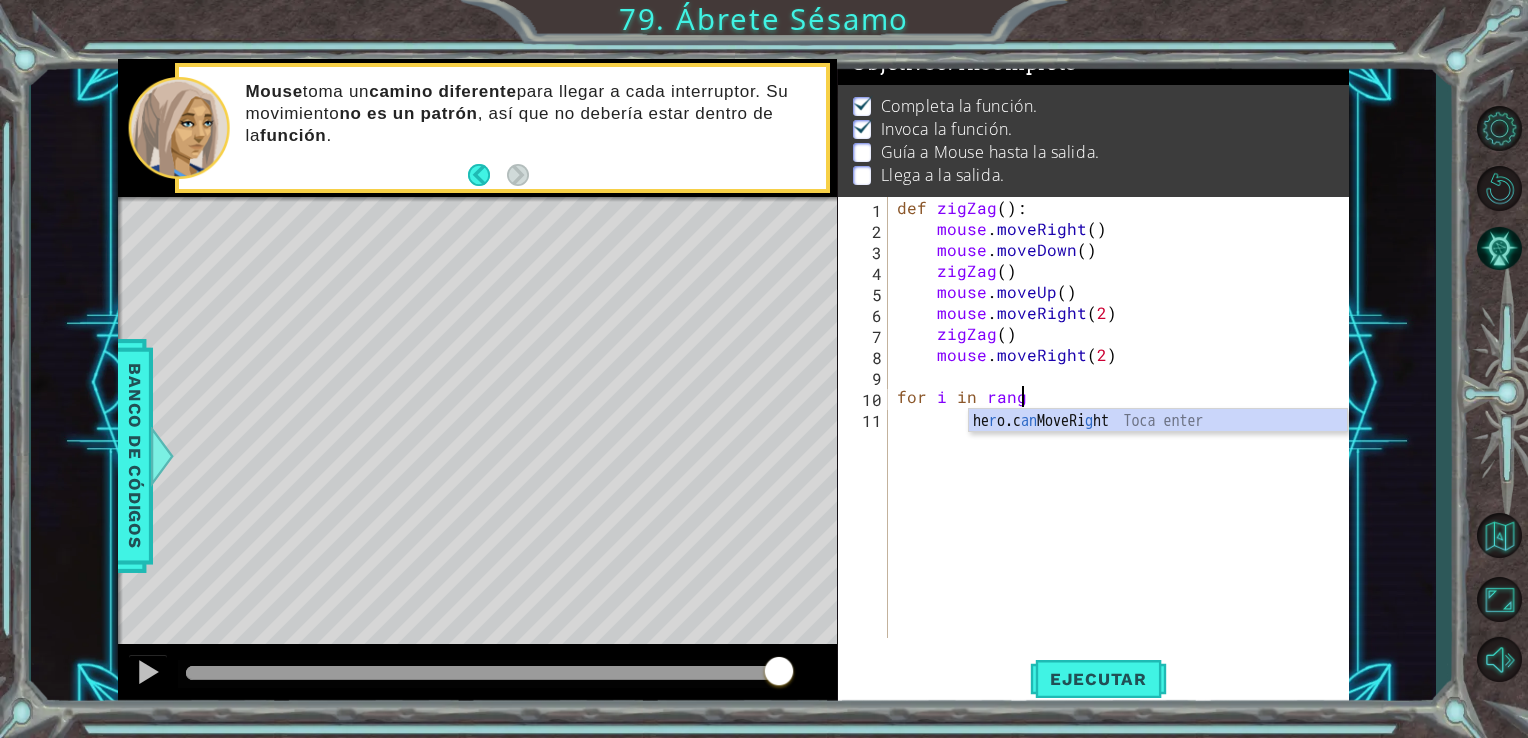scroll, scrollTop: 0, scrollLeft: 6, axis: horizontal 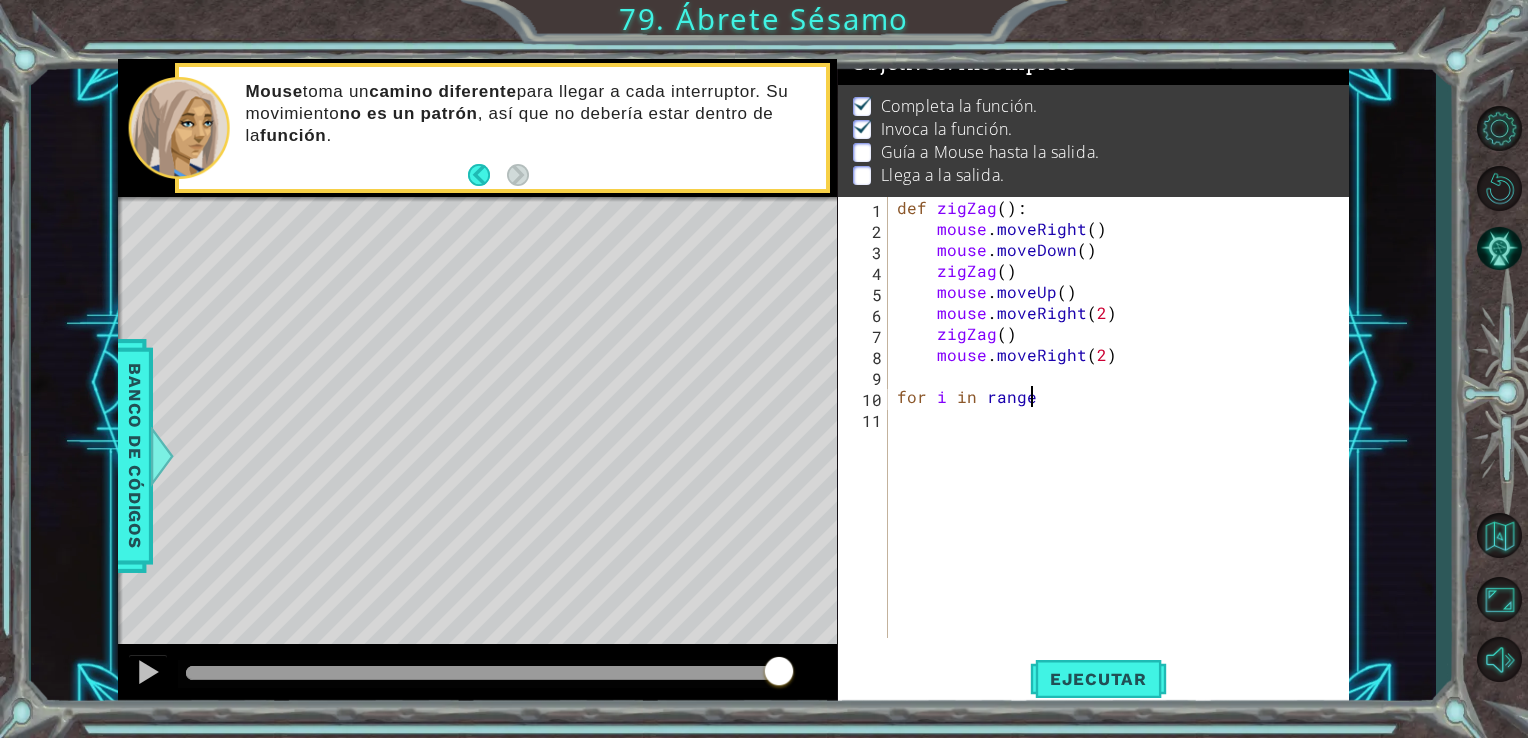 type on "for i in rangel" 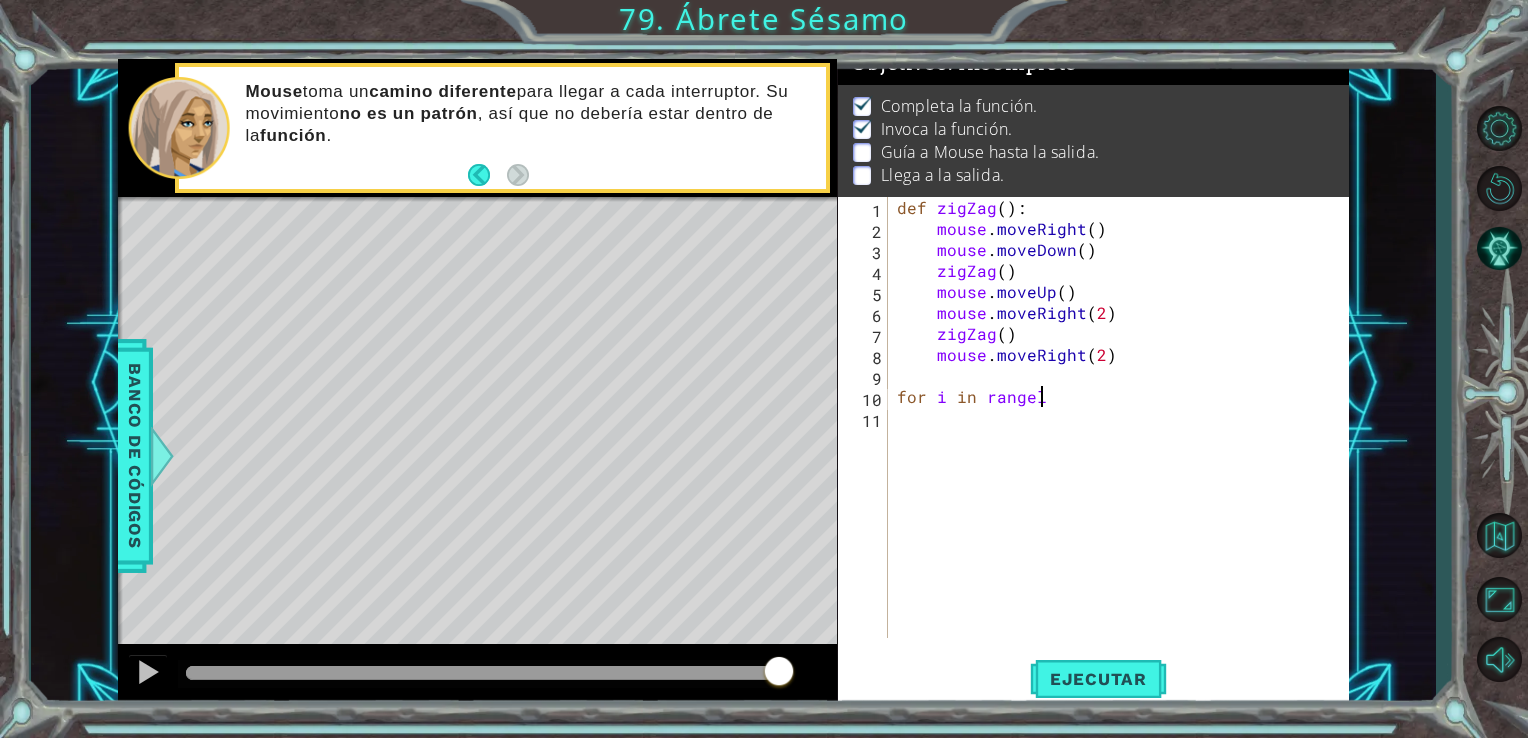 scroll, scrollTop: 0, scrollLeft: 0, axis: both 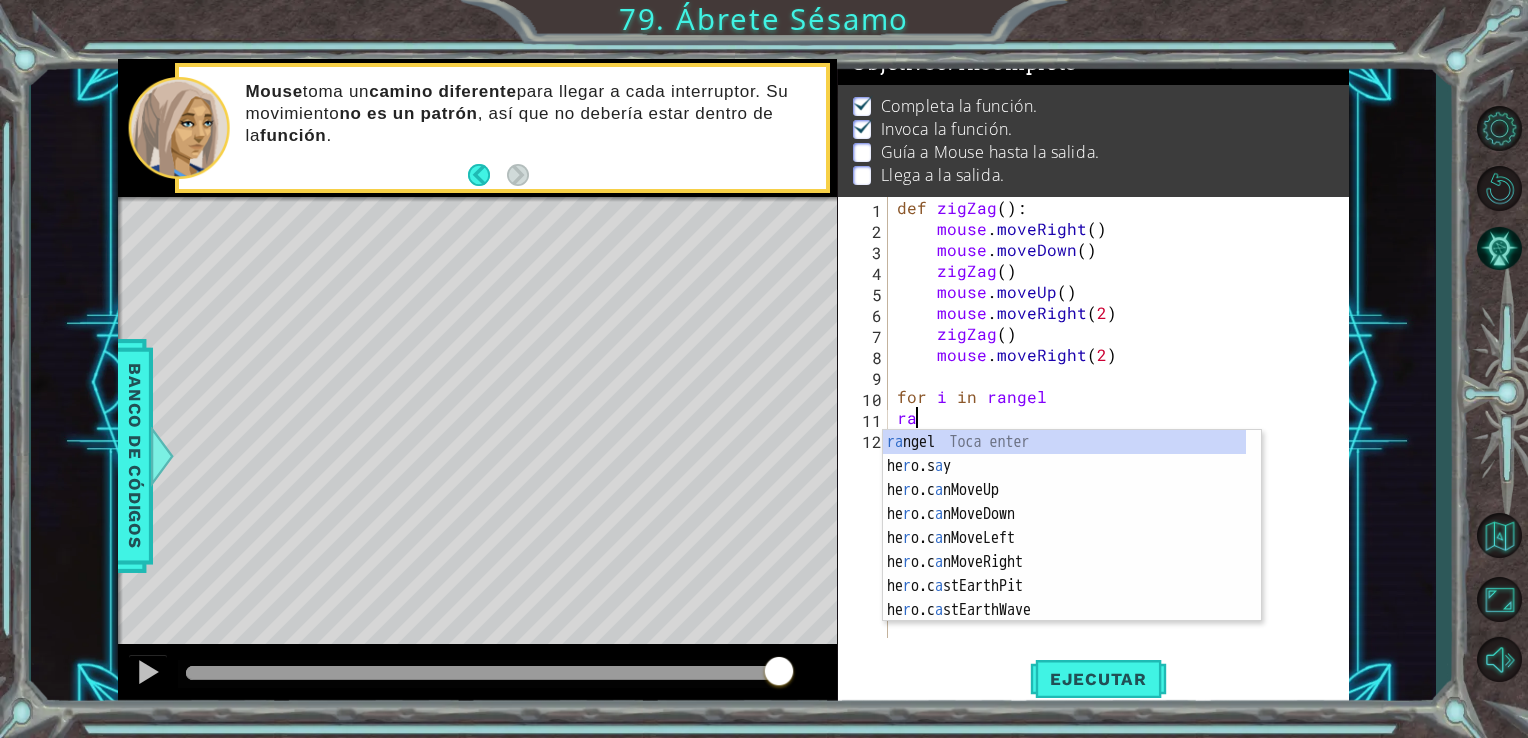 type on "r" 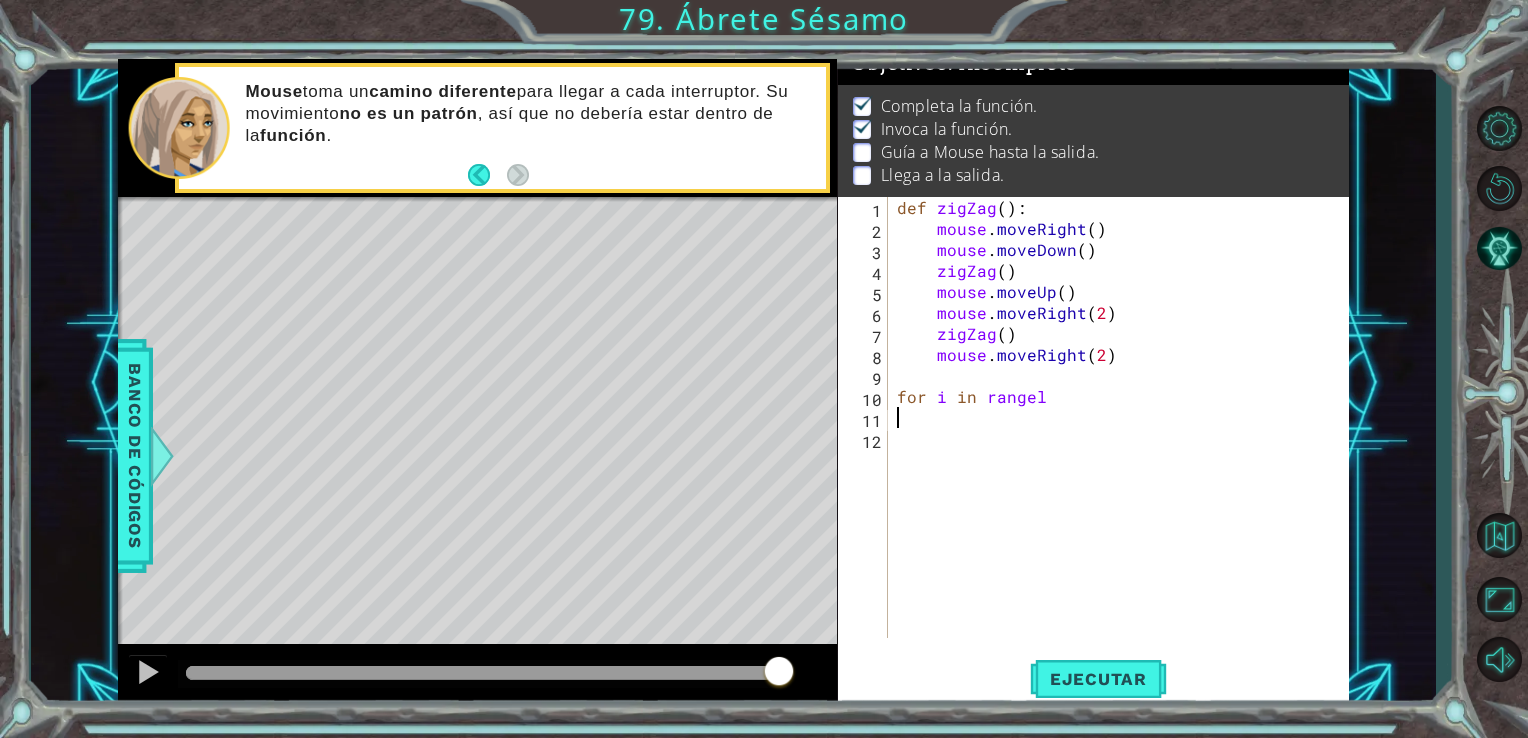 click on "def   zigZag ( ) :      mouse . moveRight ( )      mouse . moveDown ( )      zigZag ( )      mouse . moveUp ( )      mouse . moveRight ( 2 )      zigZag ( )      mouse . moveRight ( 2 )      for   i   in   rangel" at bounding box center [1124, 438] 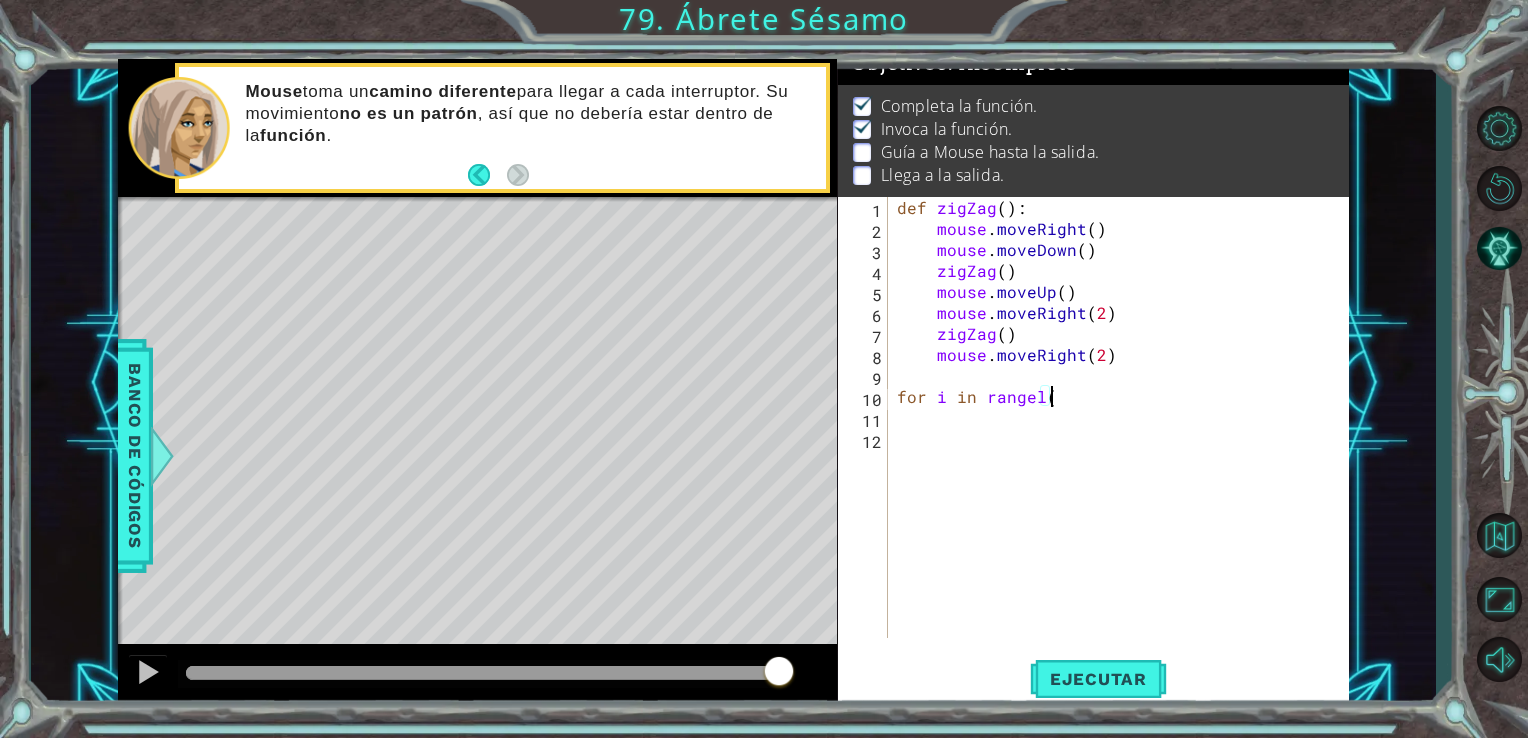 scroll, scrollTop: 0, scrollLeft: 8, axis: horizontal 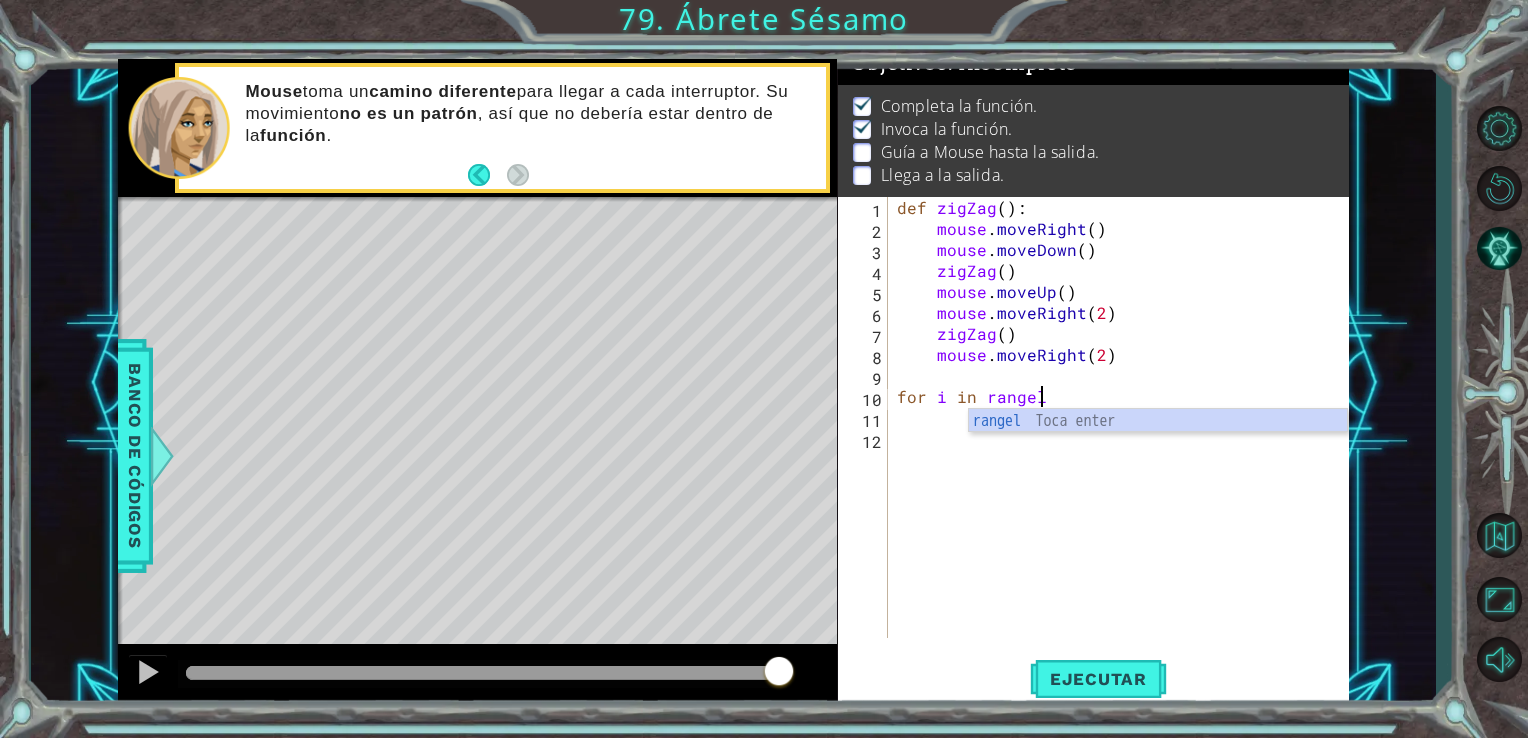 type on "for i in rangel" 